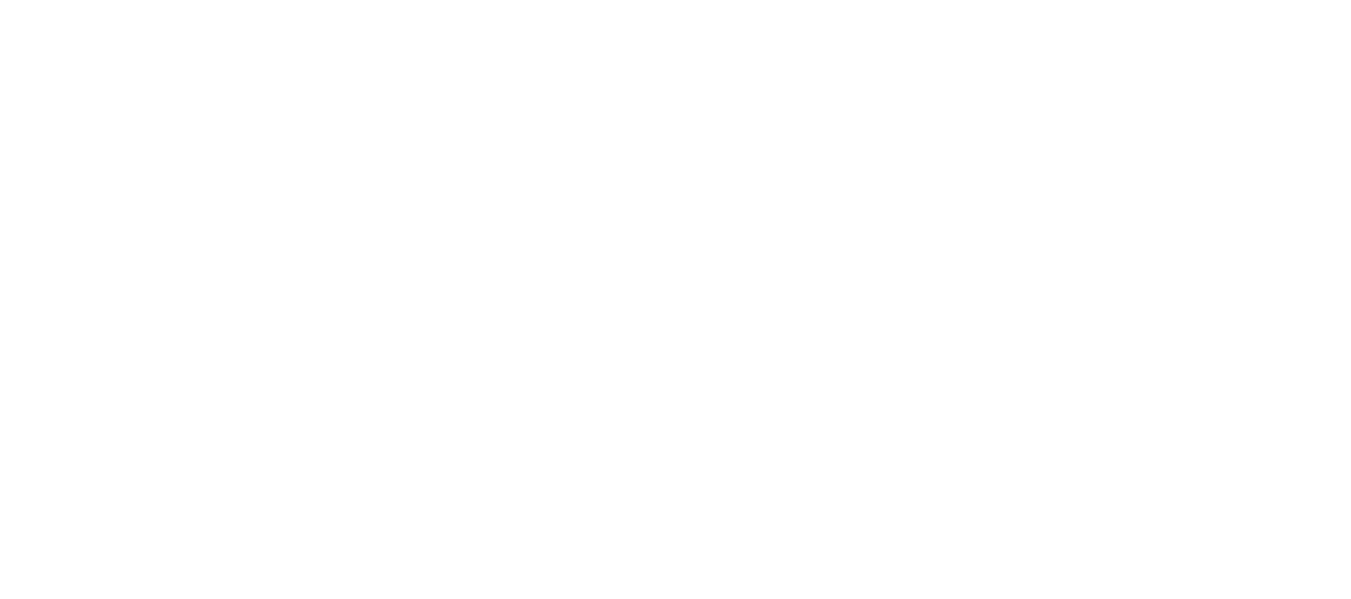 scroll, scrollTop: 0, scrollLeft: 0, axis: both 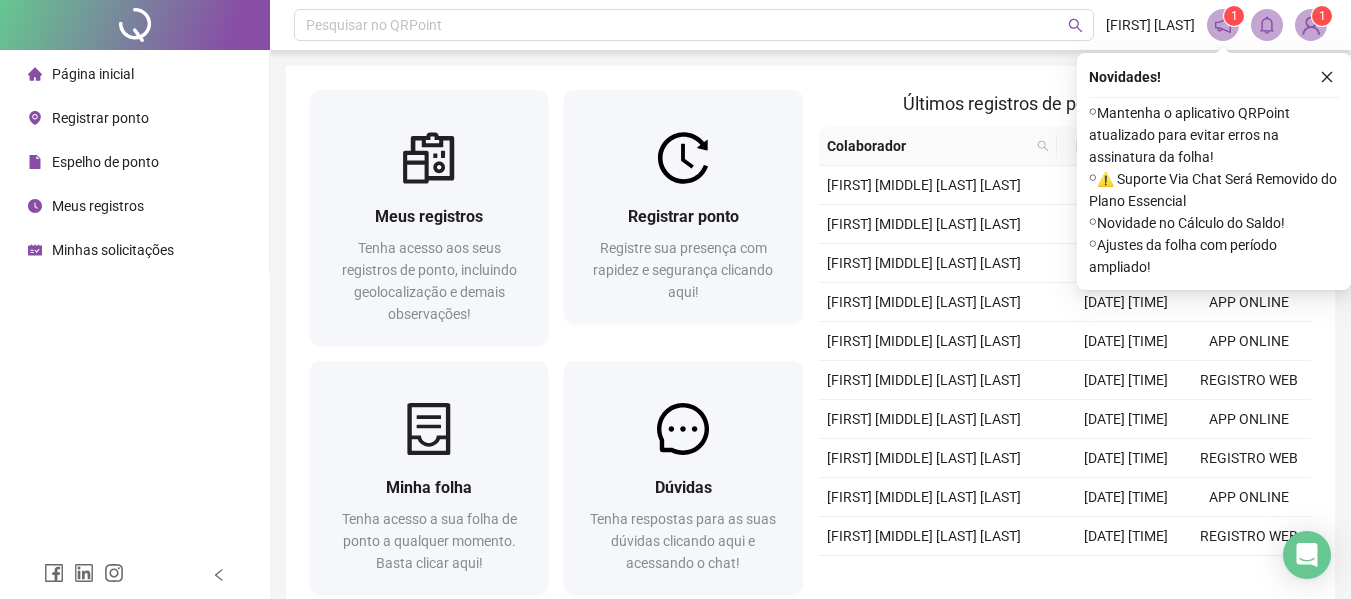 click on "Meus registros" at bounding box center (98, 206) 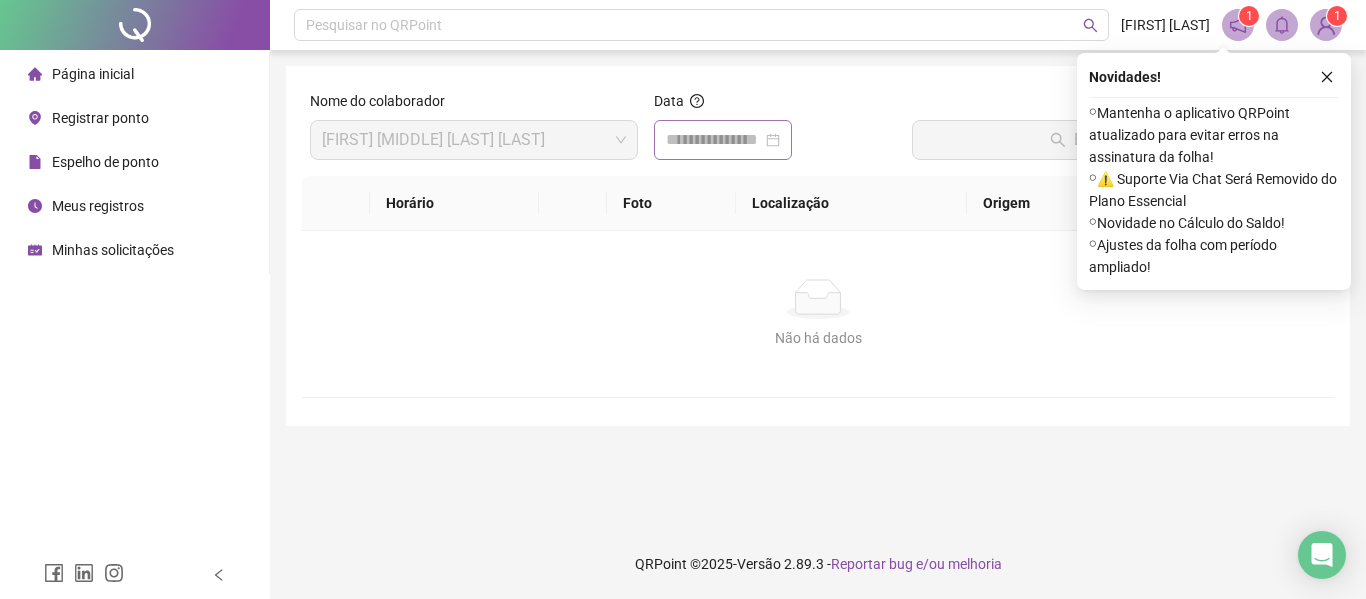click at bounding box center [723, 140] 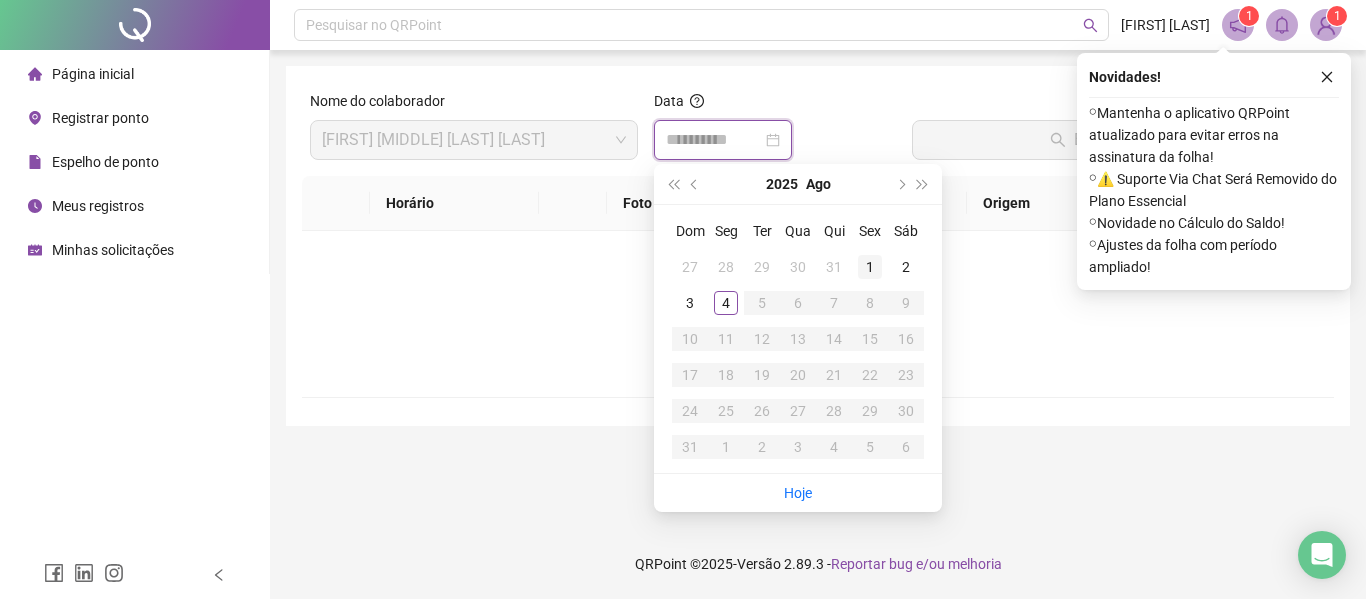 type on "**********" 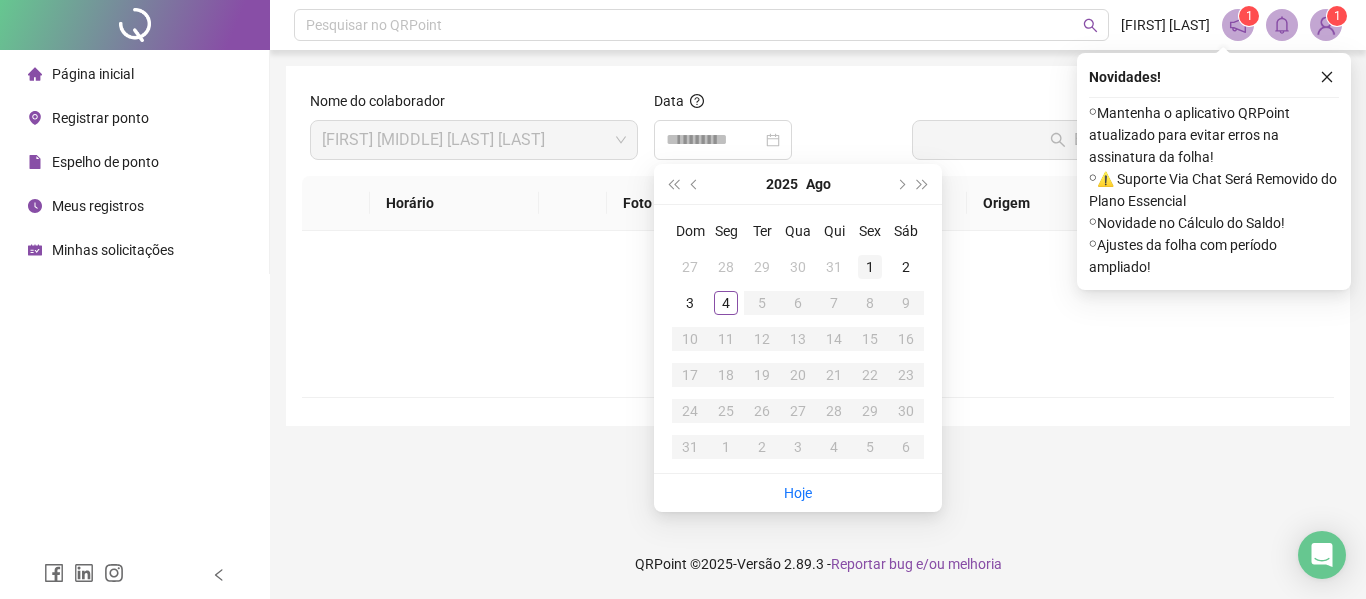 click on "1" at bounding box center [870, 267] 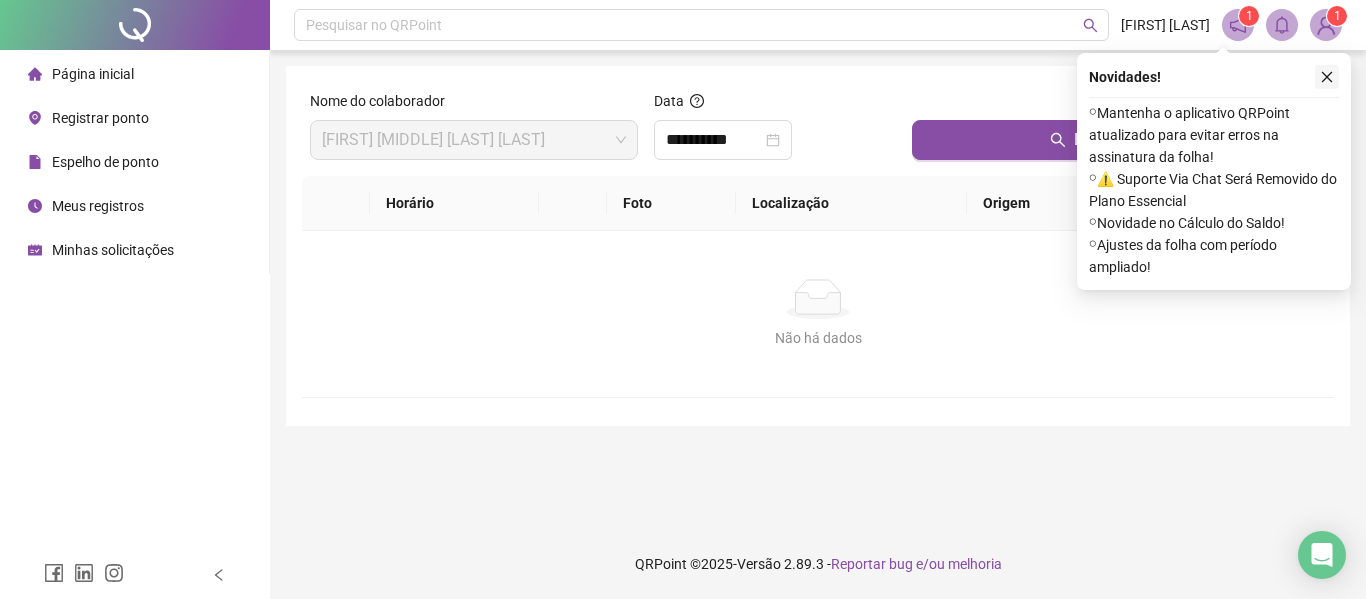 click 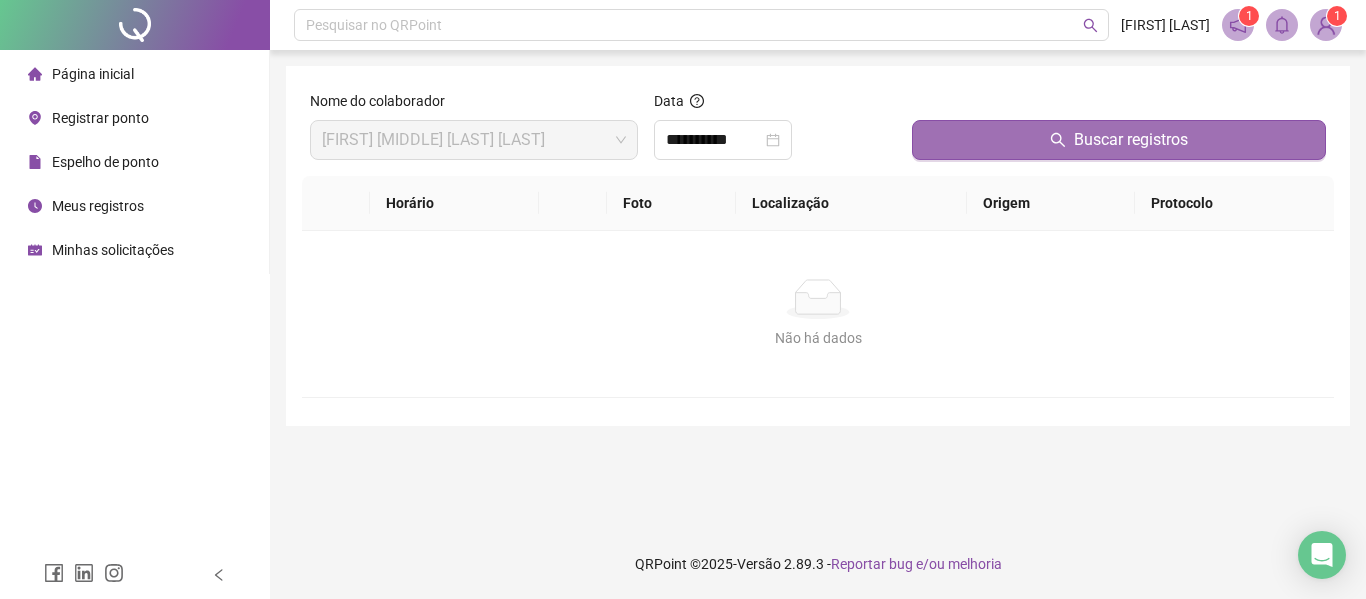 click on "Buscar registros" at bounding box center (1131, 140) 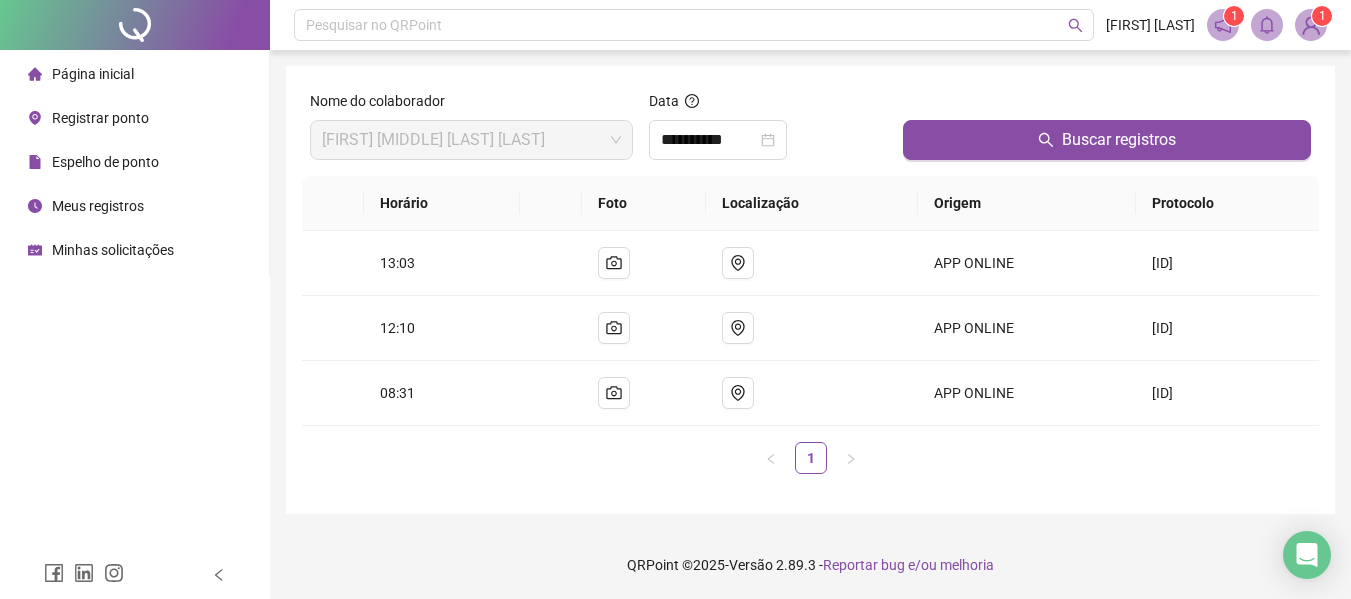 click on "Minhas solicitações" at bounding box center [113, 250] 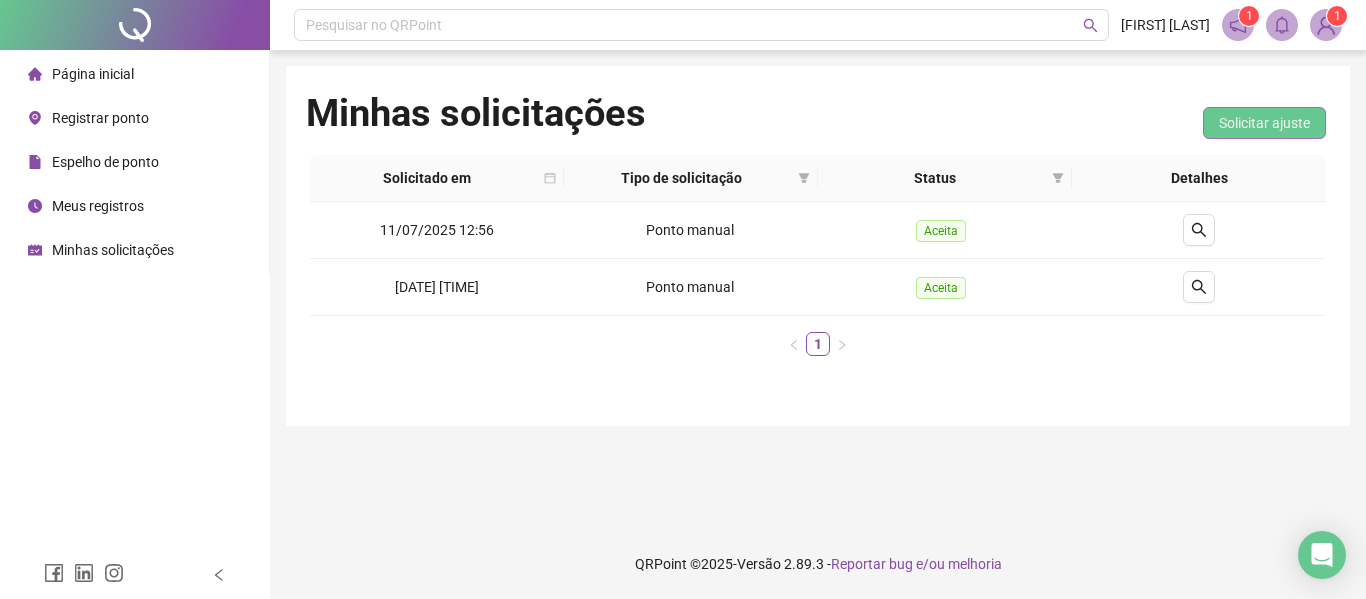 click on "Solicitar ajuste" at bounding box center (1264, 123) 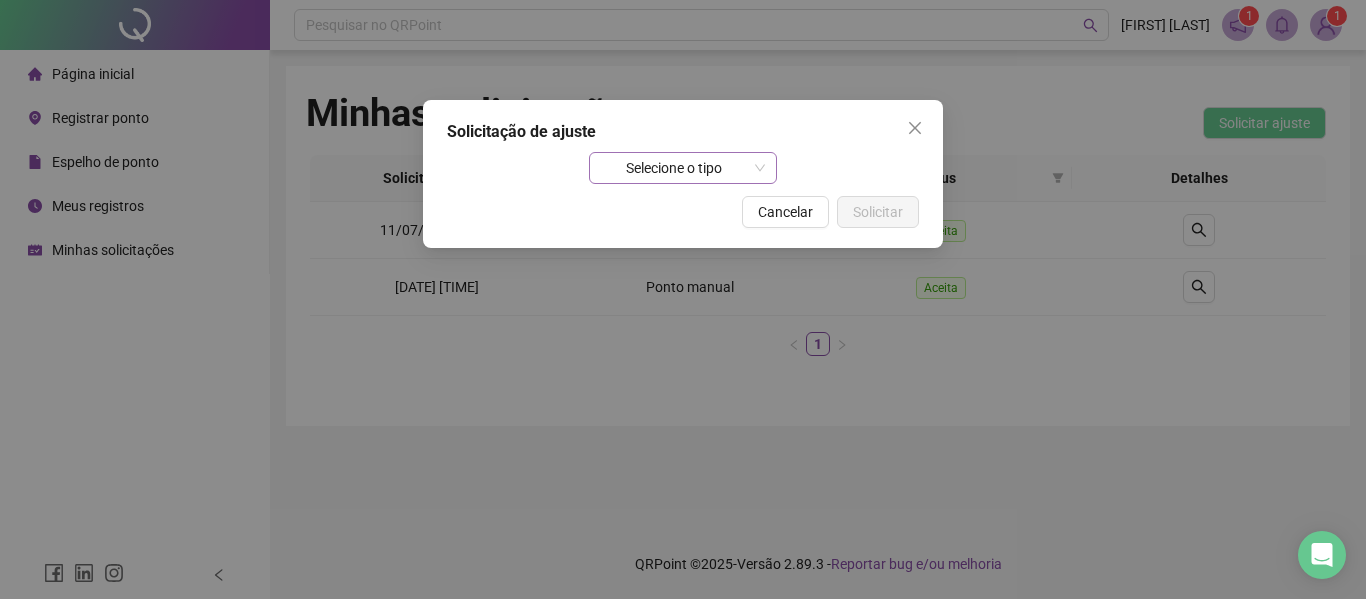 click on "Selecione o tipo" at bounding box center (683, 168) 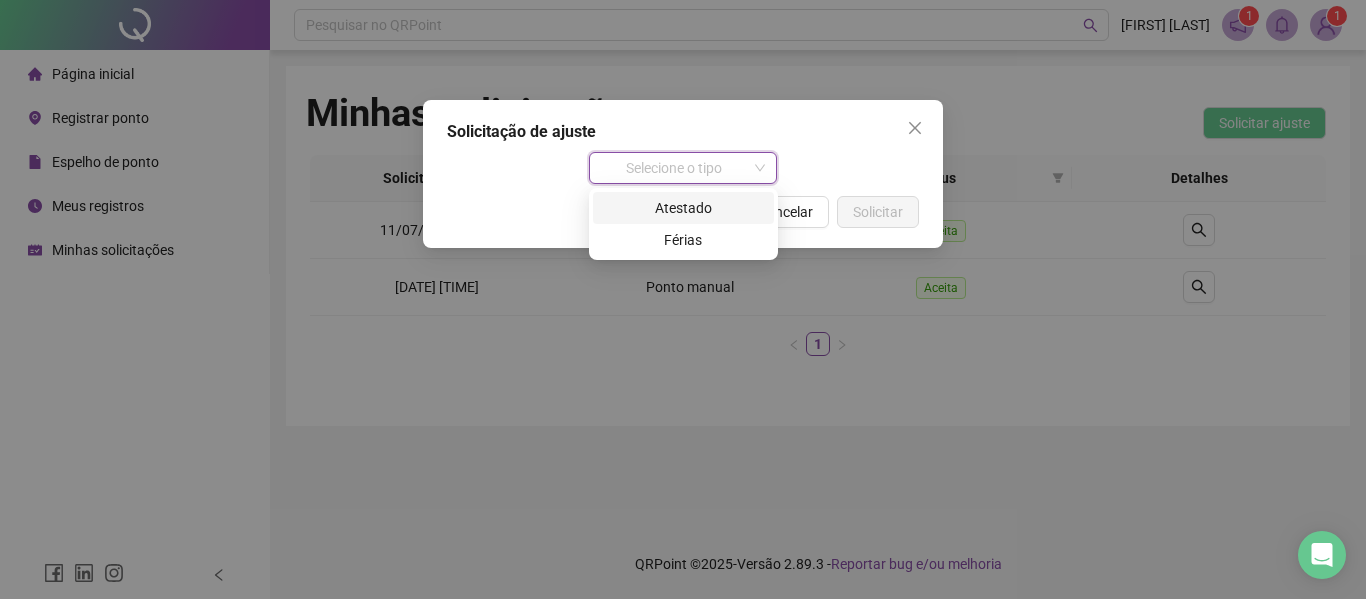 click on "Solicitação de ajuste" at bounding box center (683, 132) 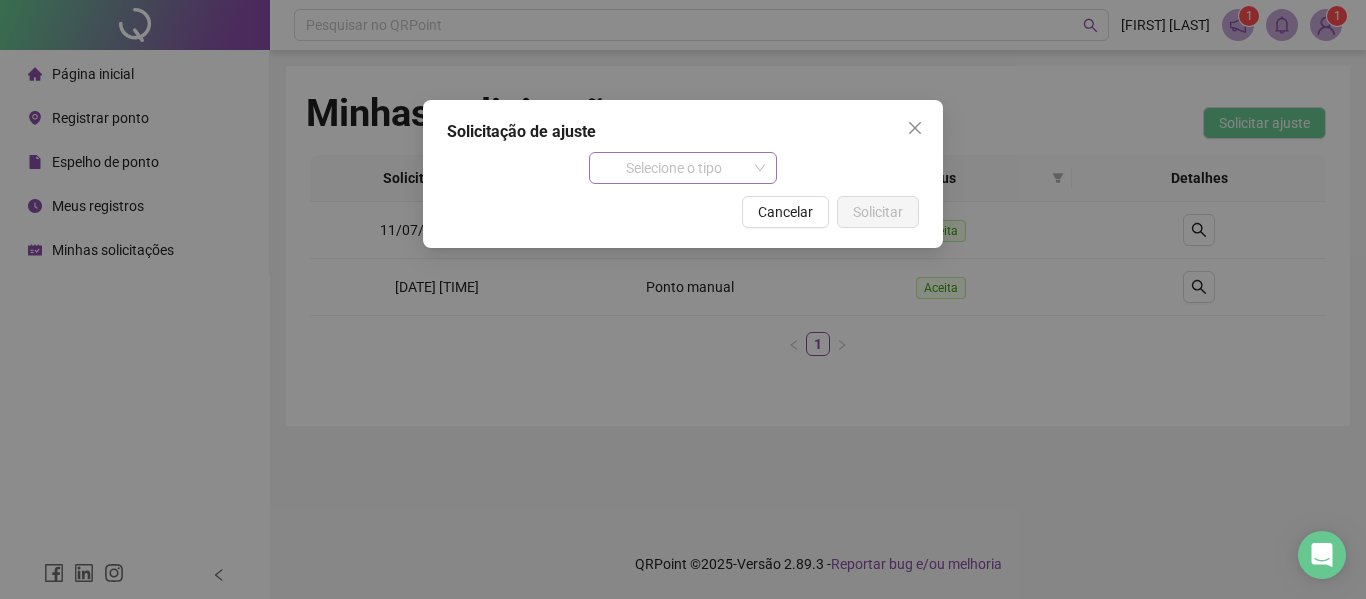 click on "Selecione o tipo" at bounding box center [683, 168] 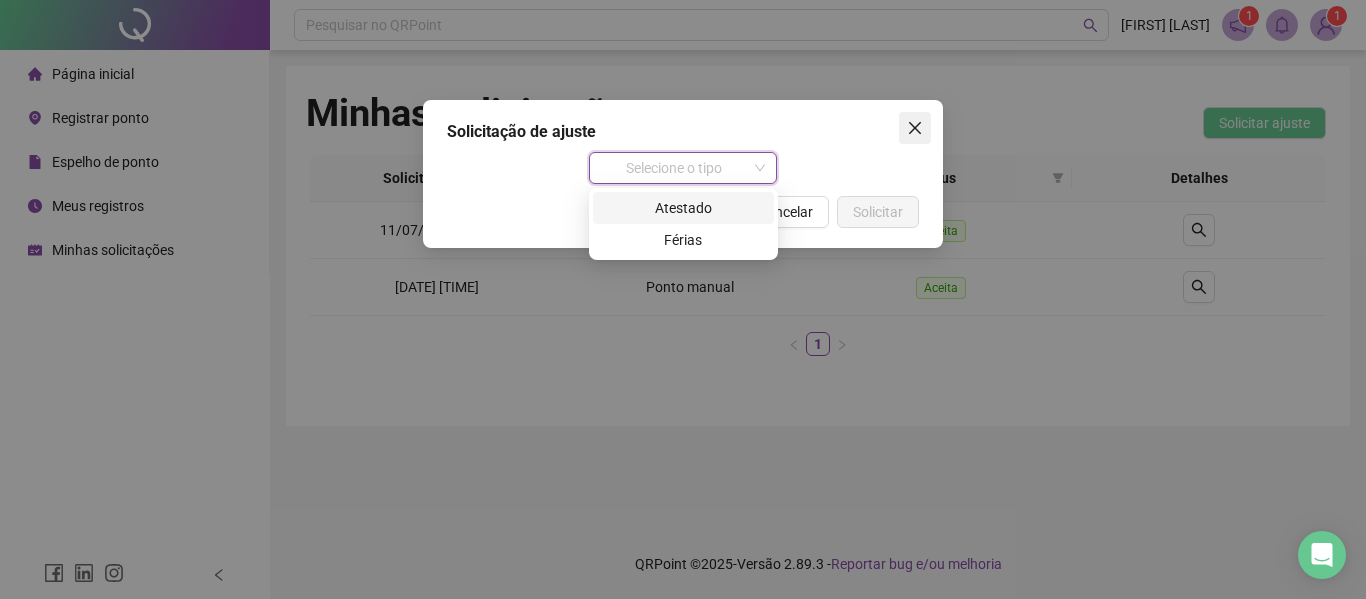 click 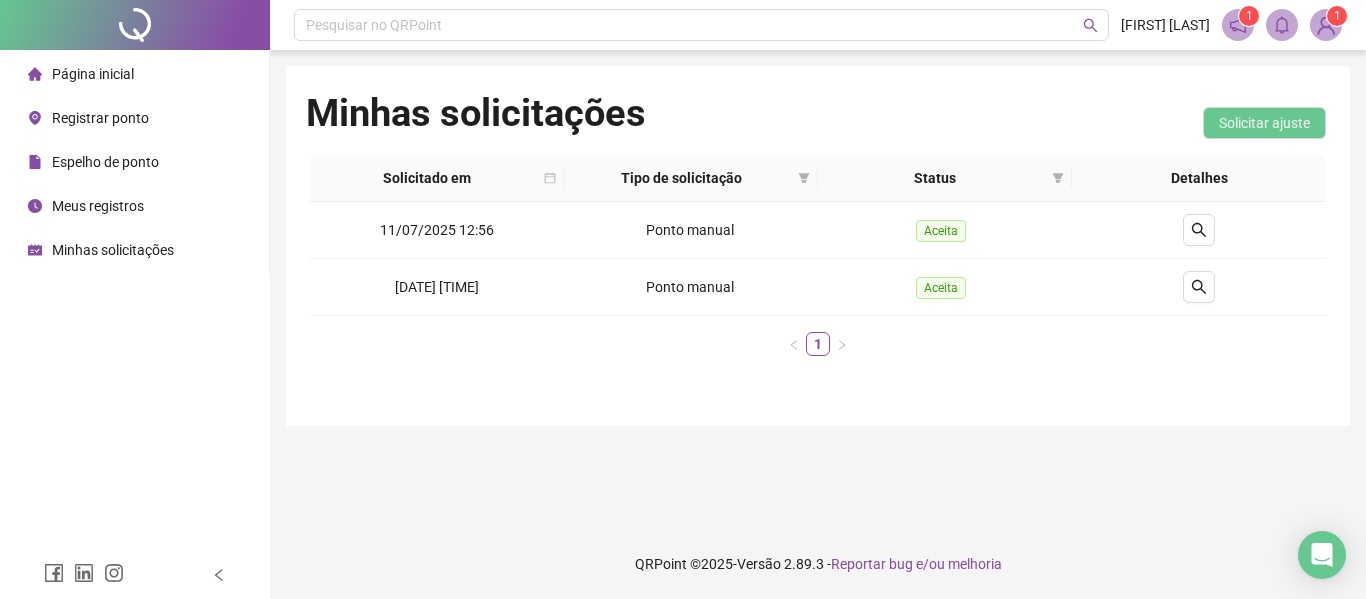 click on "Espelho de ponto" at bounding box center [105, 162] 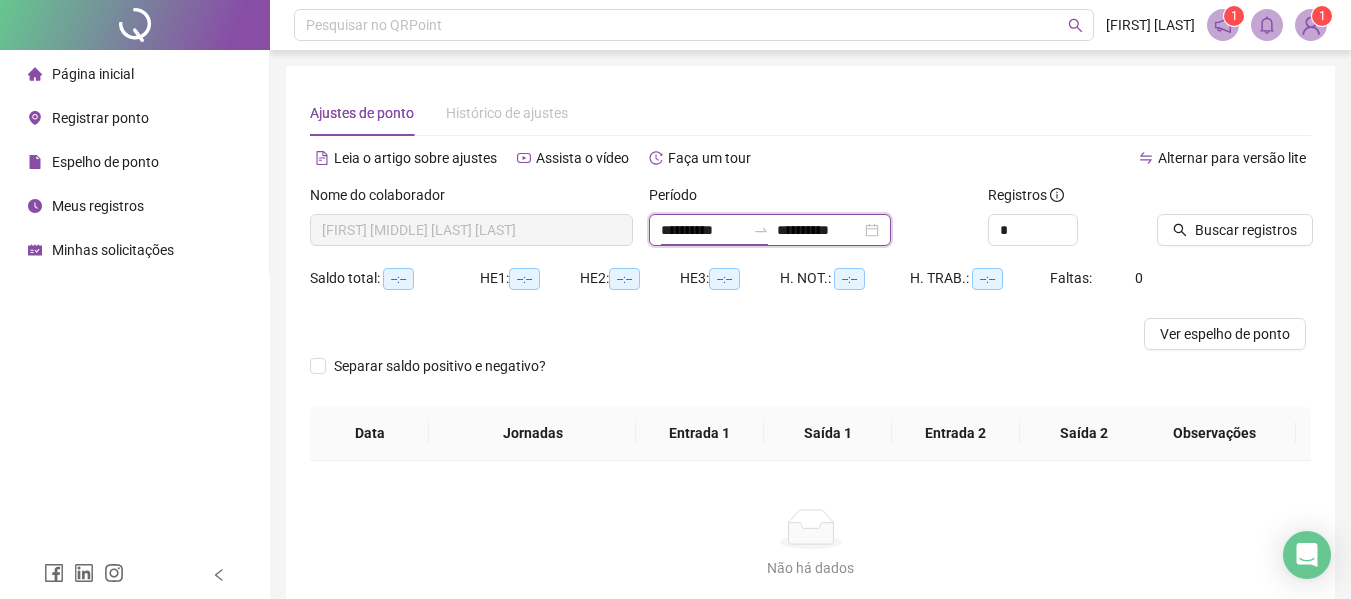 click on "**********" at bounding box center [703, 230] 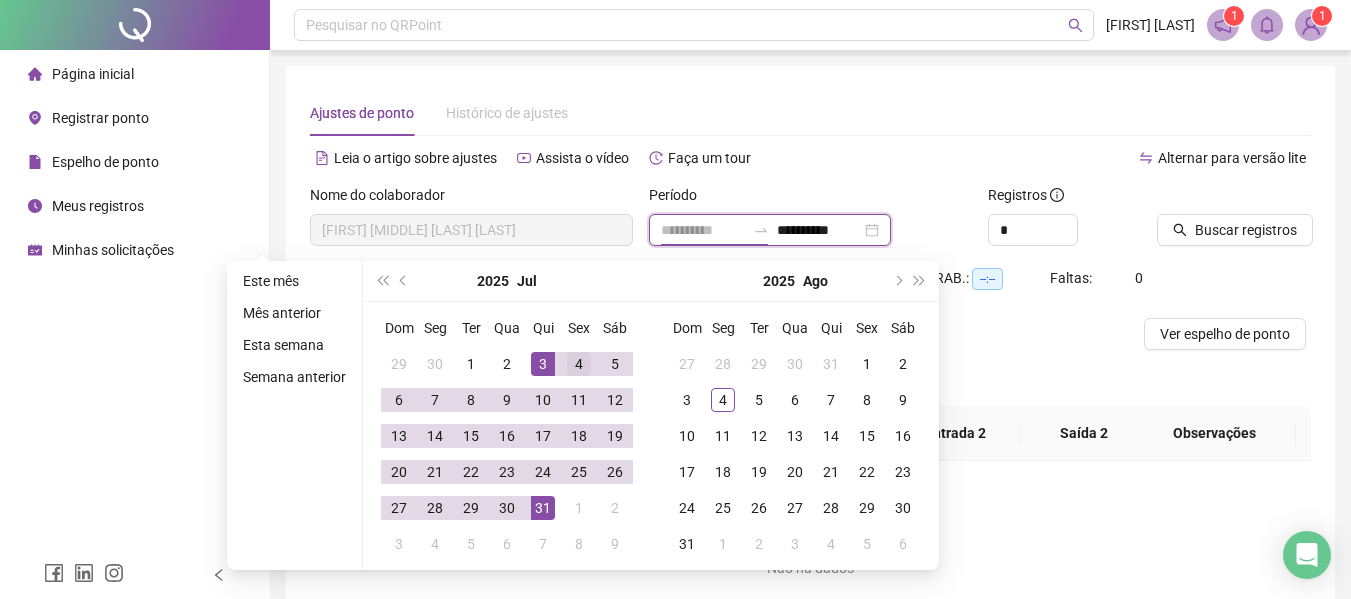 type on "**********" 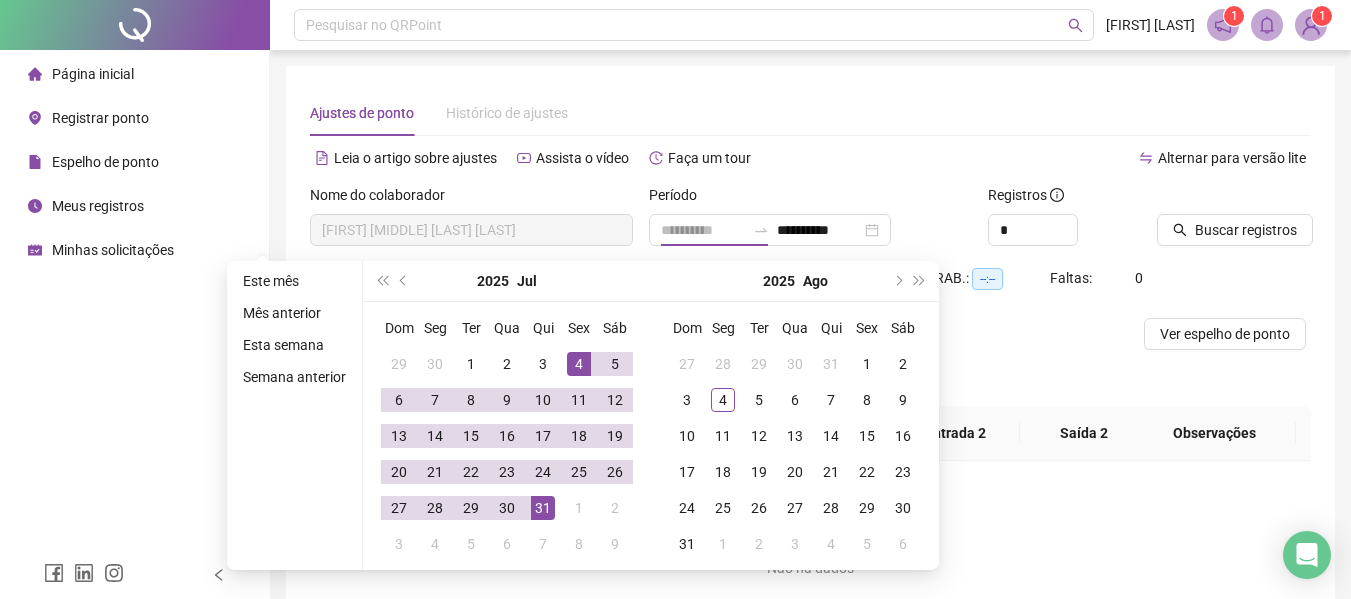 click on "4" at bounding box center [579, 364] 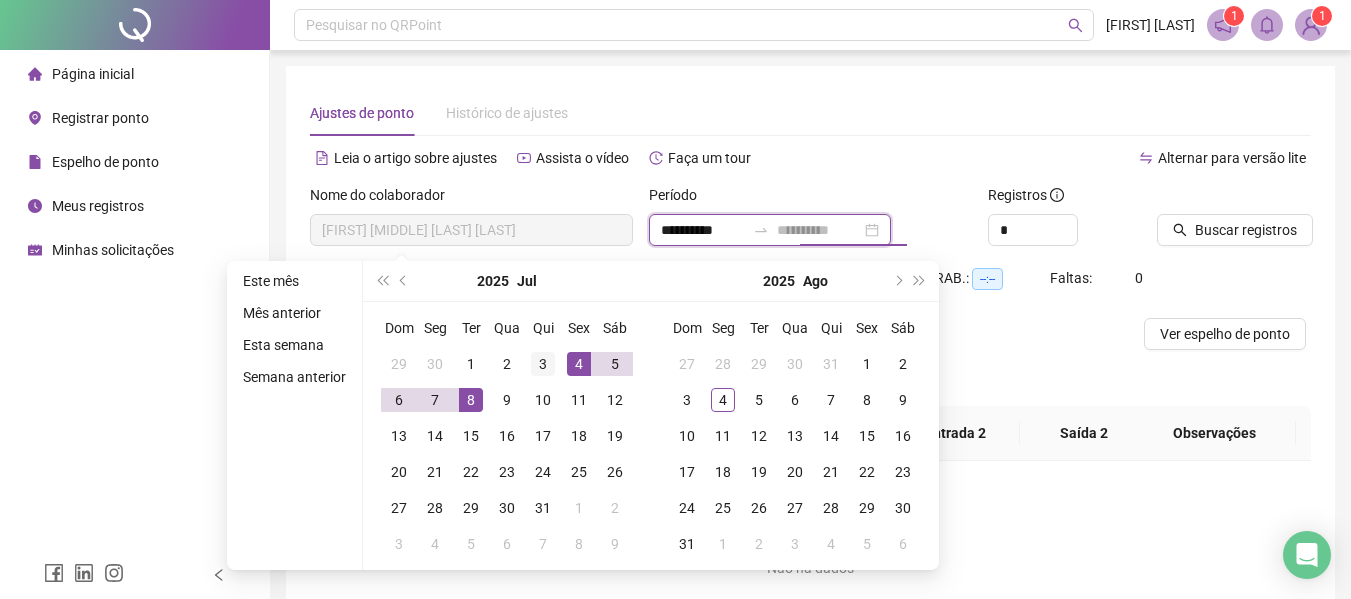 type on "**********" 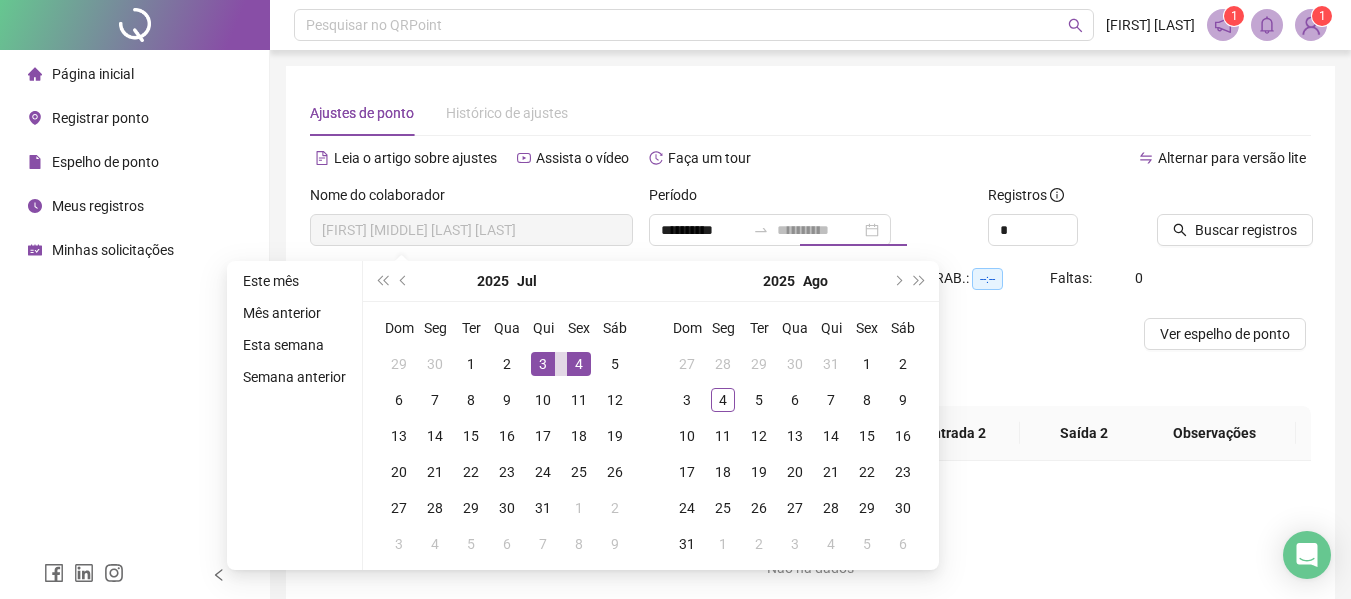 click on "3" at bounding box center [543, 364] 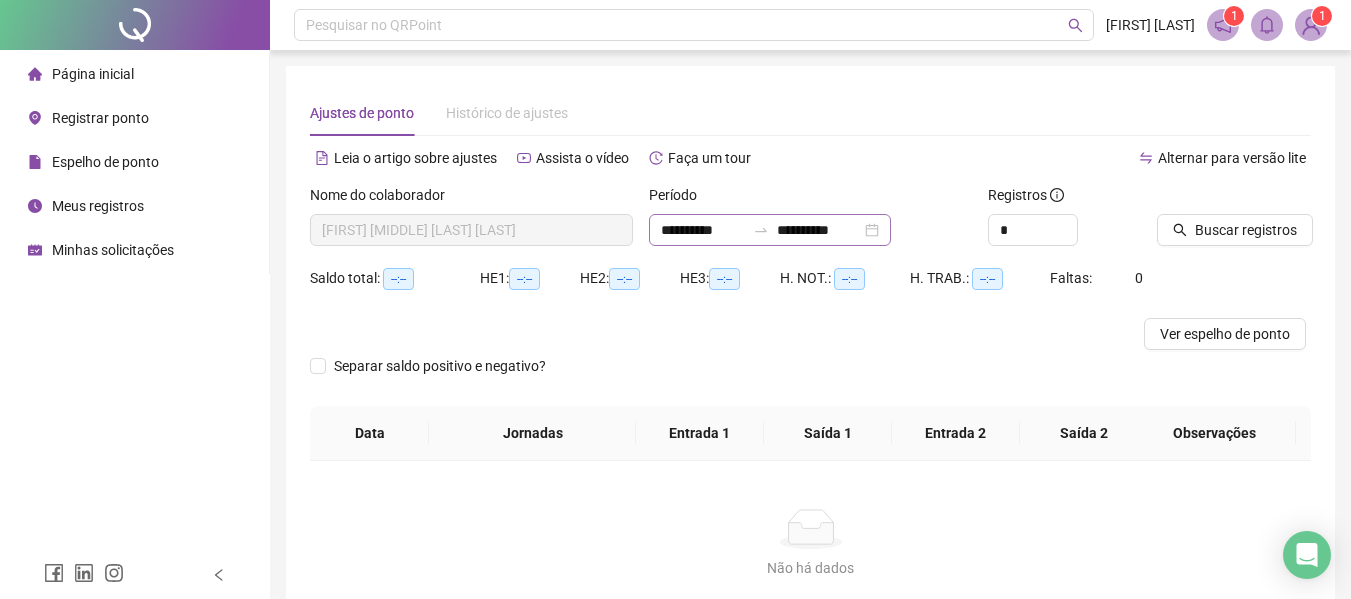 click on "**********" at bounding box center (770, 230) 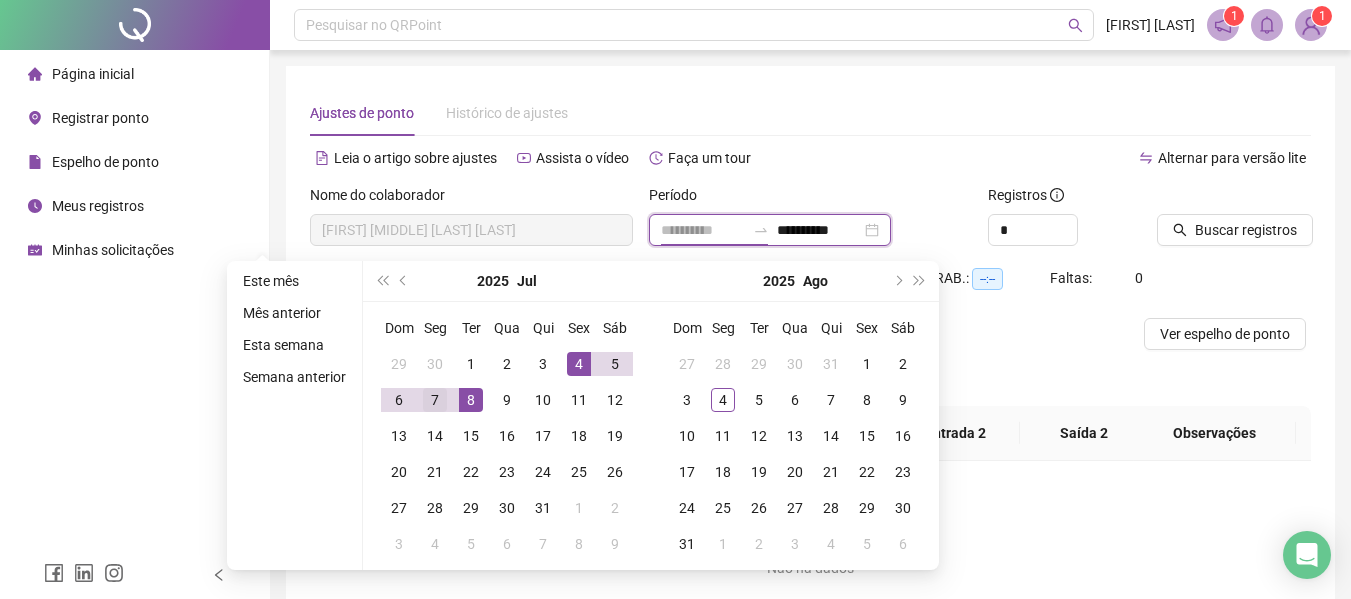 type on "**********" 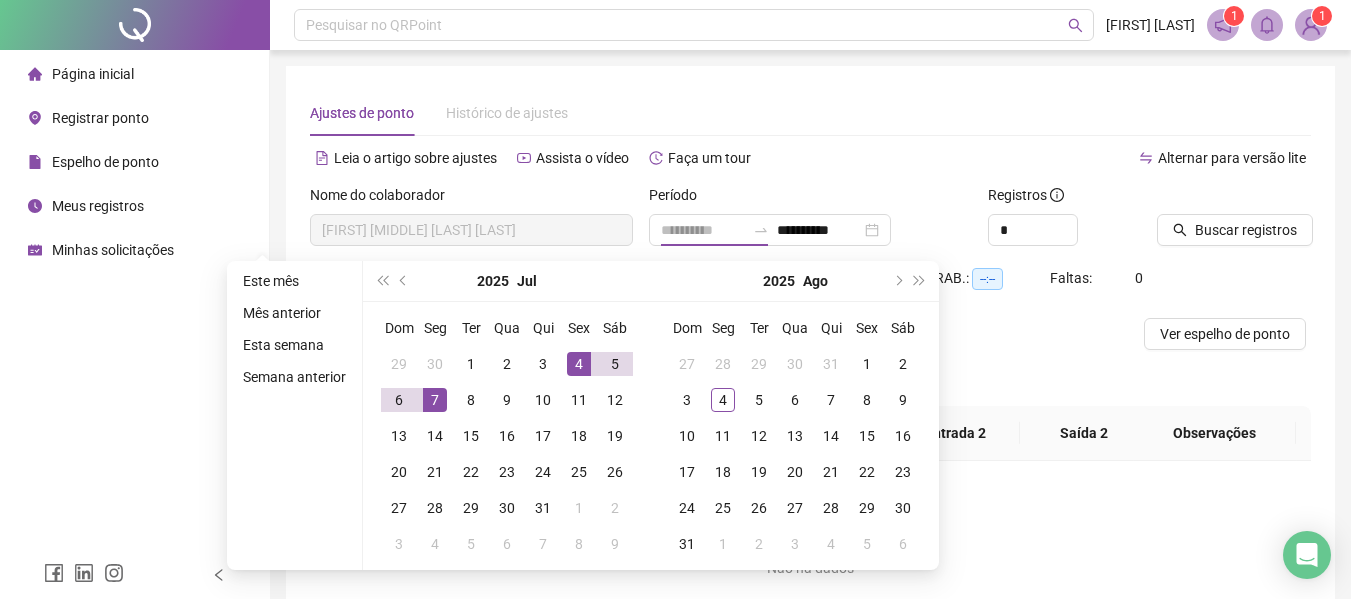click on "7" at bounding box center (435, 400) 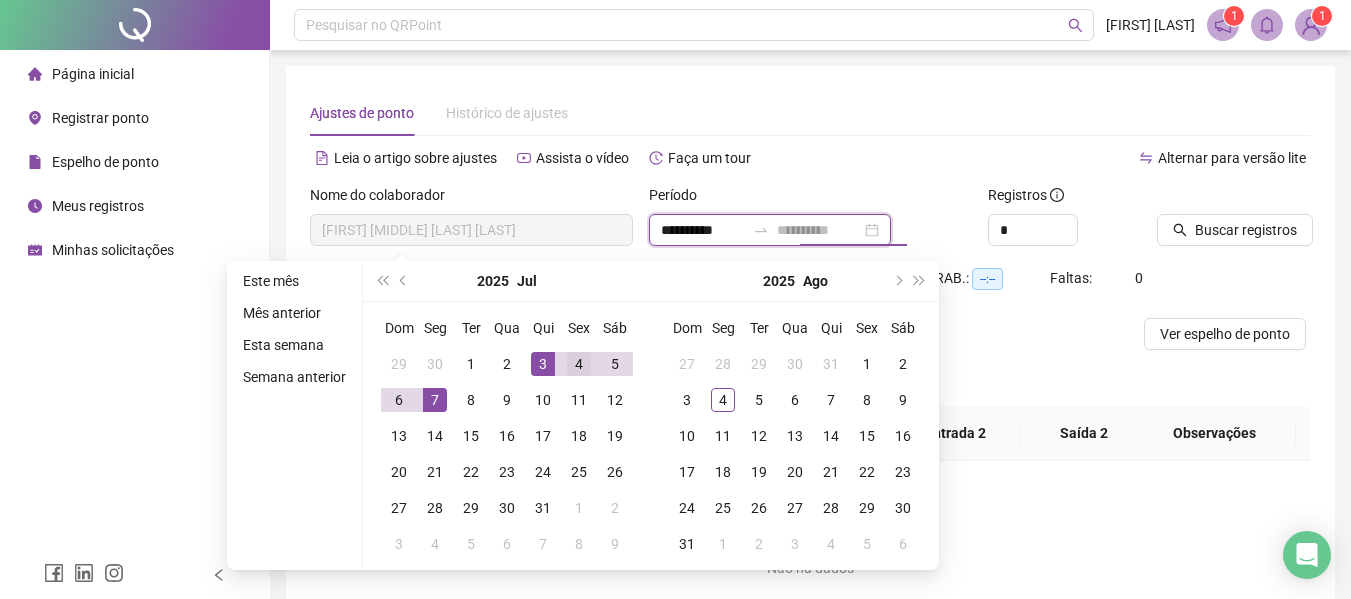 type on "**********" 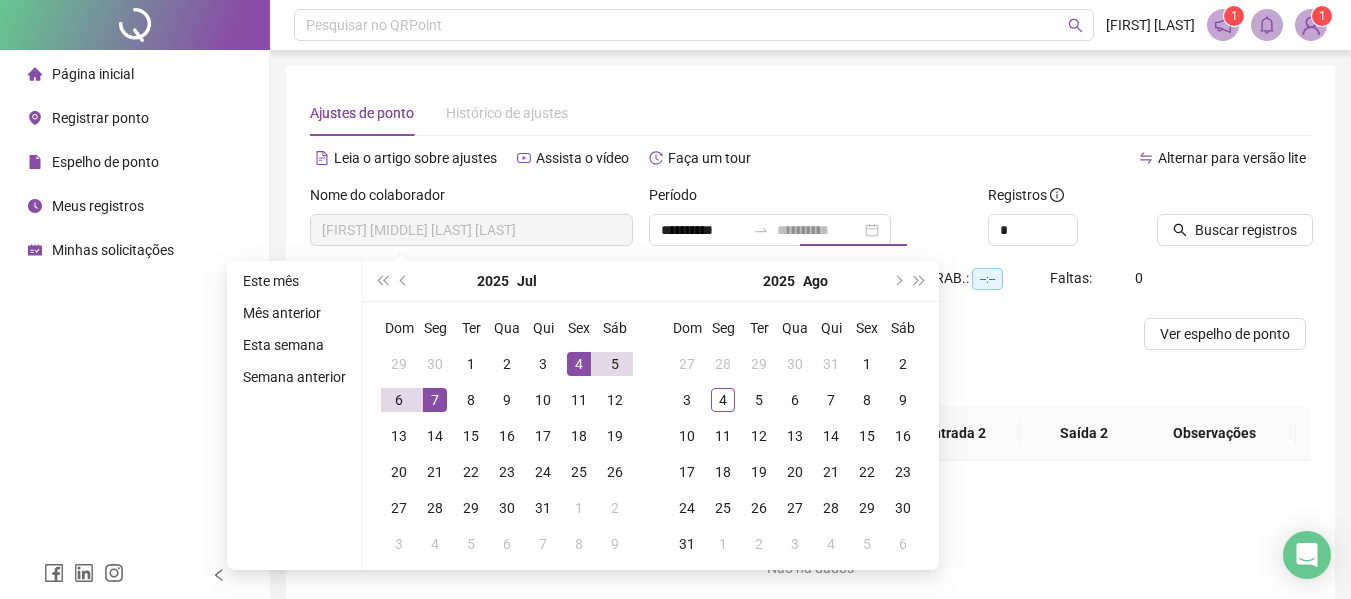 click on "4" at bounding box center [579, 364] 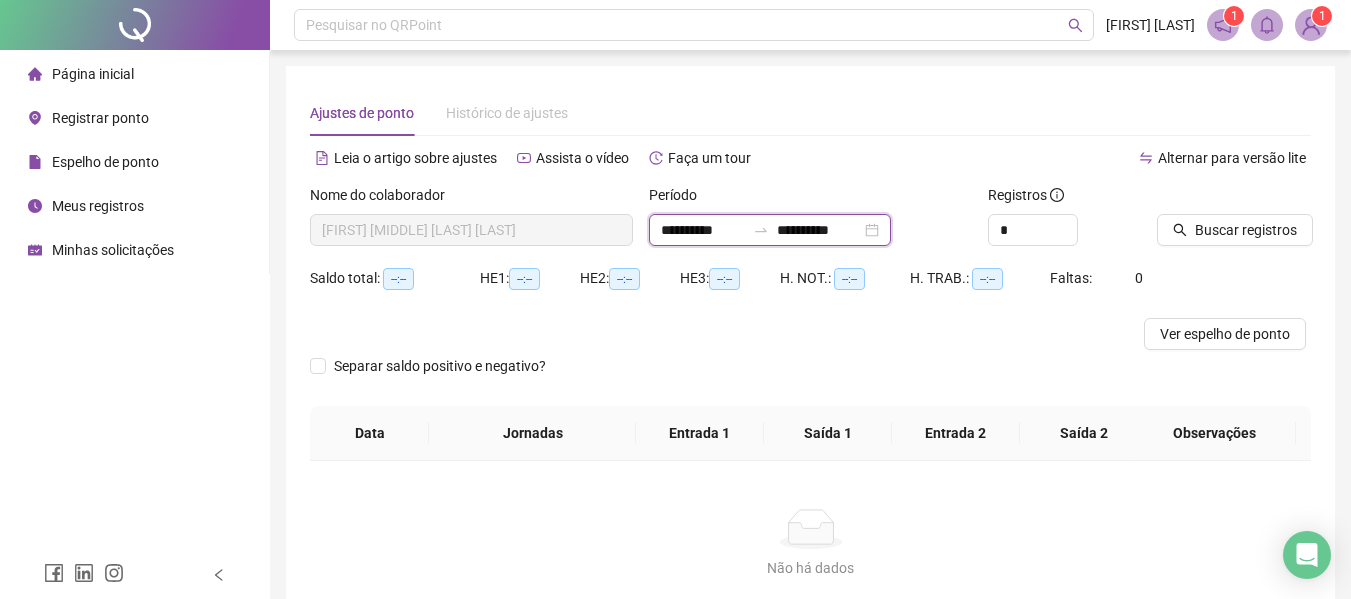 click on "**********" at bounding box center (703, 230) 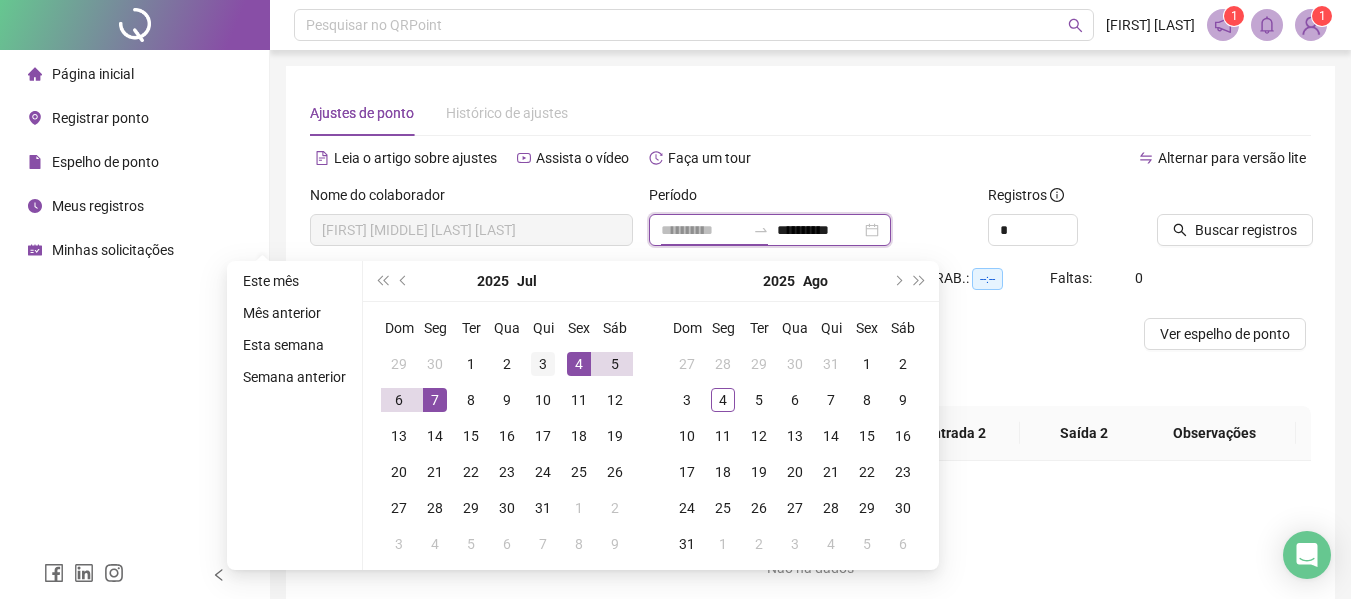 type on "**********" 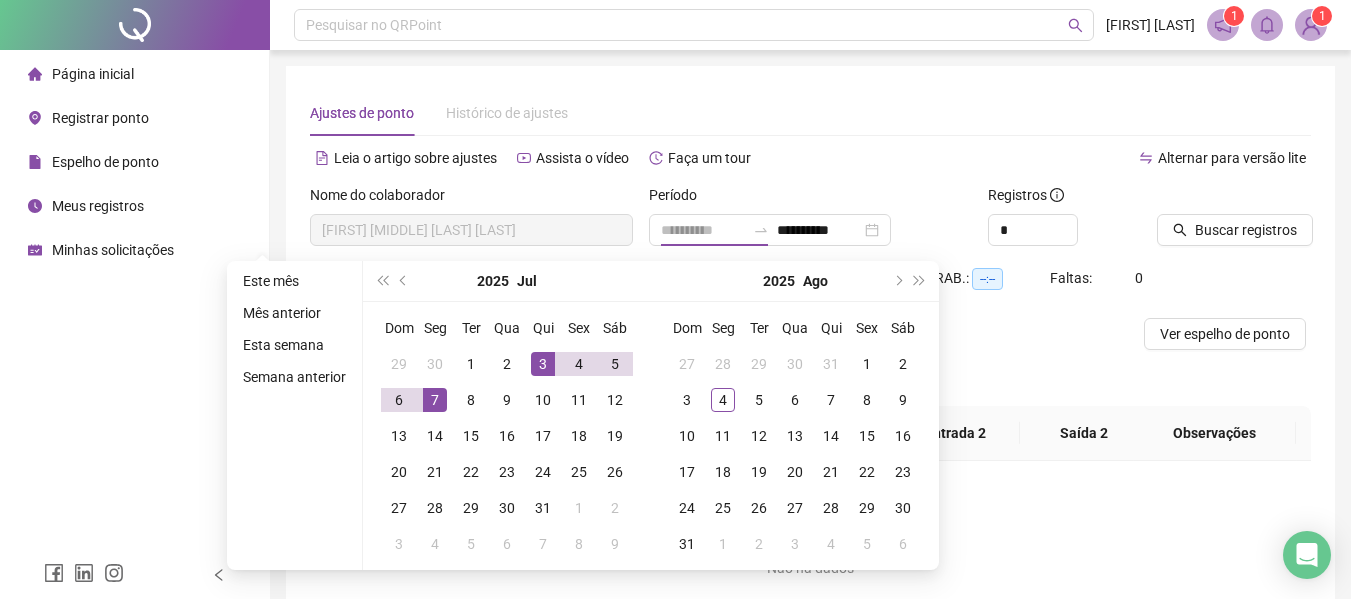 click on "3" at bounding box center (543, 364) 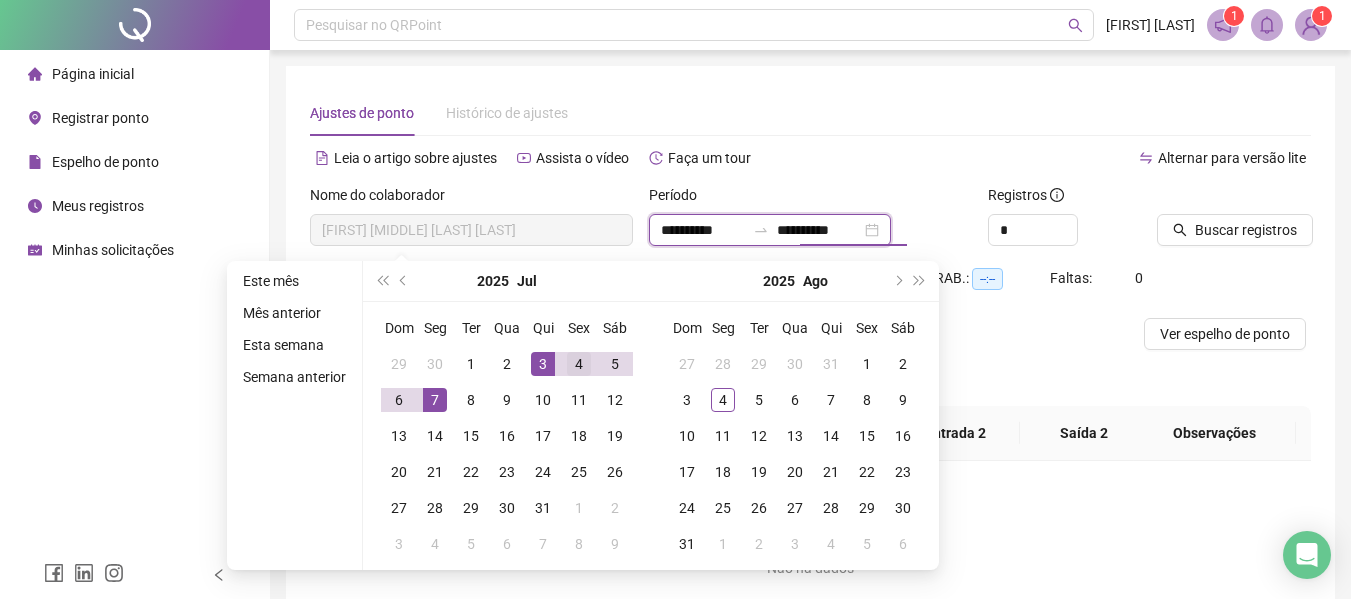 type on "**********" 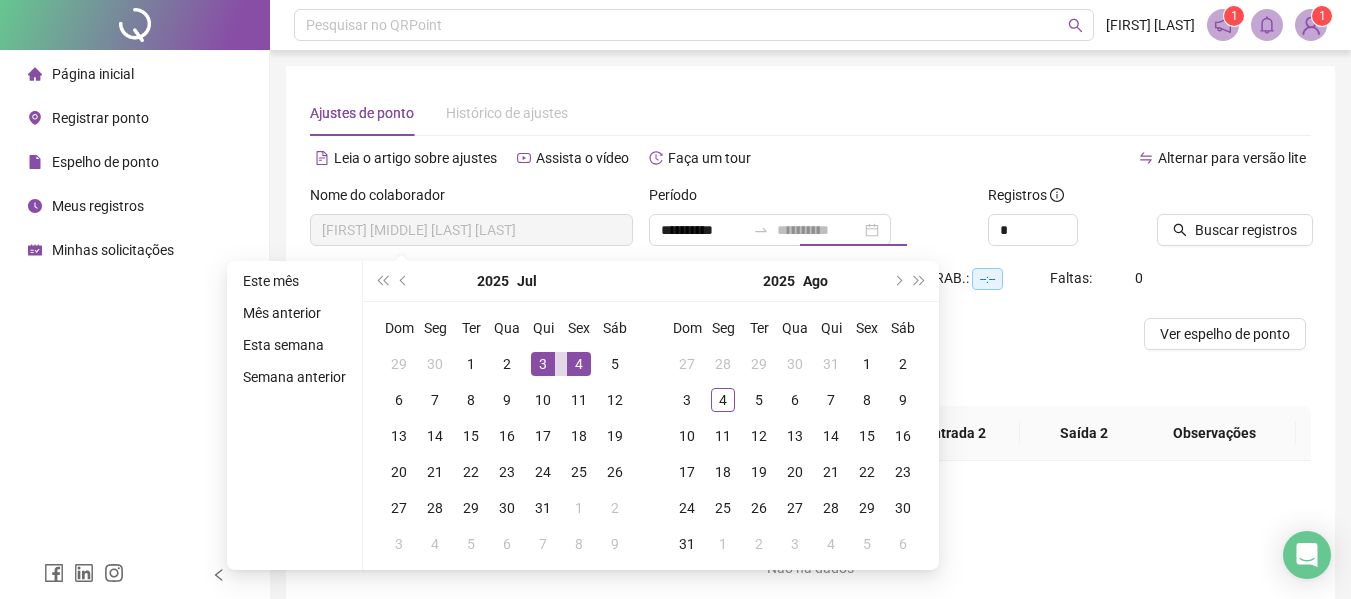 click on "4" at bounding box center (579, 364) 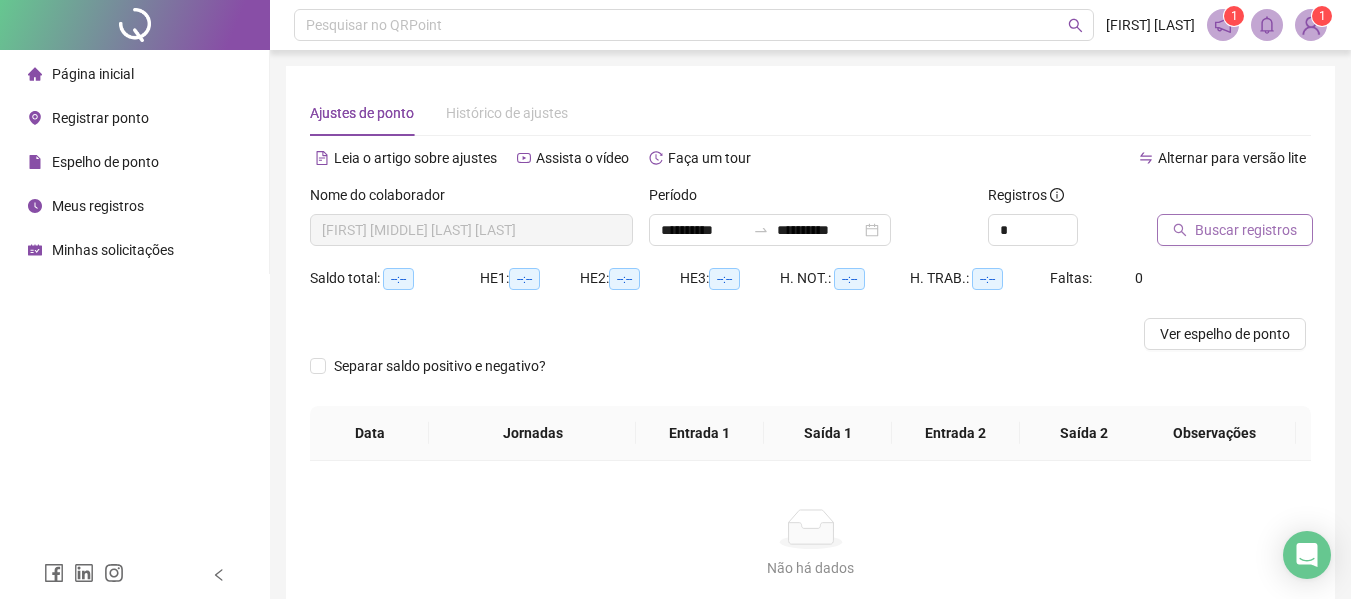 click on "Buscar registros" at bounding box center (1246, 230) 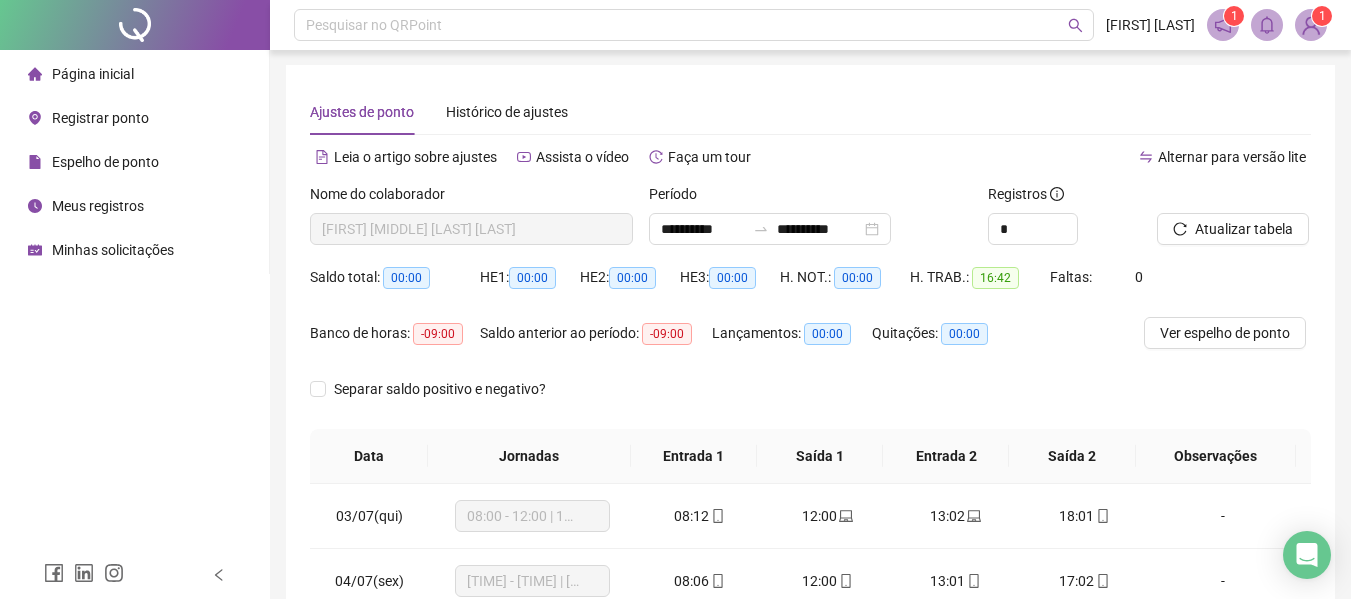 scroll, scrollTop: 0, scrollLeft: 0, axis: both 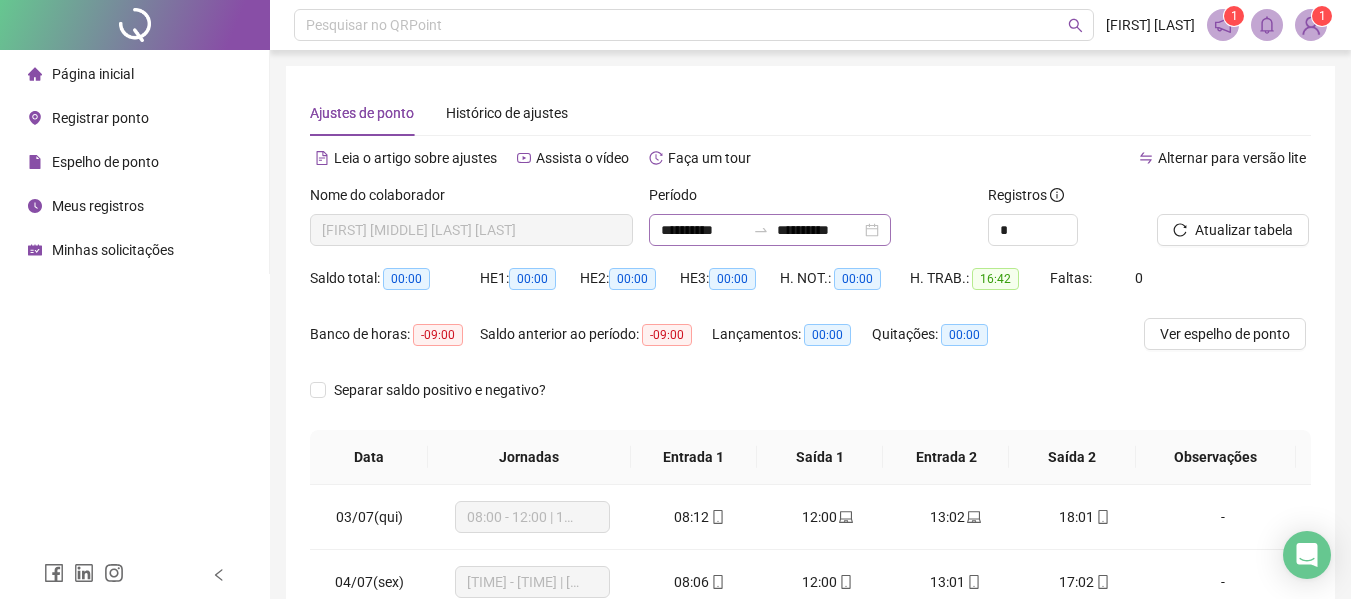 click on "**********" at bounding box center (770, 230) 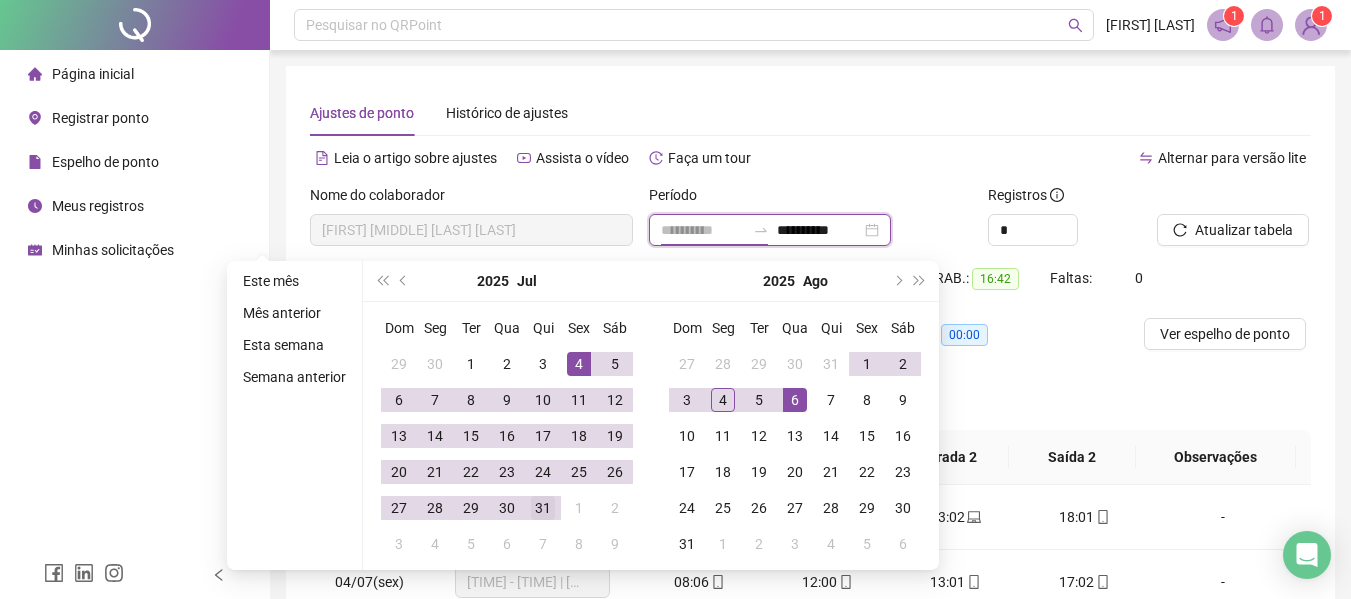 type on "**********" 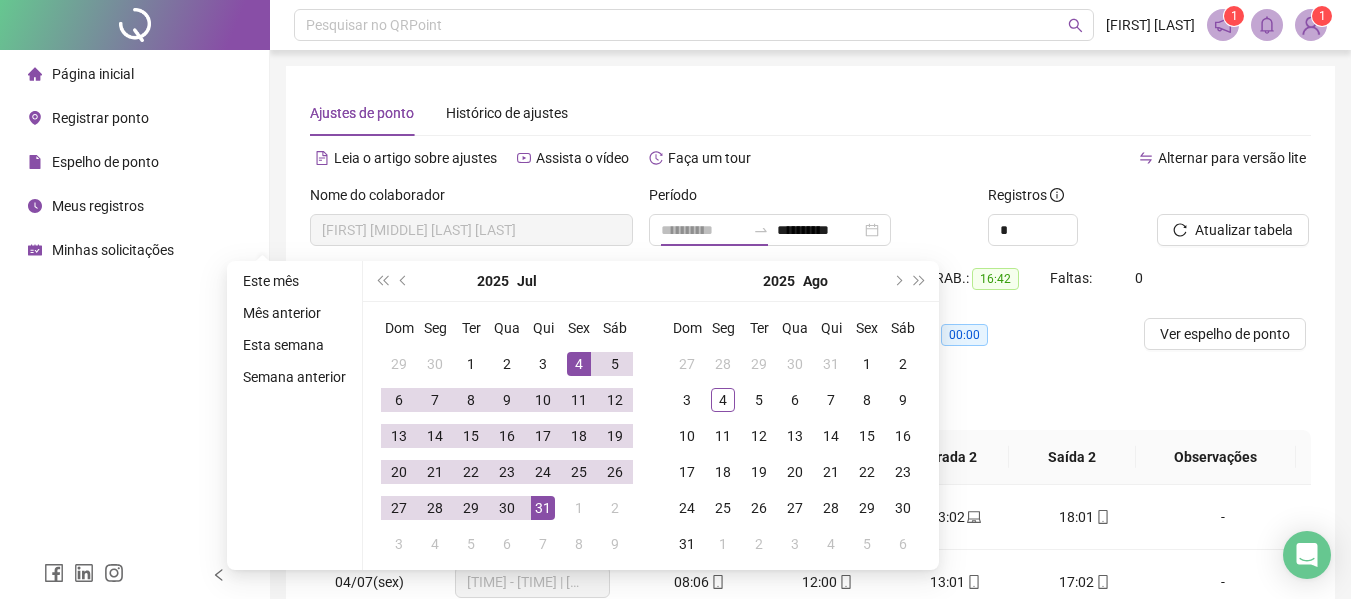 click on "31" at bounding box center (543, 508) 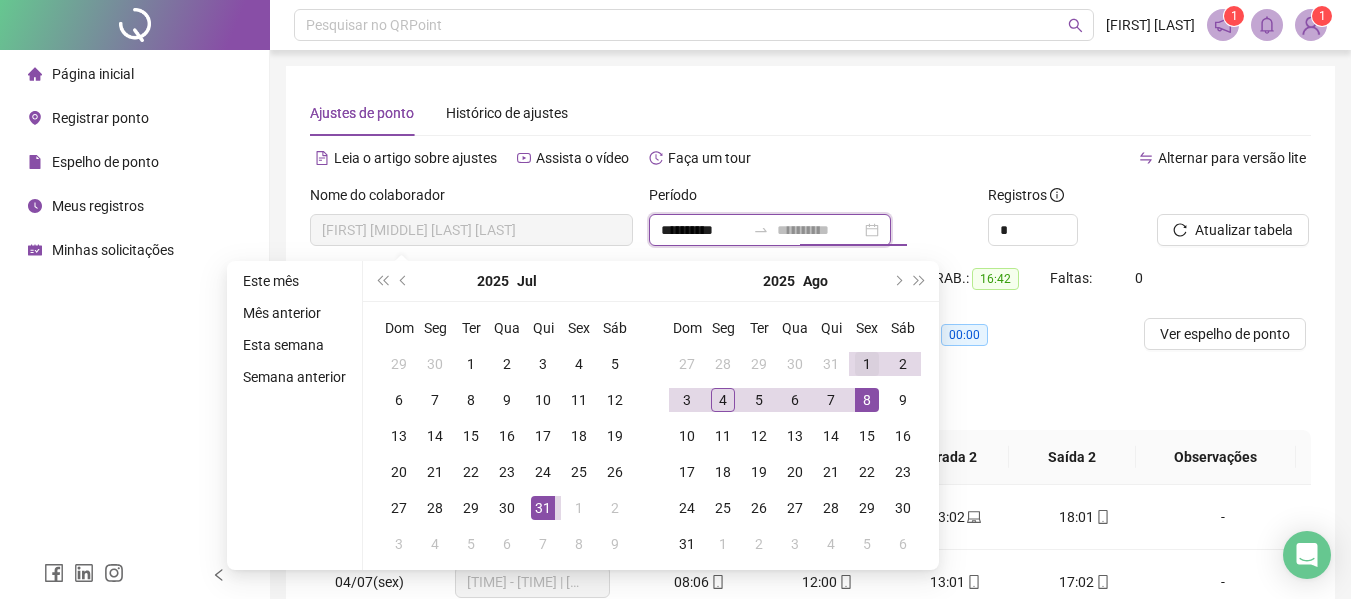 type on "**********" 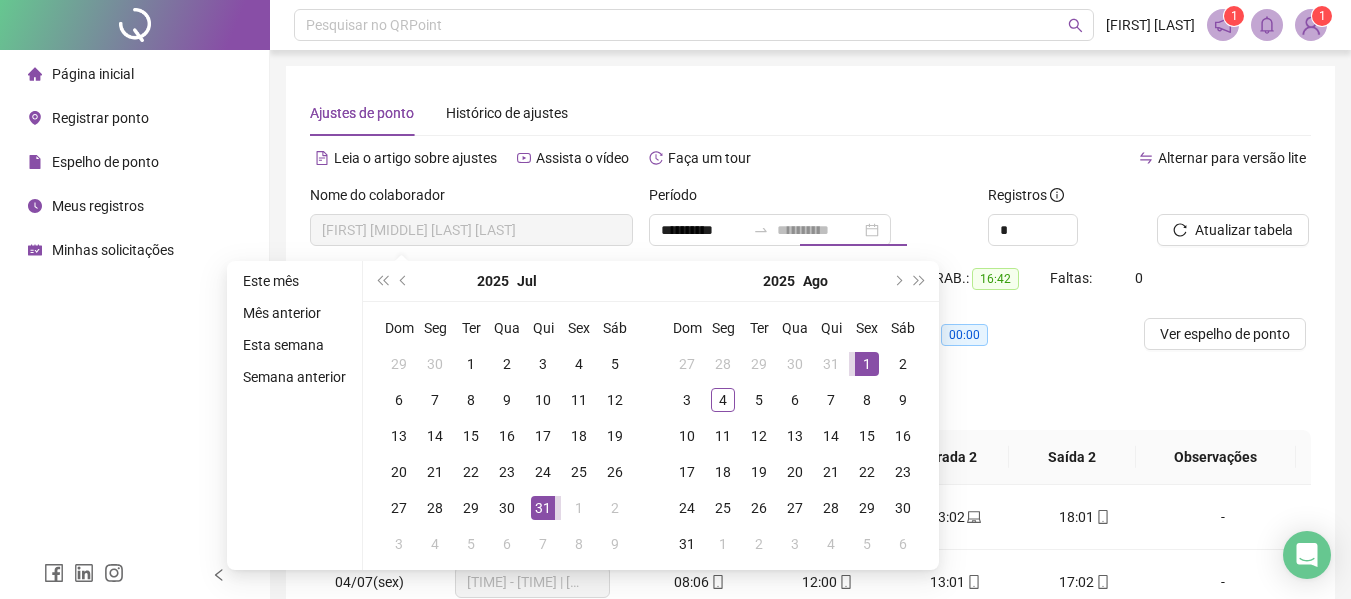 click on "1" at bounding box center [867, 364] 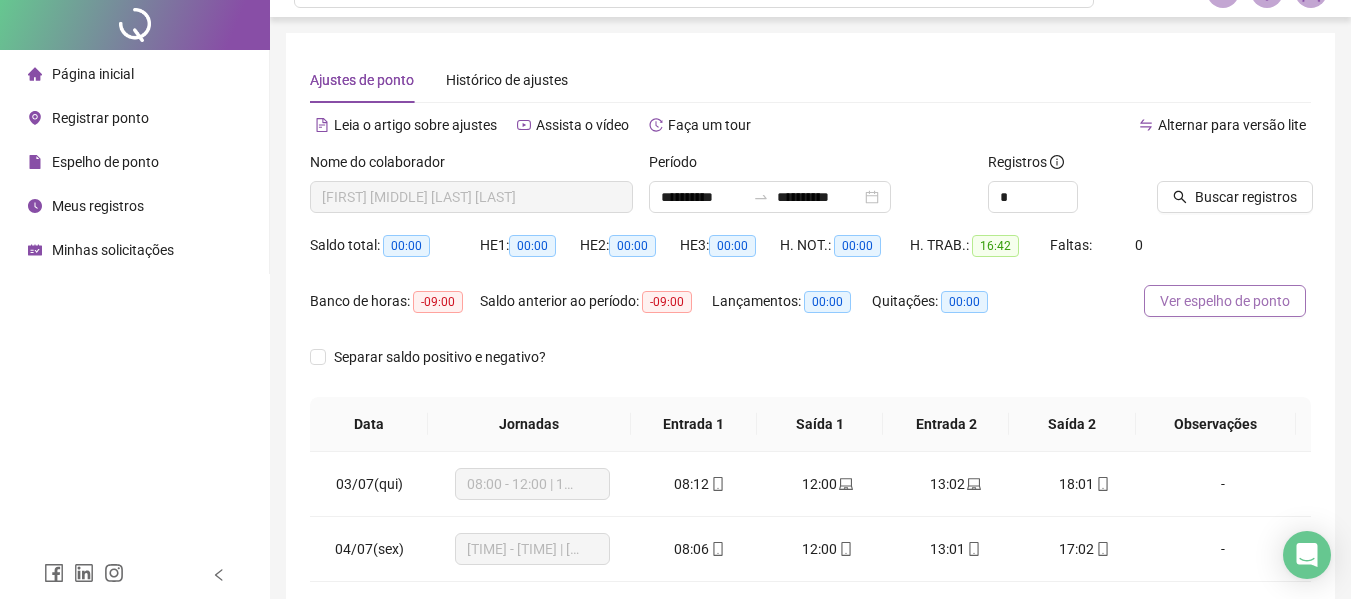 scroll, scrollTop: 0, scrollLeft: 0, axis: both 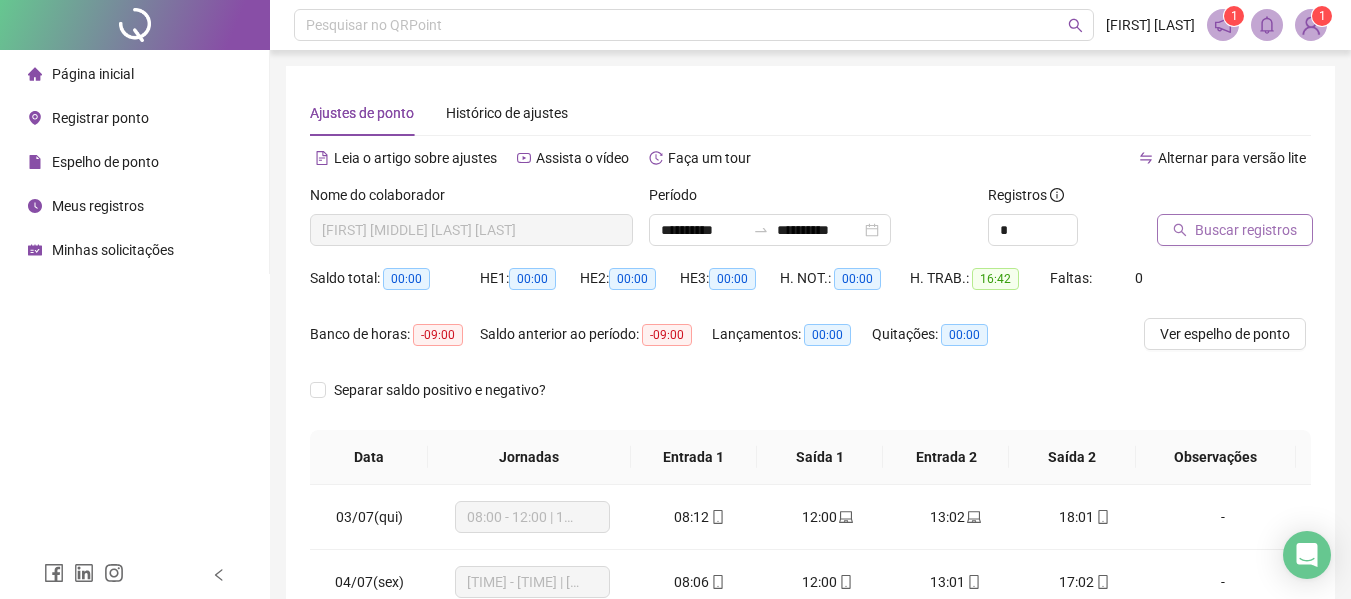 click on "Buscar registros" at bounding box center [1246, 230] 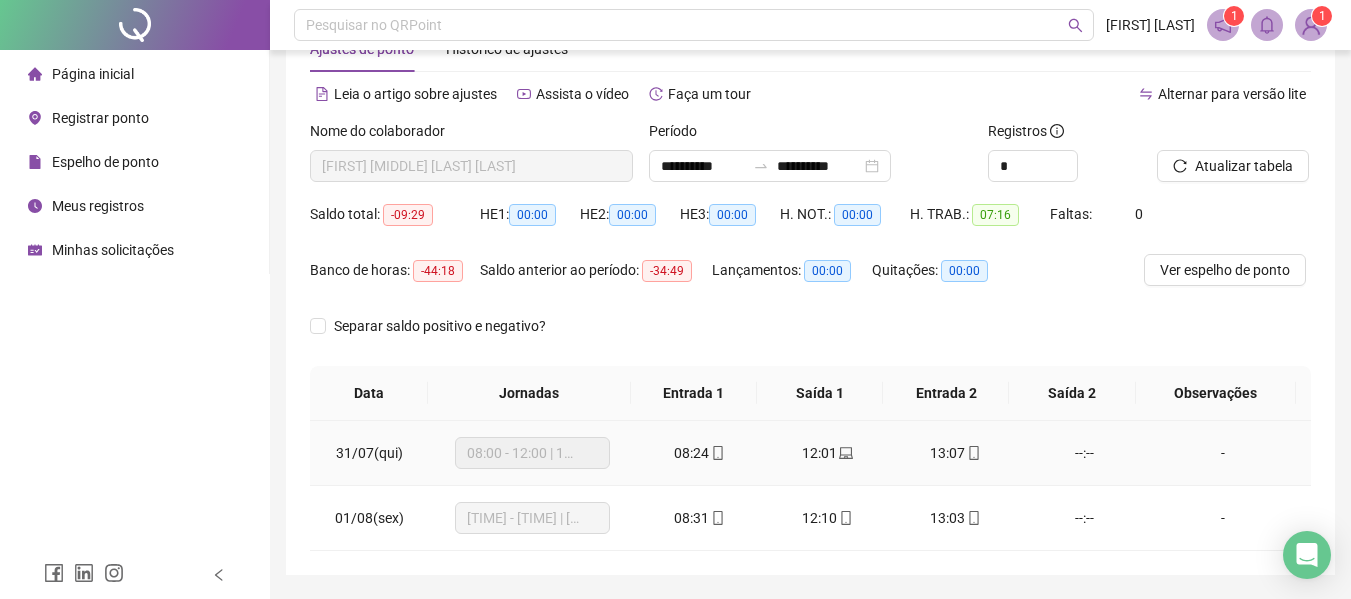 scroll, scrollTop: 126, scrollLeft: 0, axis: vertical 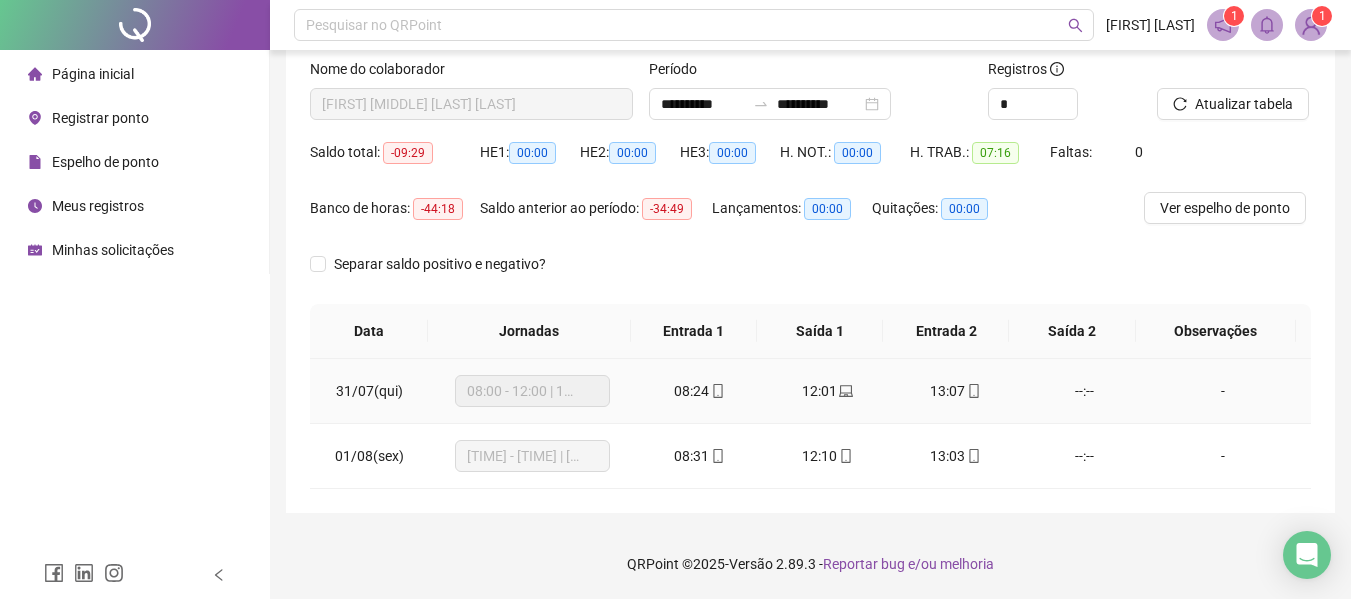 click on "-" at bounding box center [1223, 391] 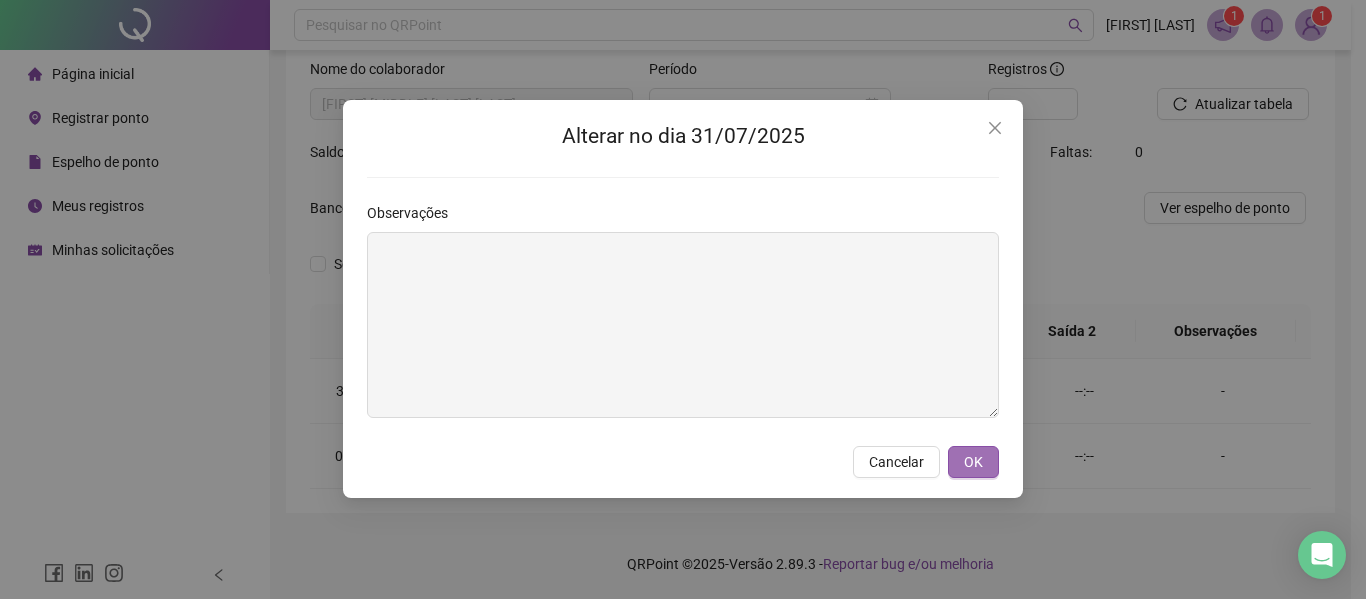 click on "OK" at bounding box center (973, 462) 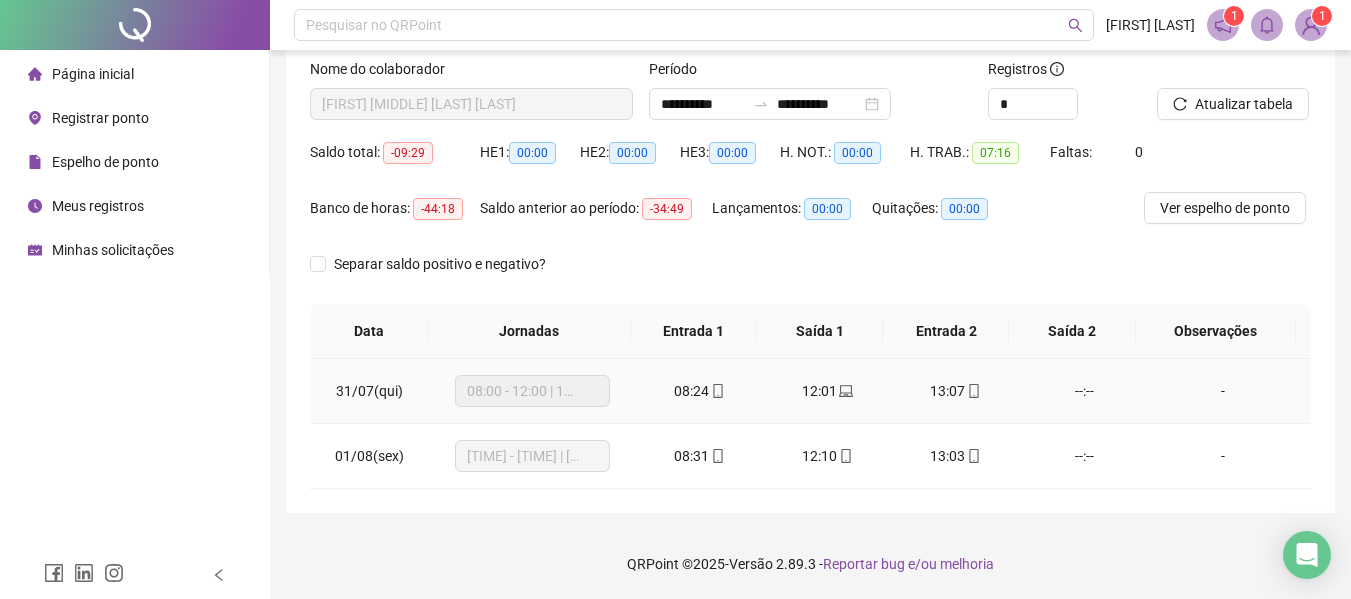 click on "--:--" at bounding box center [1084, 391] 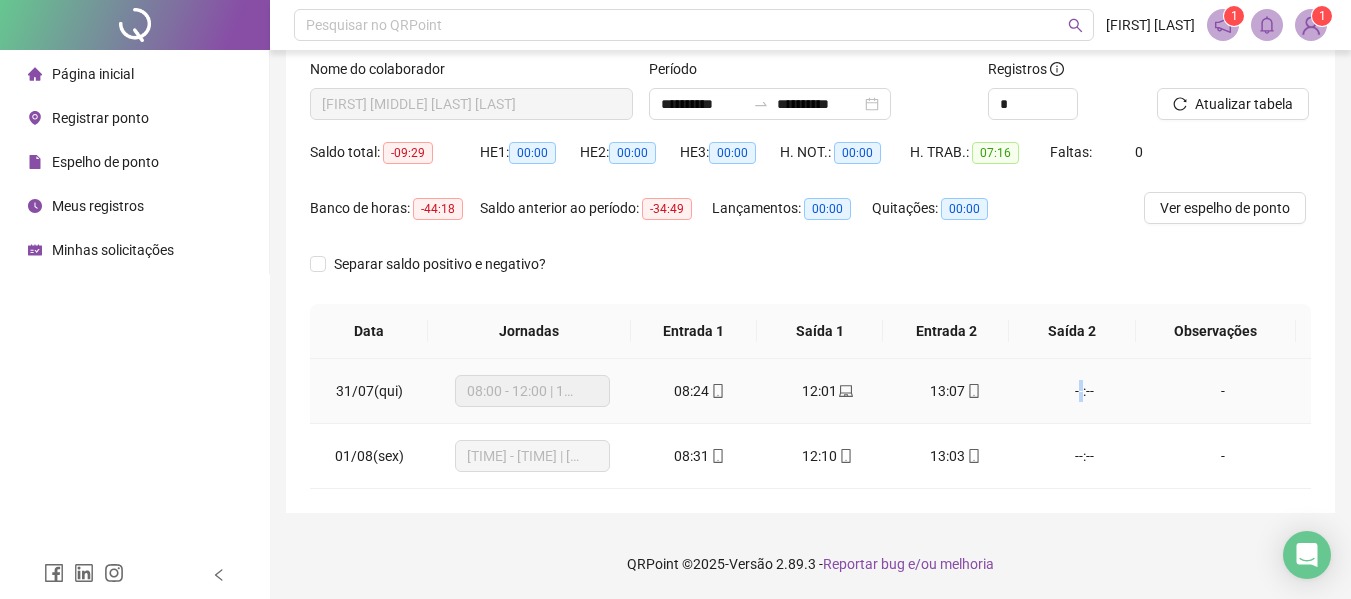 click on "--:--" at bounding box center [1084, 391] 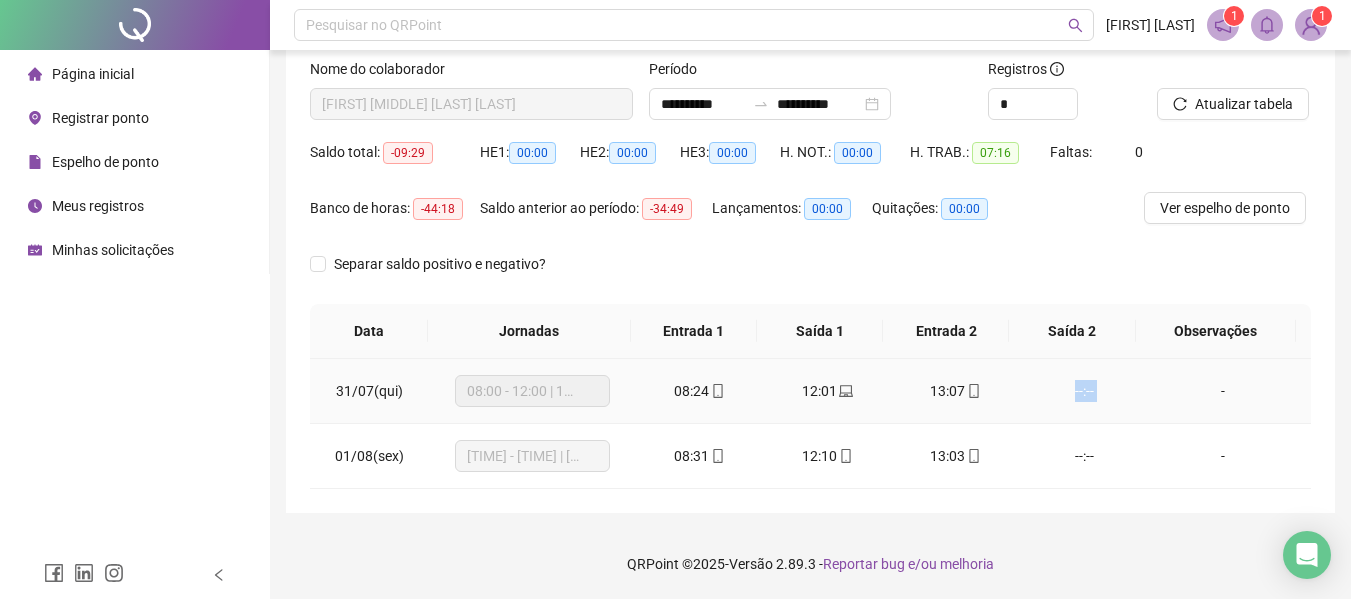 click on "--:--" at bounding box center [1084, 391] 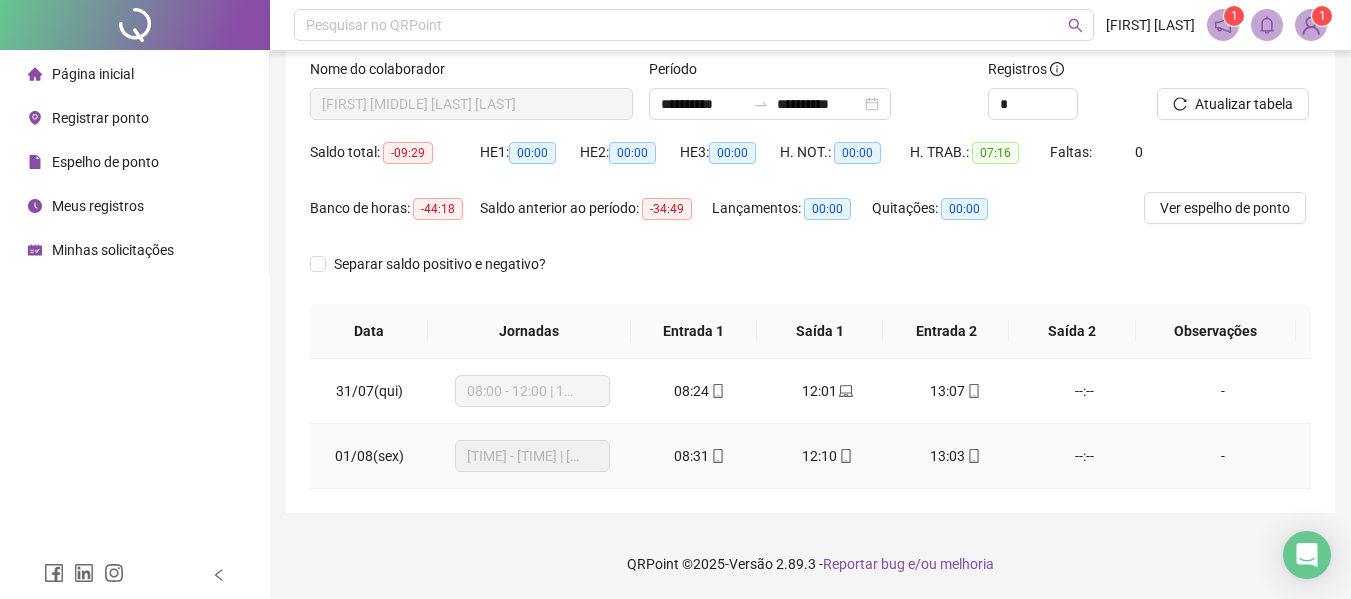 click on "--:--" at bounding box center [1084, 456] 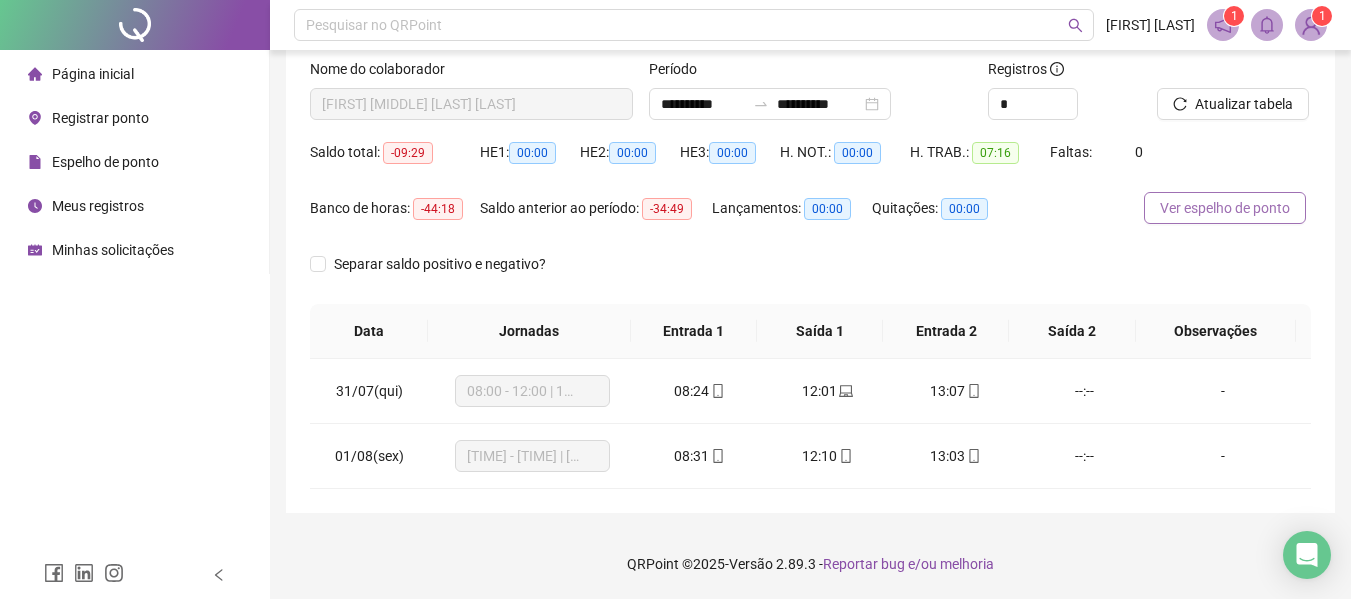click on "Ver espelho de ponto" at bounding box center (1225, 208) 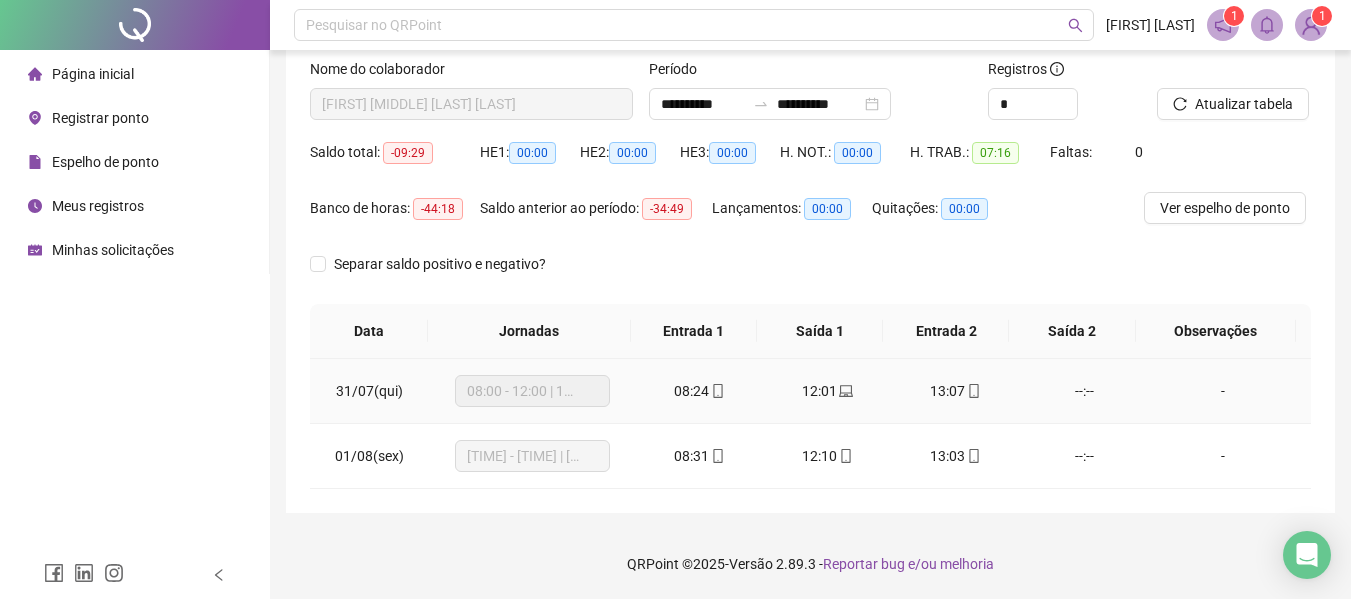 click on "--:--" at bounding box center (1084, 391) 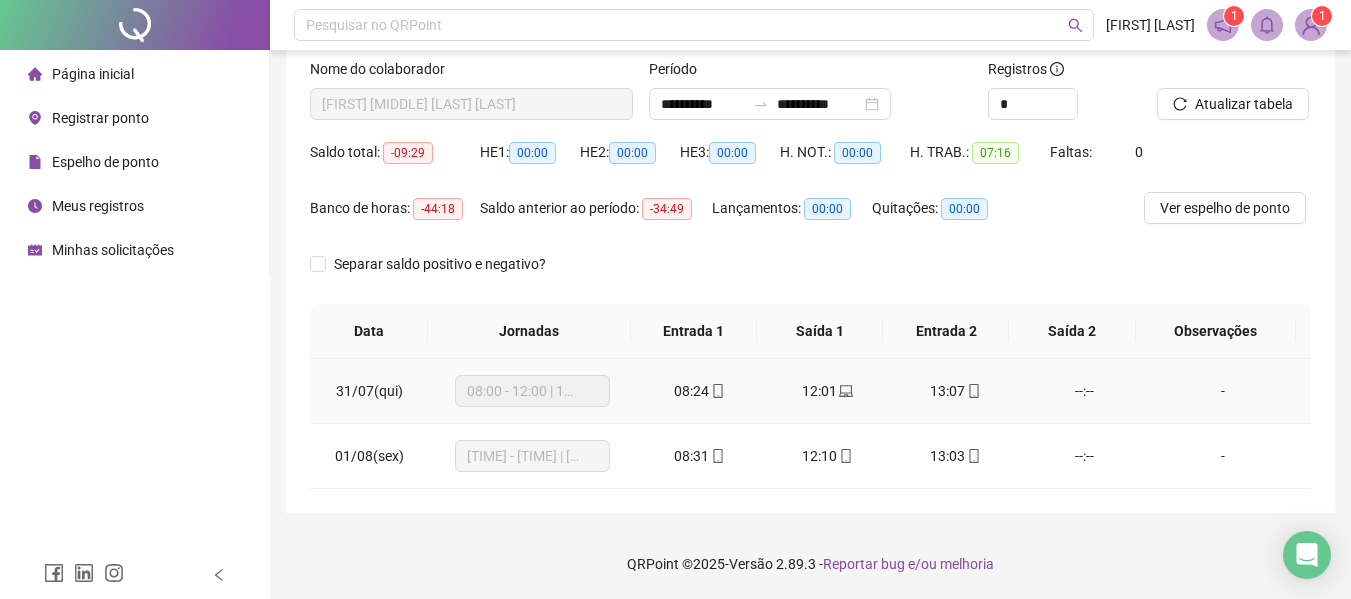 click on "-" at bounding box center [1223, 391] 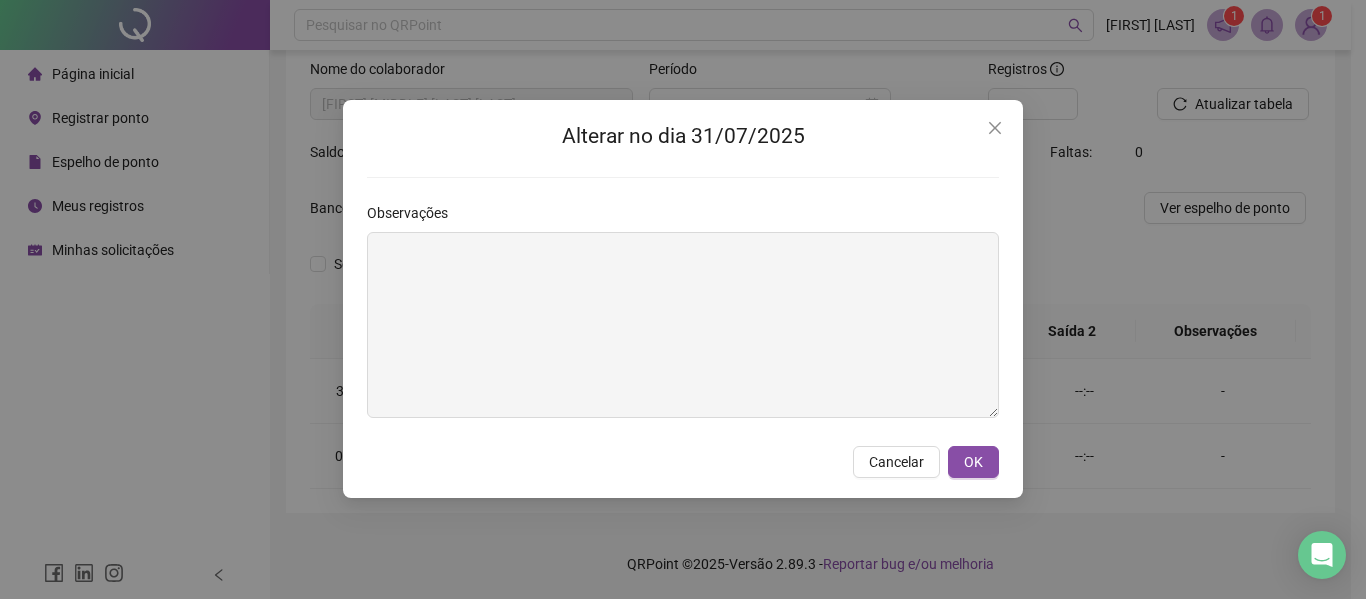 click on "Observações" at bounding box center (683, 217) 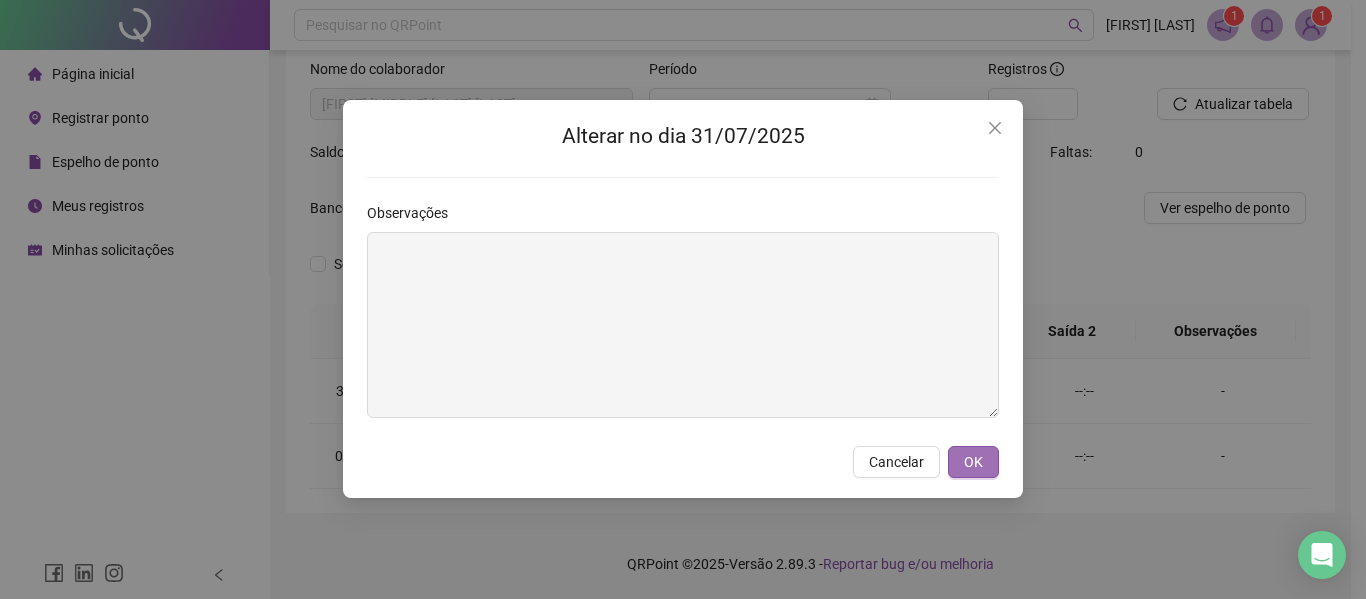 click on "OK" at bounding box center (973, 462) 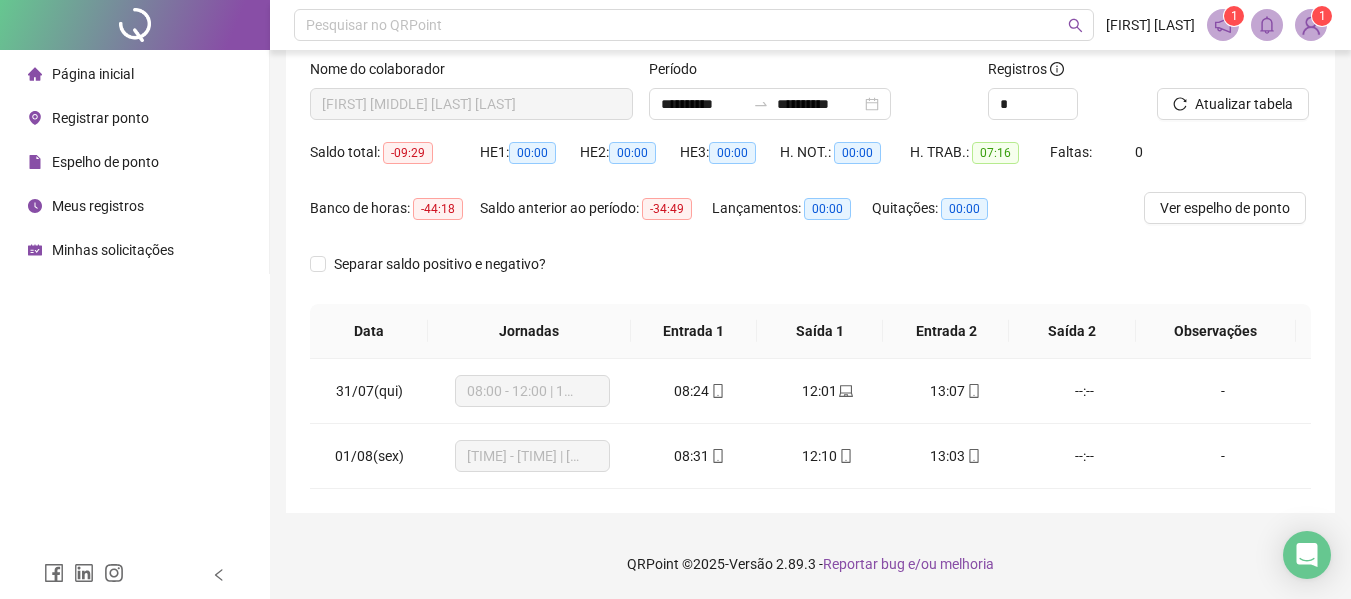 click on "Minhas solicitações" at bounding box center (113, 250) 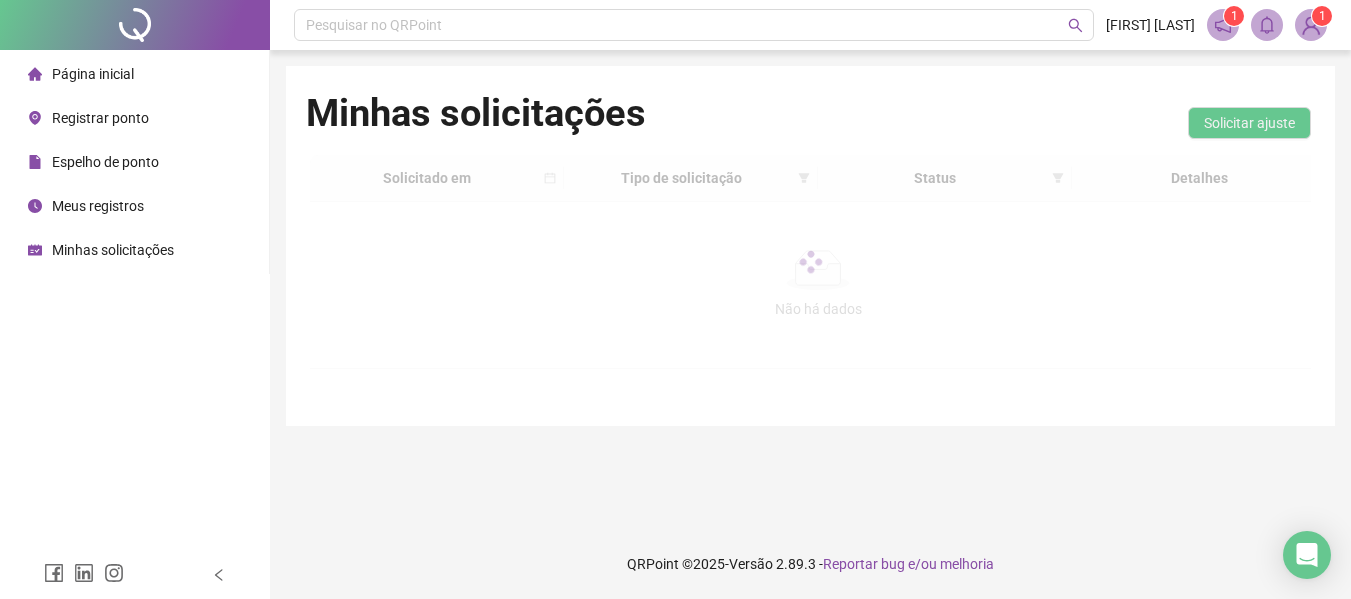 scroll, scrollTop: 0, scrollLeft: 0, axis: both 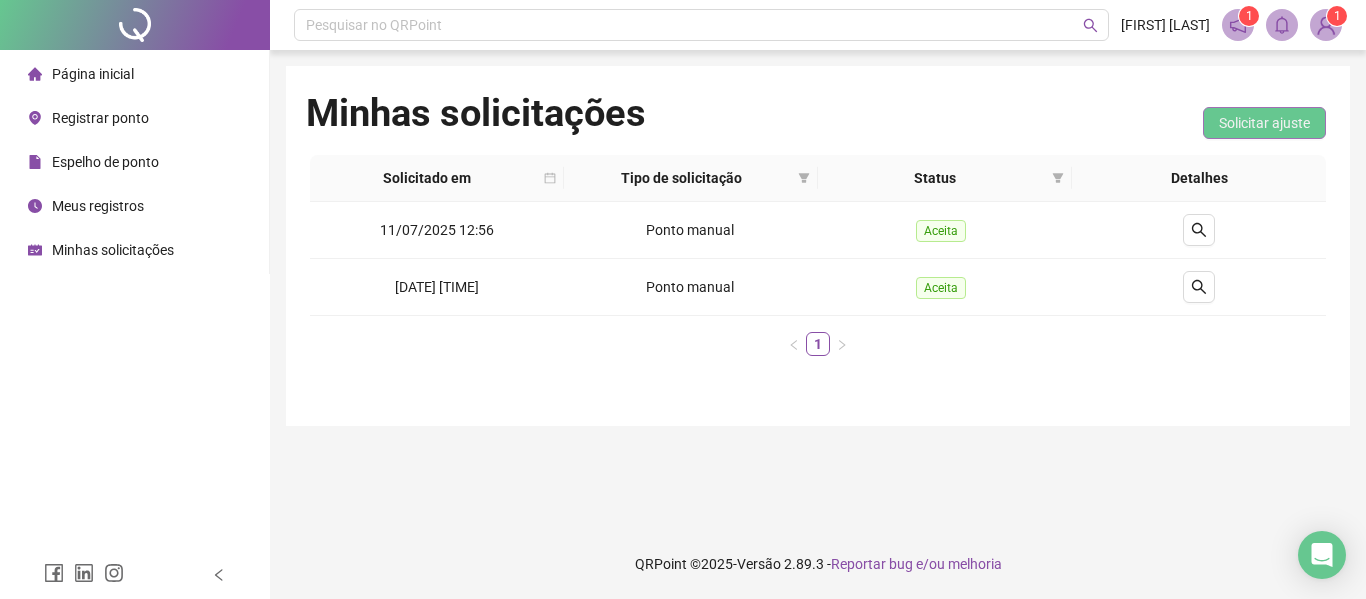 click on "Solicitar ajuste" at bounding box center [1264, 123] 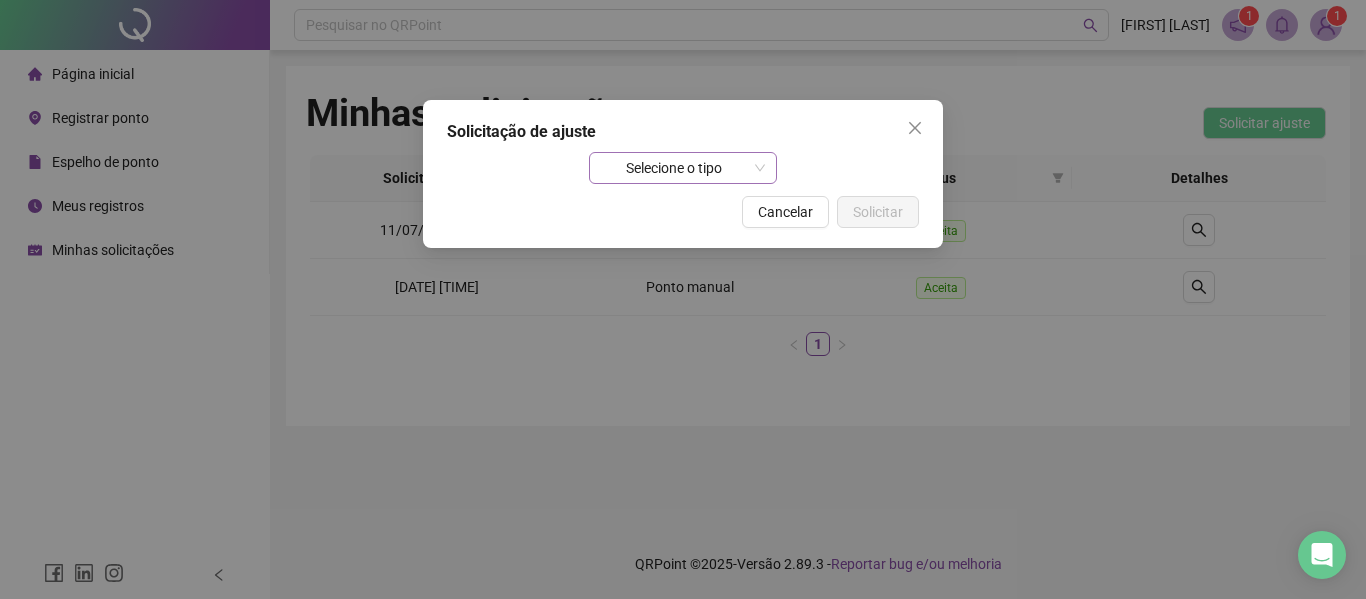 click on "Selecione o tipo" at bounding box center (683, 168) 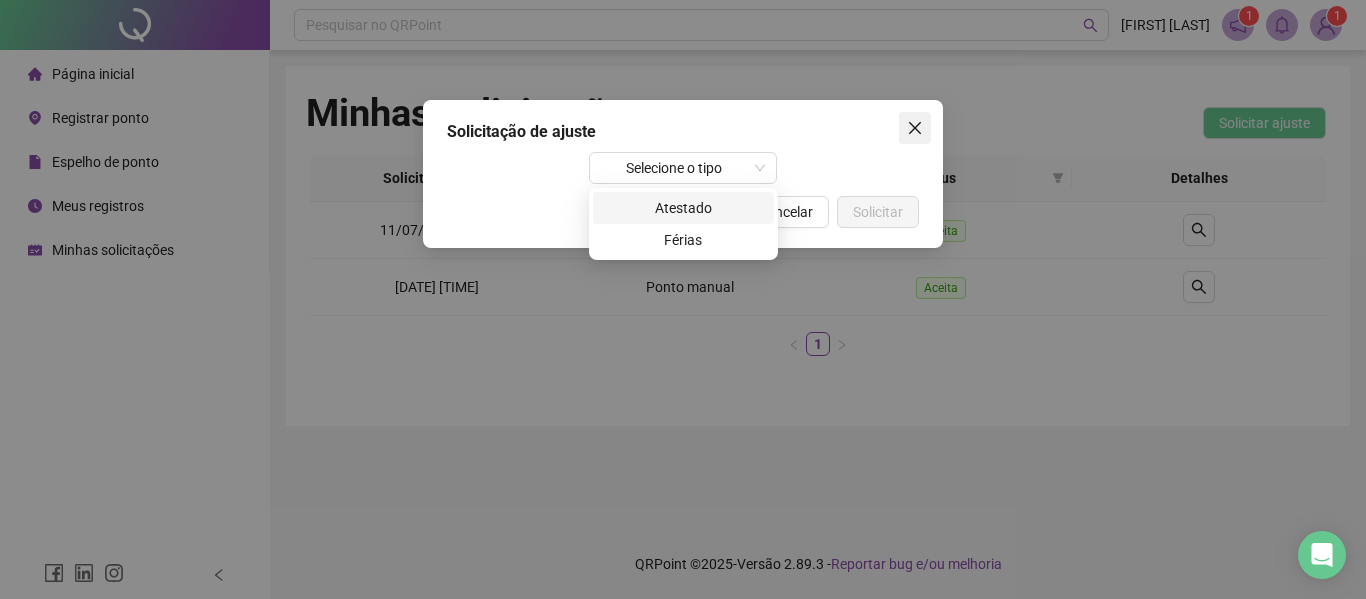 click 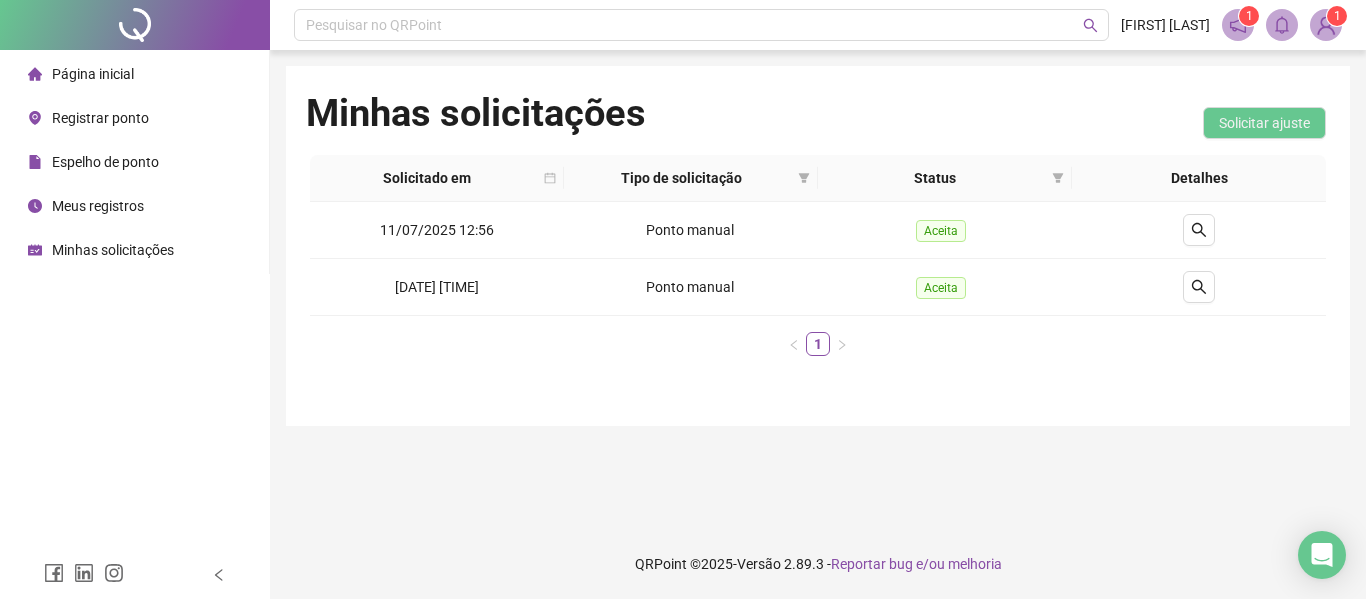 click on "Registrar ponto" at bounding box center [100, 118] 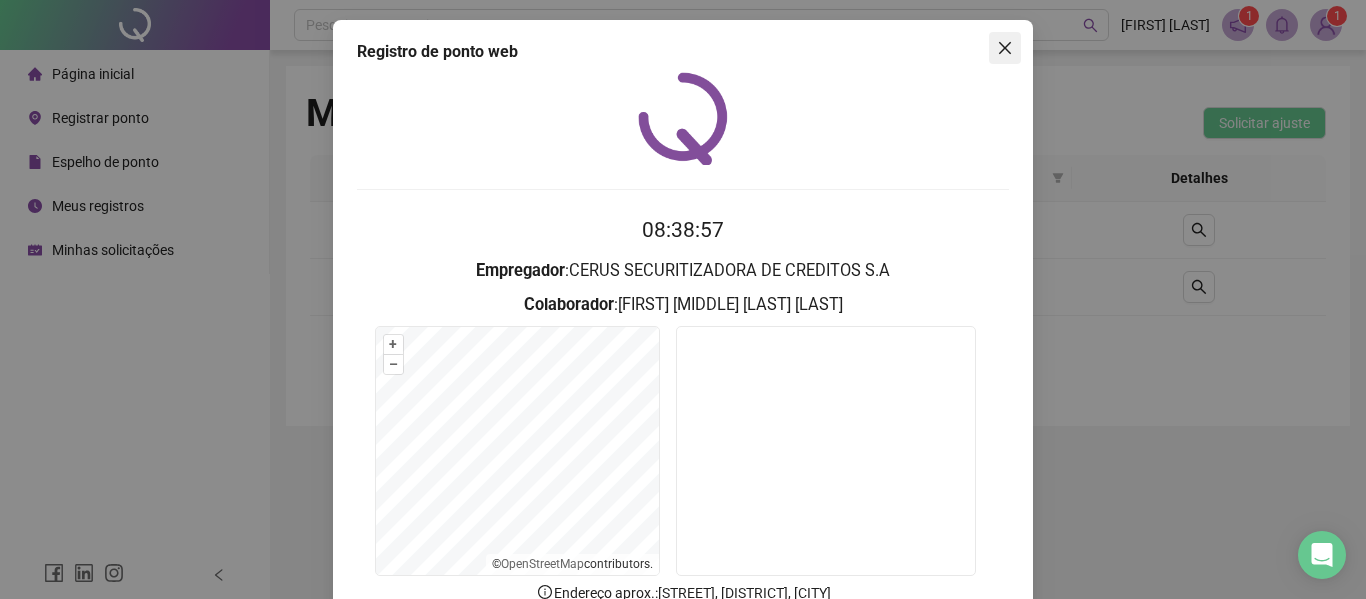 click 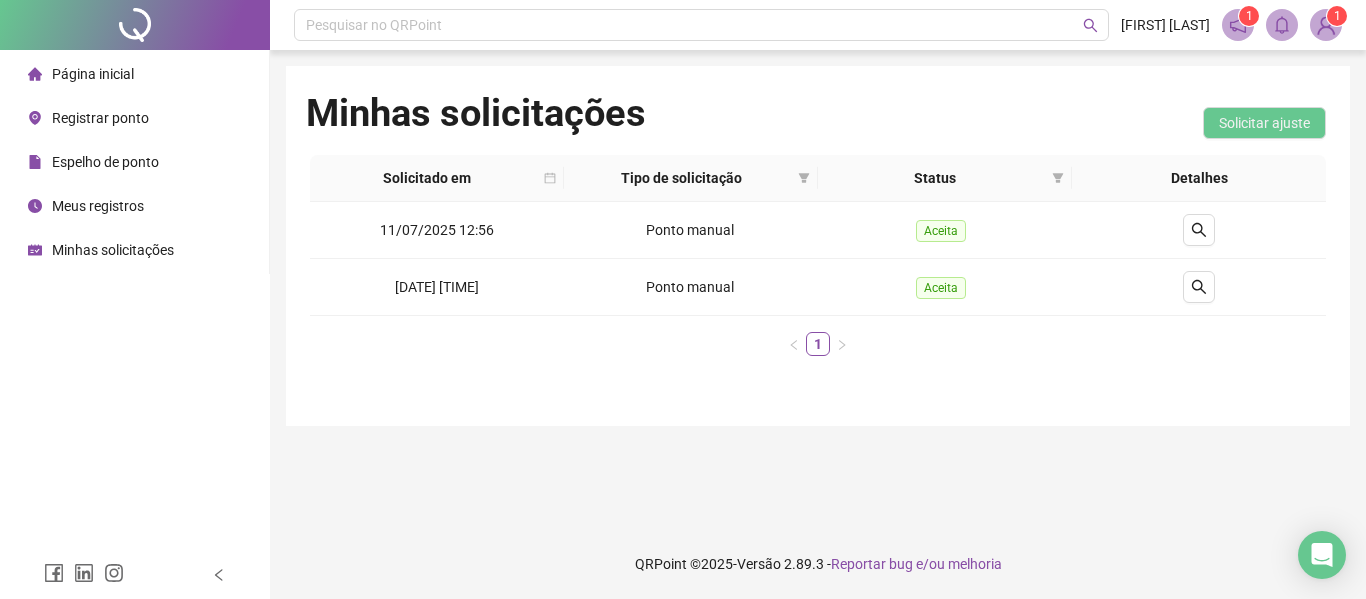 click on "Página inicial" at bounding box center [93, 74] 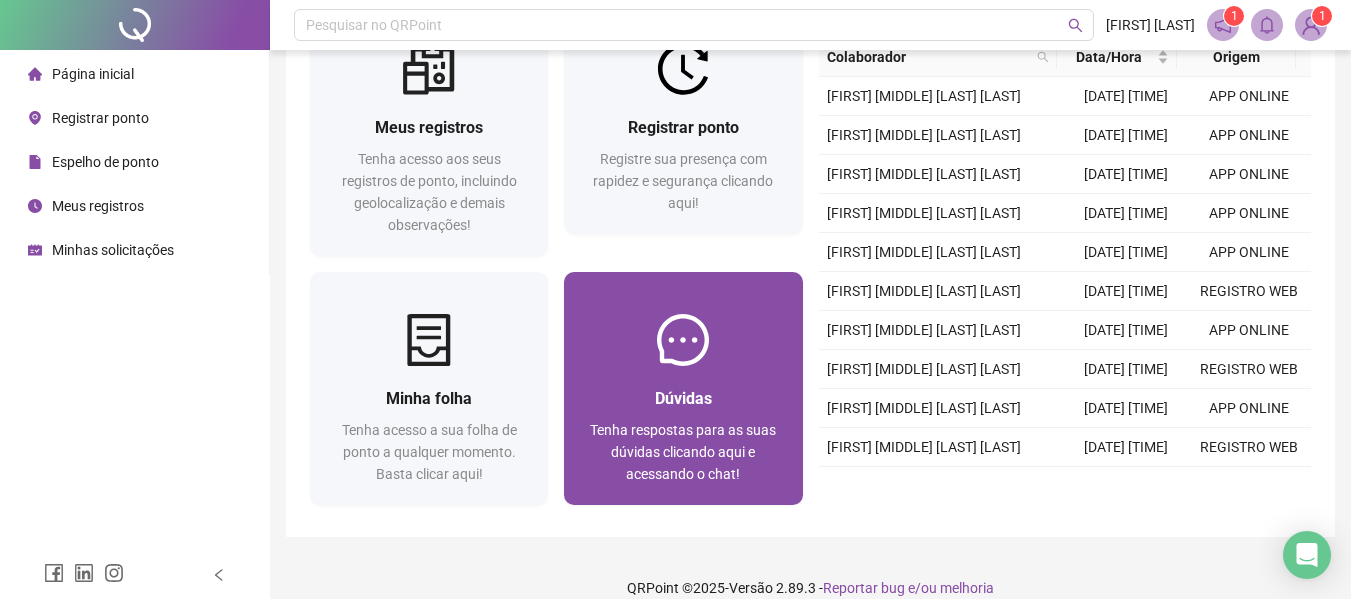 scroll, scrollTop: 113, scrollLeft: 0, axis: vertical 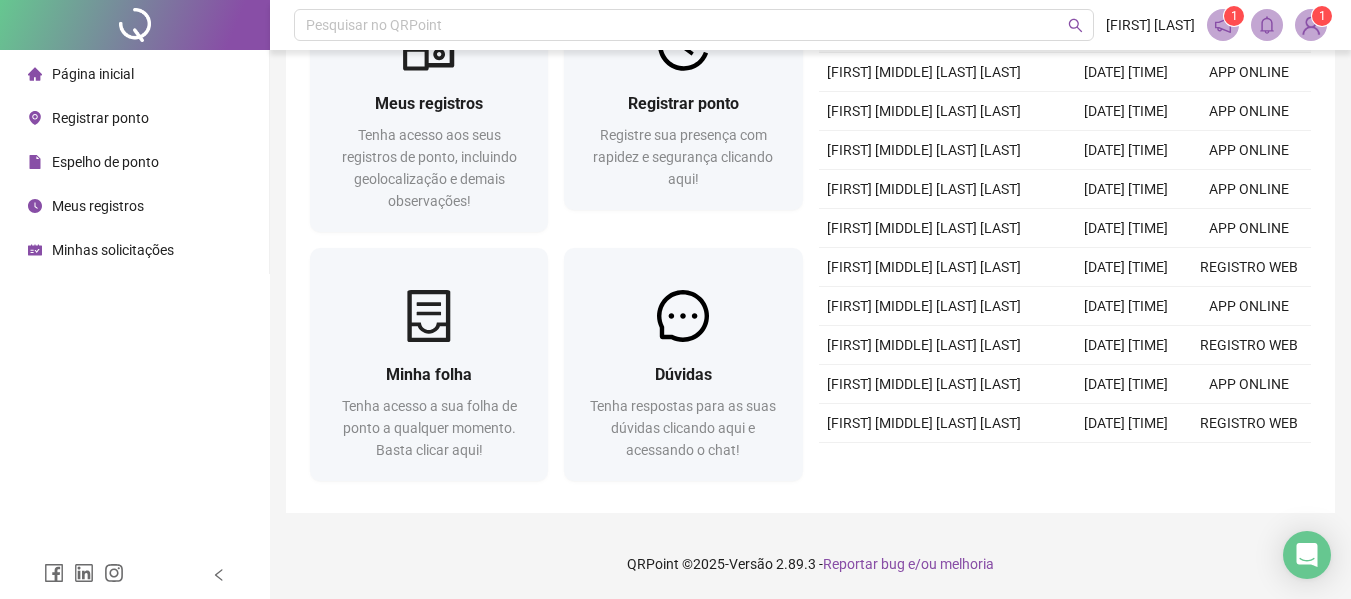 click on "Meus registros" at bounding box center [98, 206] 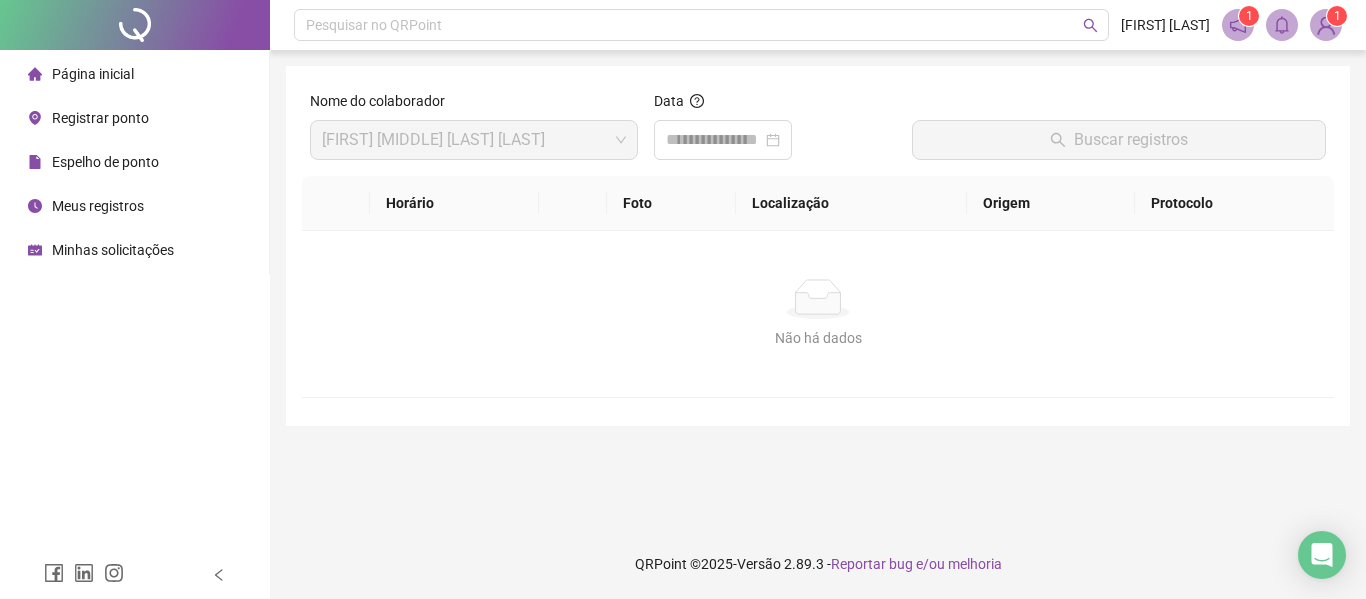 click on "Minhas solicitações" at bounding box center [113, 250] 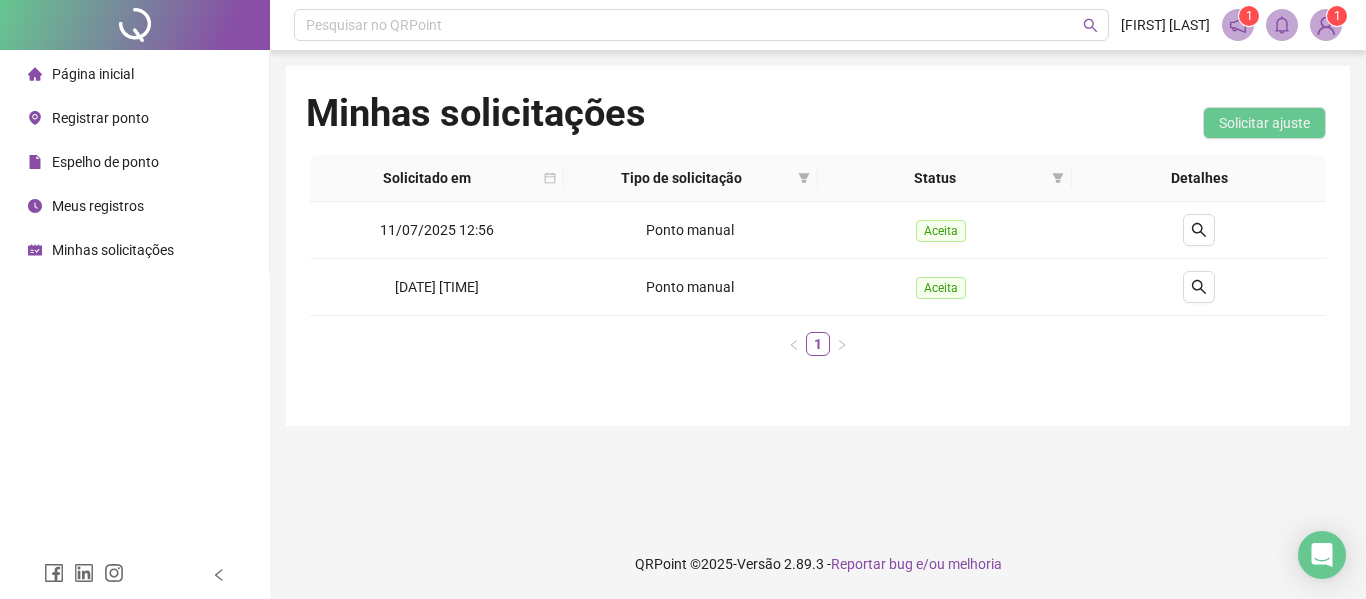 click on "Página inicial" at bounding box center (93, 74) 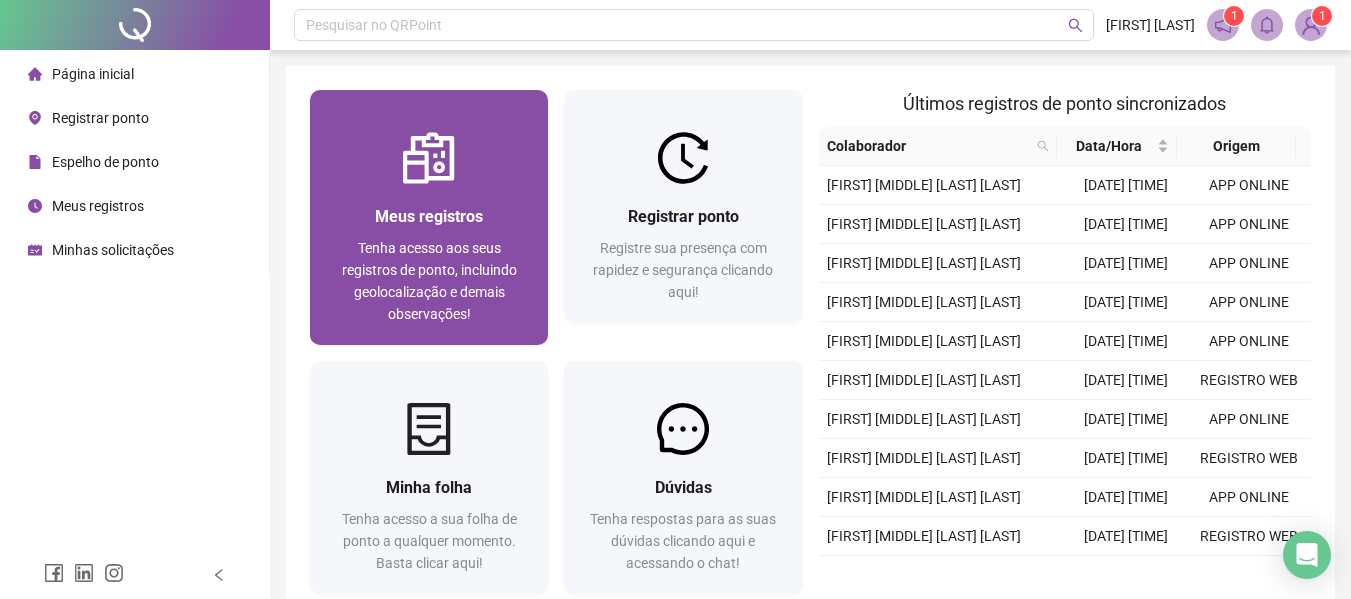 click on "Tenha acesso aos seus registros de ponto, incluindo geolocalização e demais observações!" at bounding box center [429, 281] 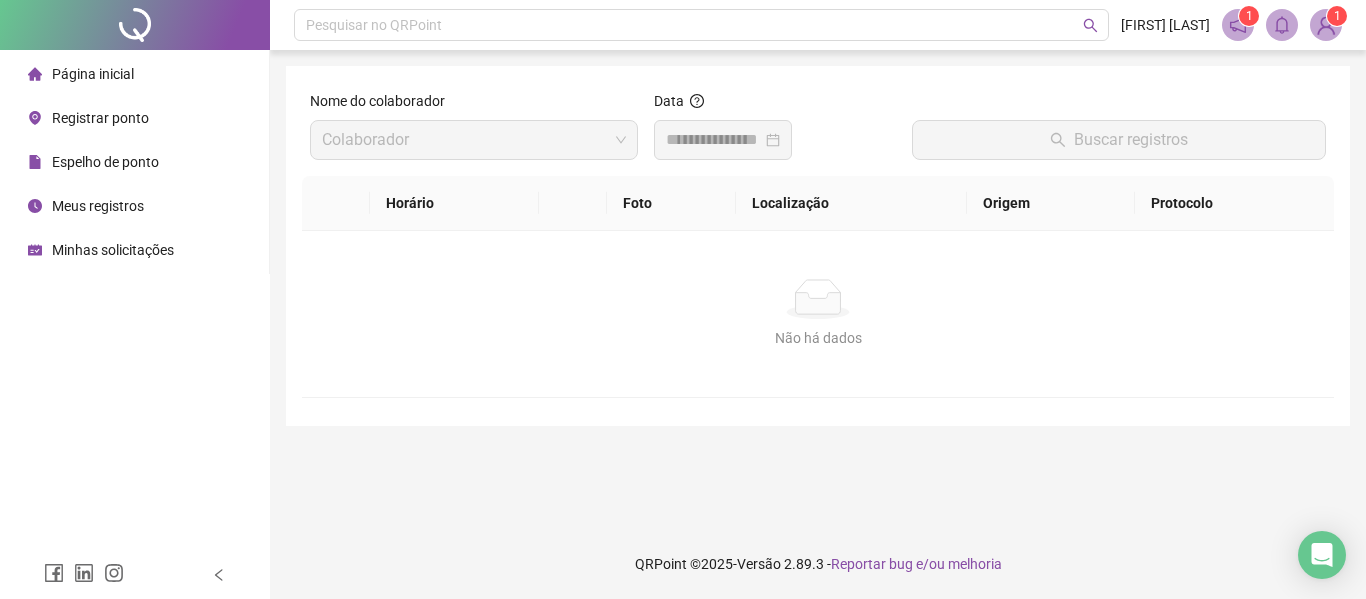 click at bounding box center [723, 140] 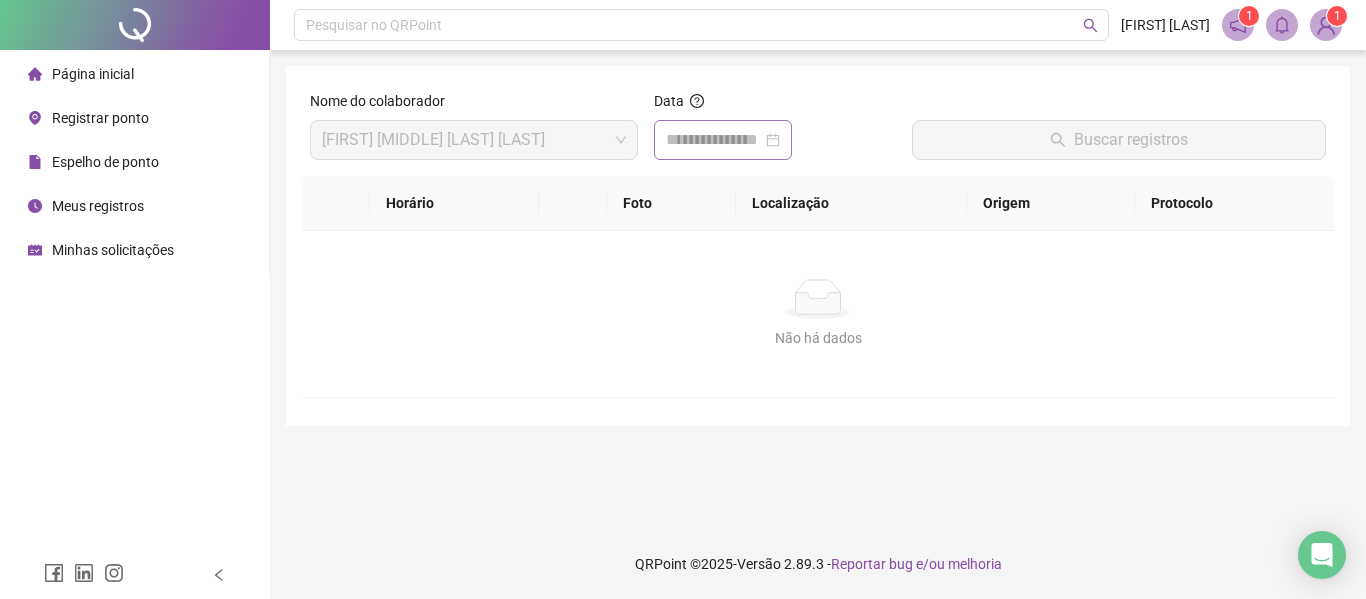 click at bounding box center [723, 140] 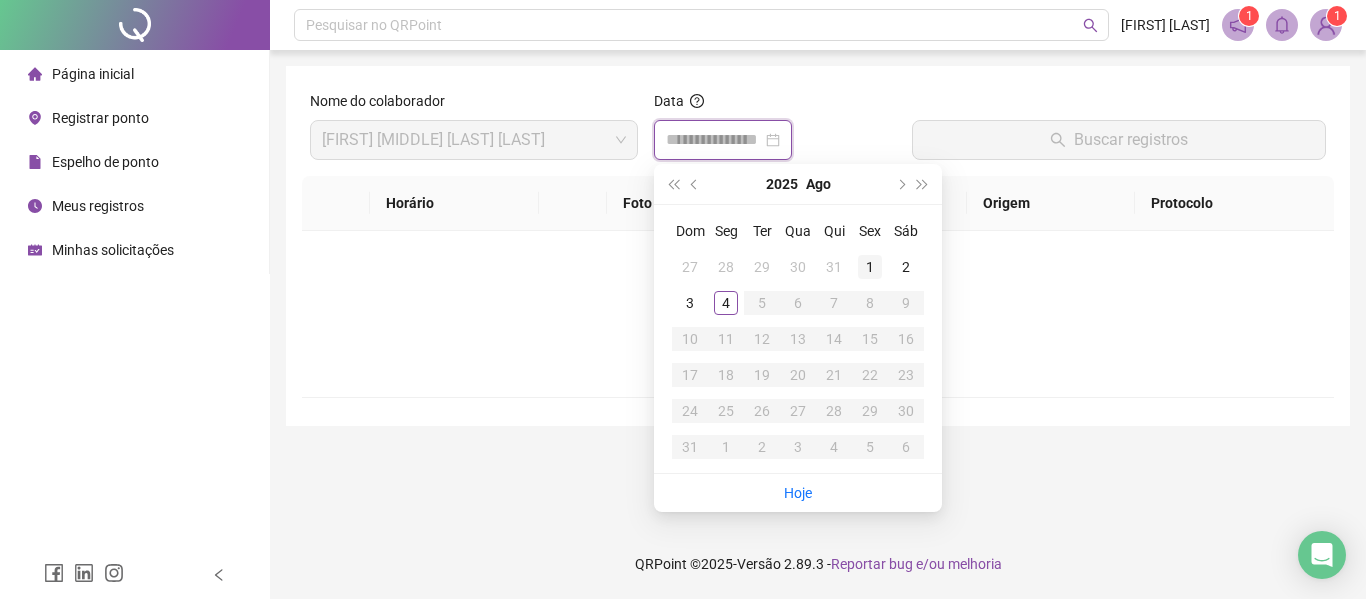 type on "**********" 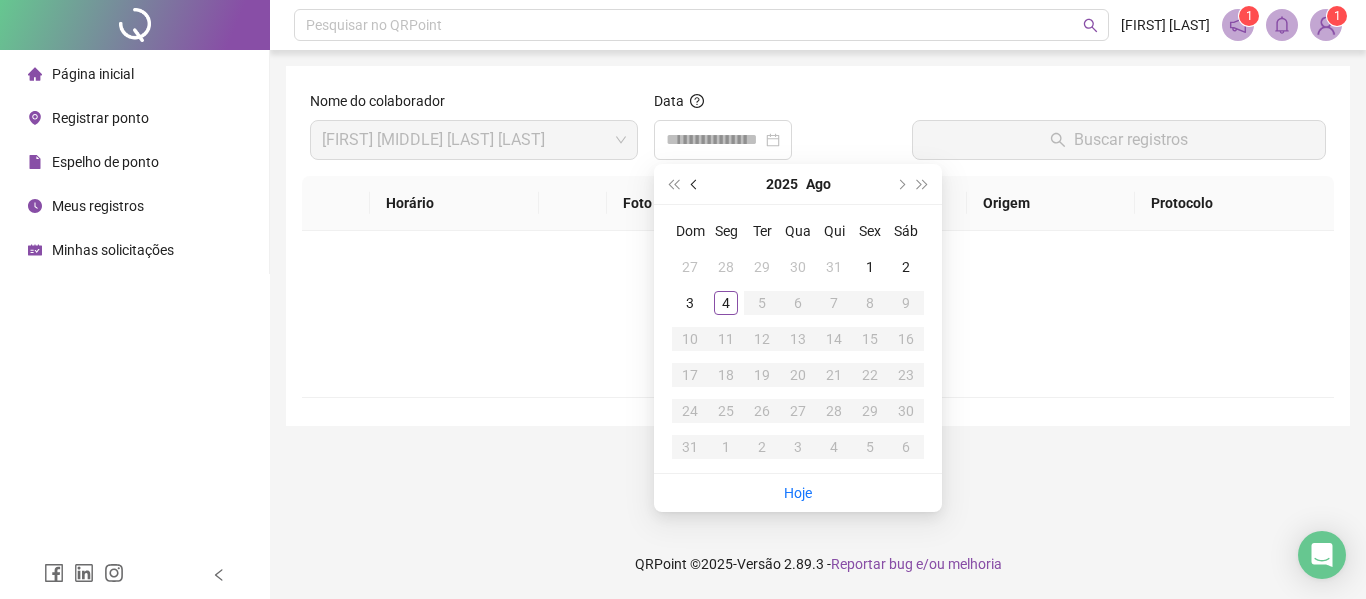 click at bounding box center (696, 184) 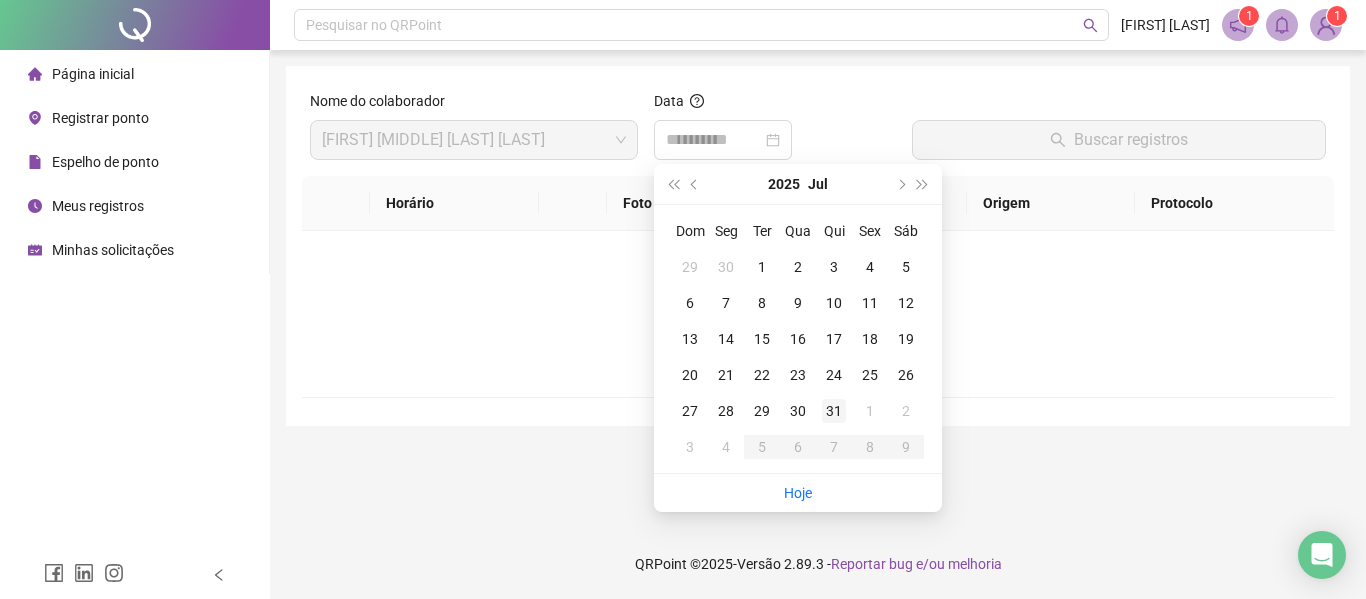 type on "**********" 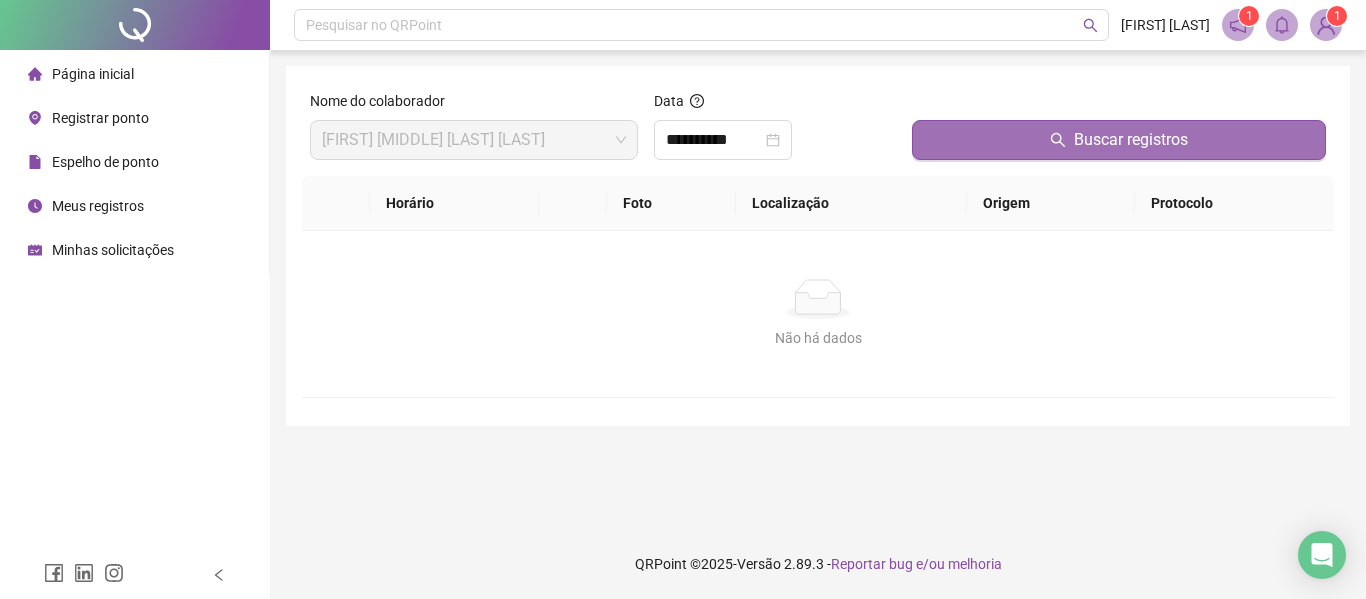 click on "Buscar registros" at bounding box center [1131, 140] 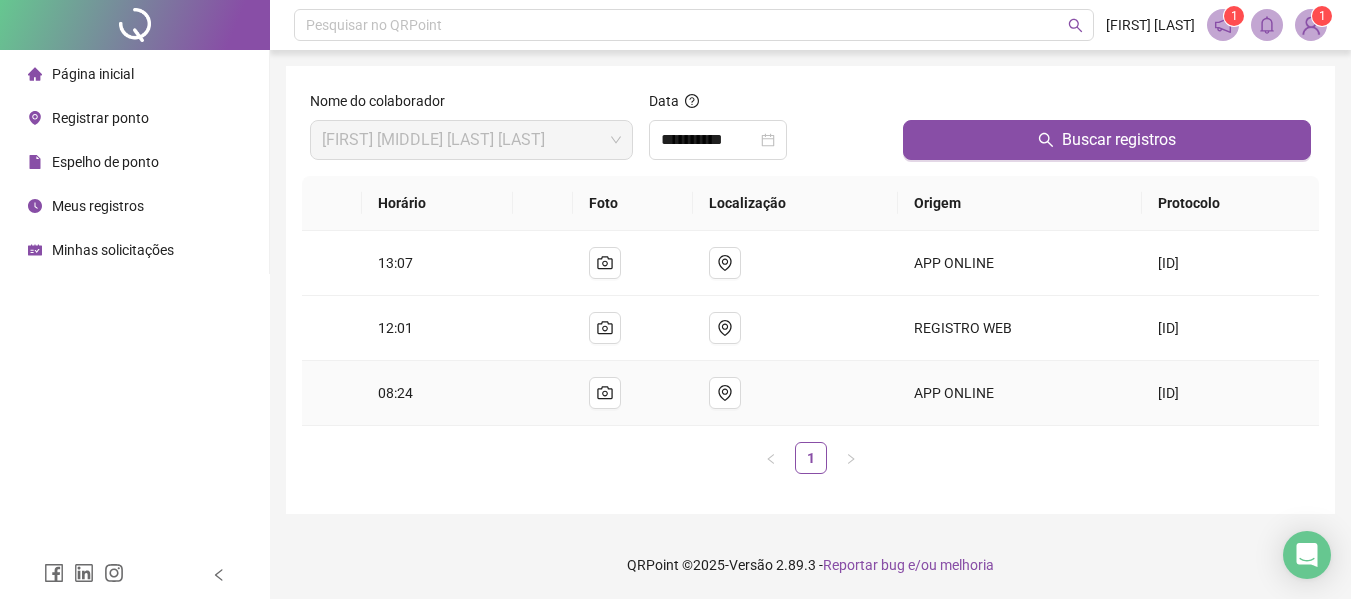 click on "[ID]" at bounding box center (1230, 393) 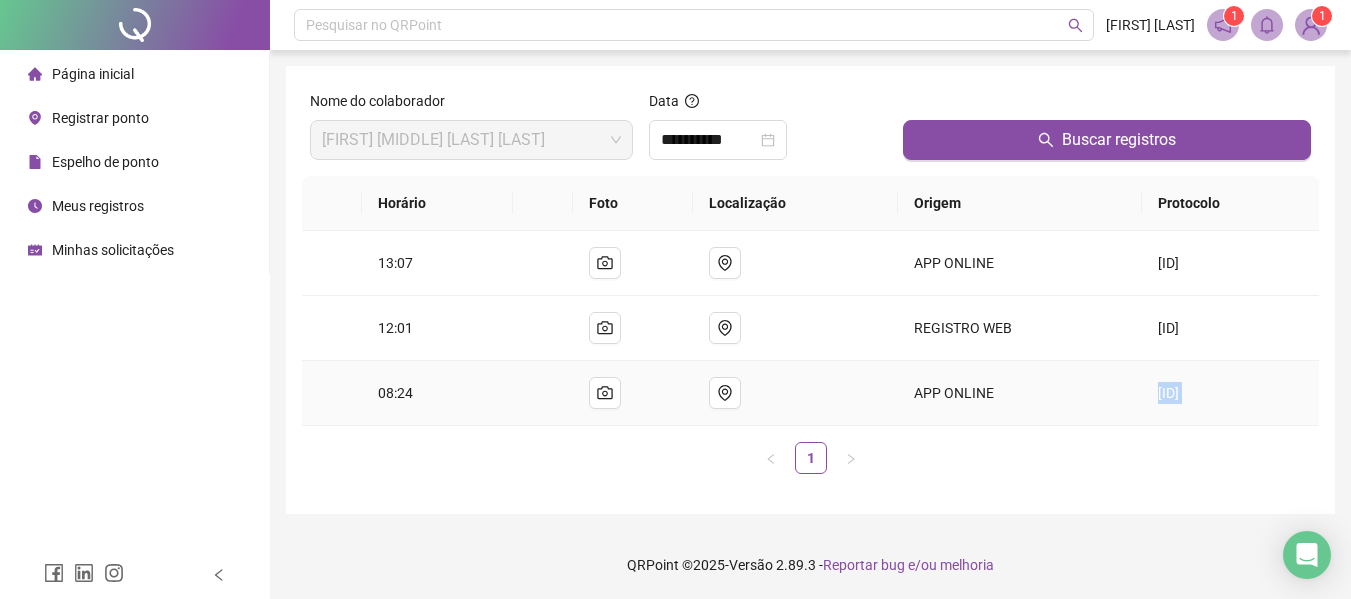 click on "[ID]" at bounding box center (1230, 393) 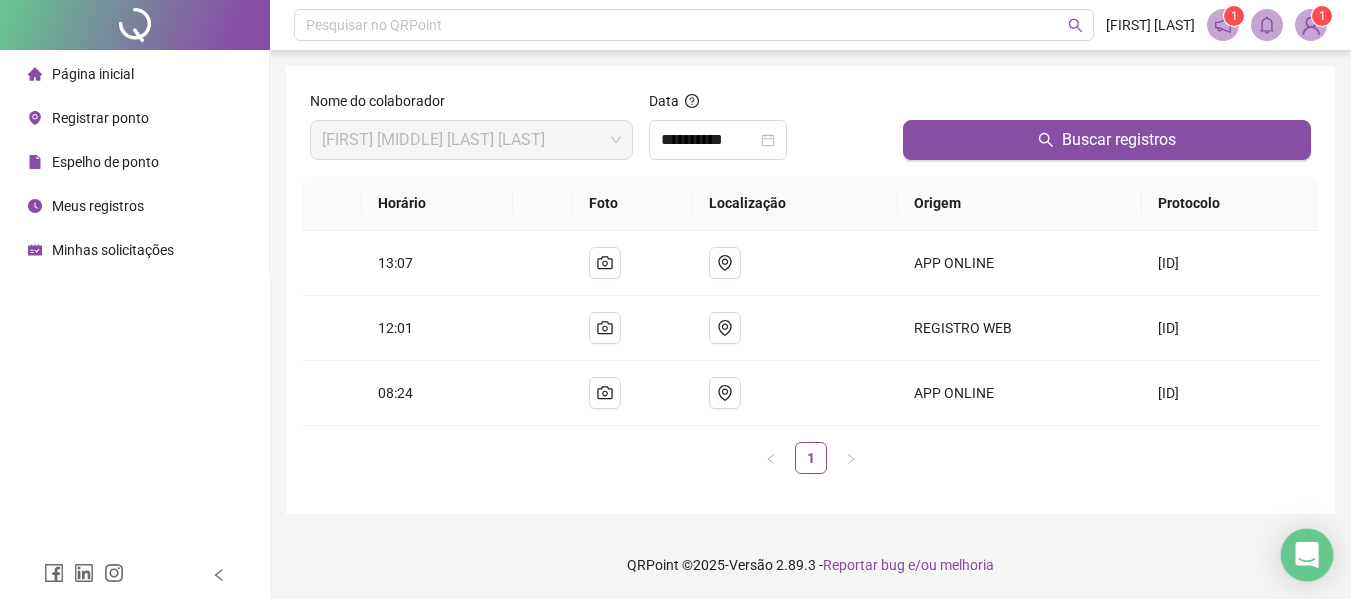 click 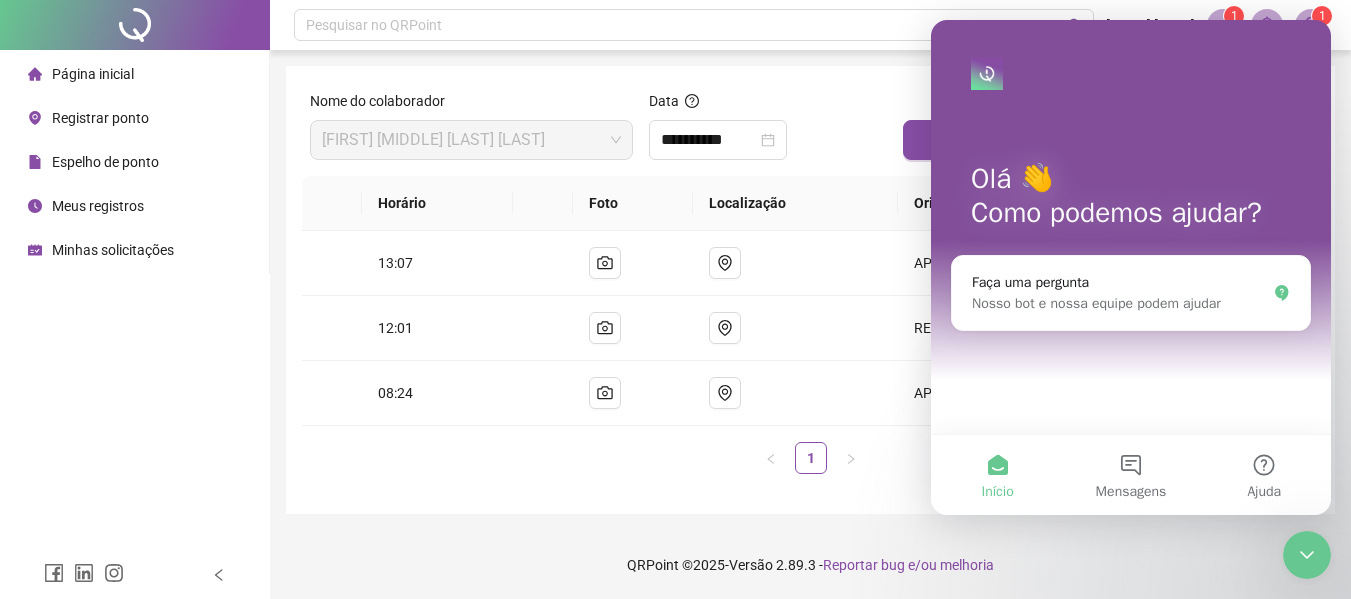 scroll, scrollTop: 0, scrollLeft: 0, axis: both 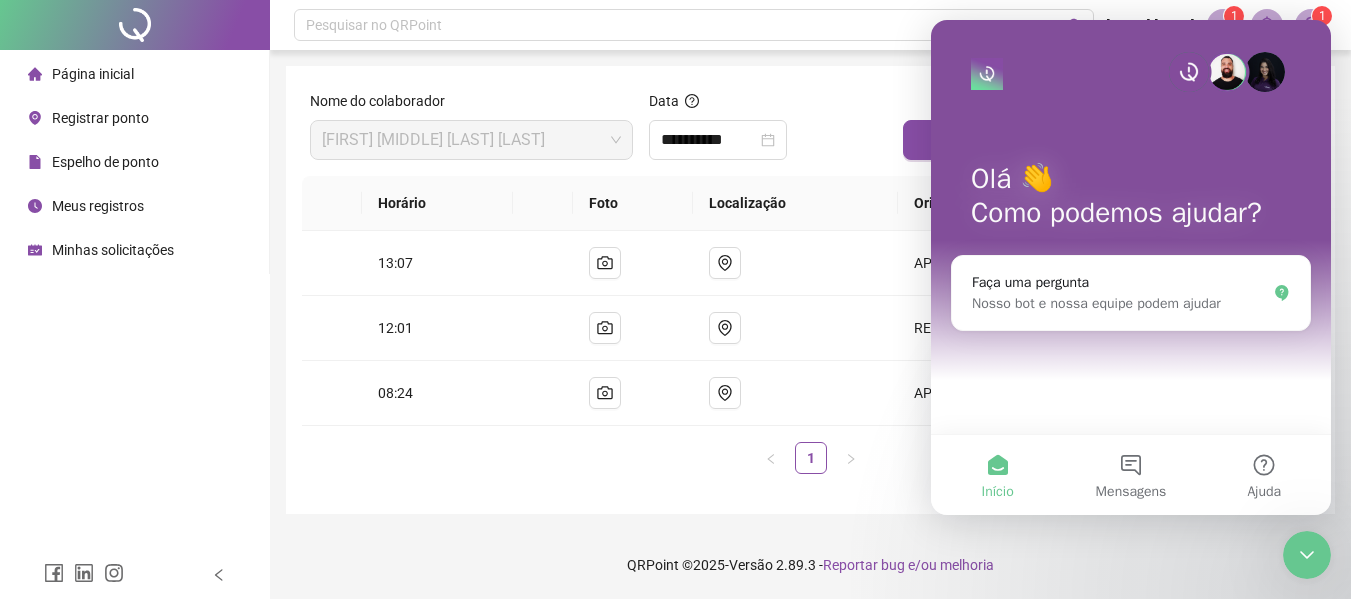 click on "QRPoint © 2025  -  Versão   2.89.3   -  Reportar bug e/ou melhoria" at bounding box center (810, 565) 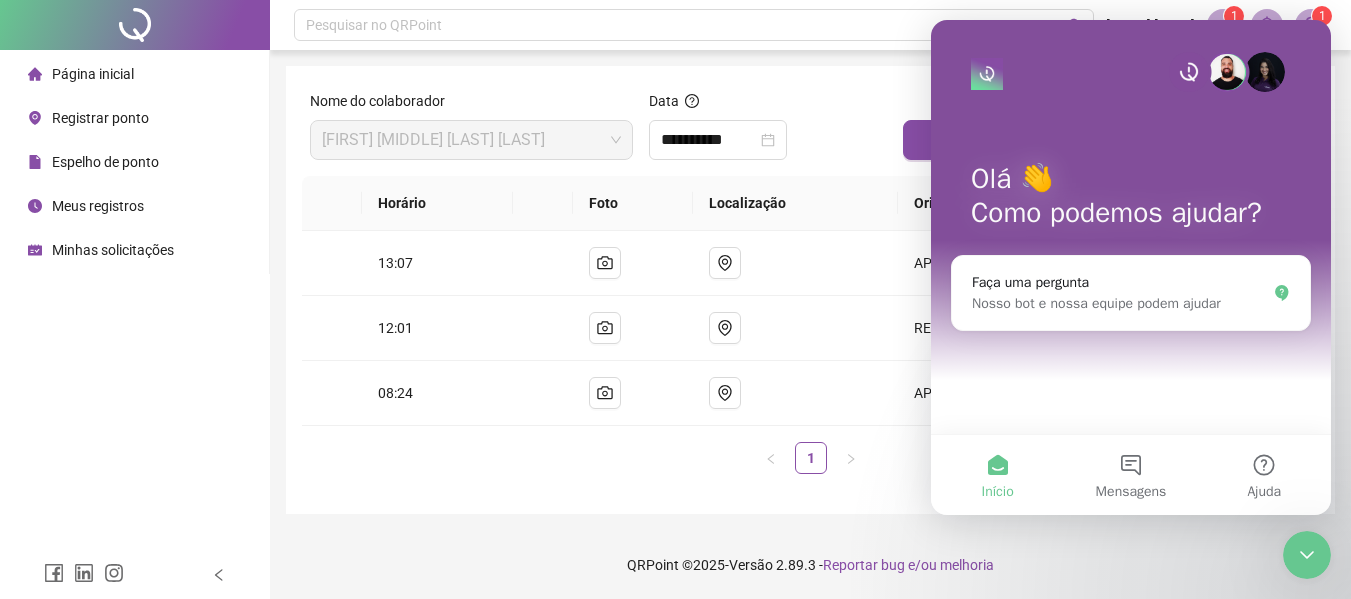 click on "Data" at bounding box center (768, 105) 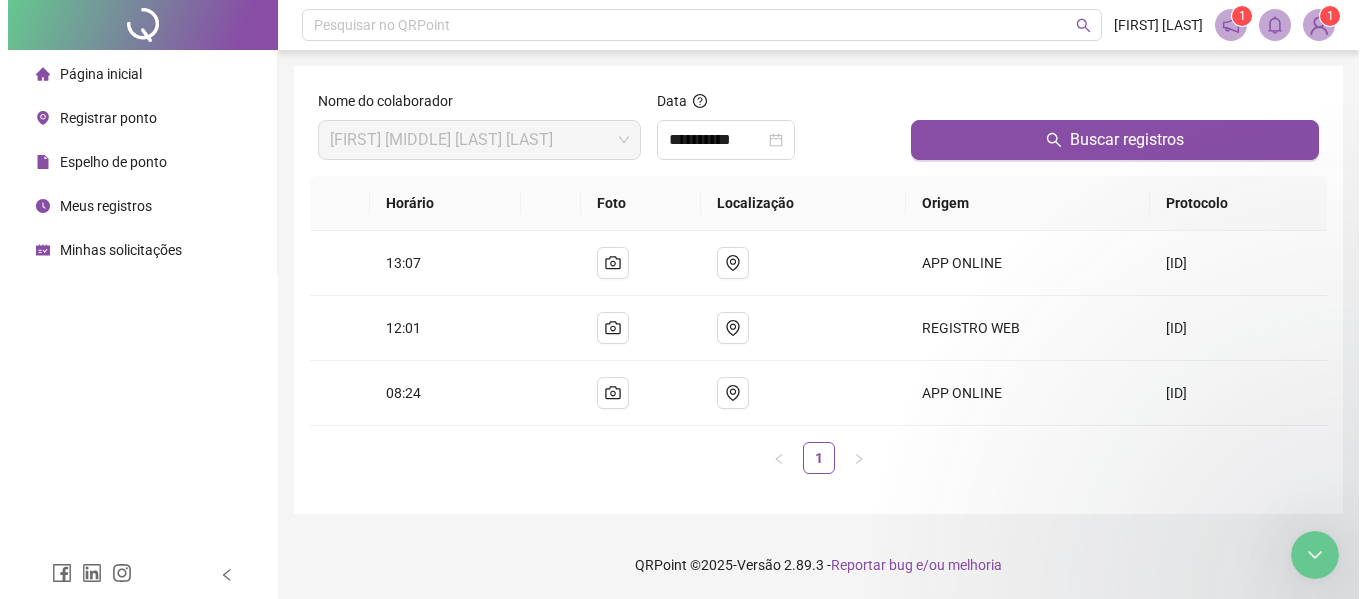 scroll, scrollTop: 0, scrollLeft: 0, axis: both 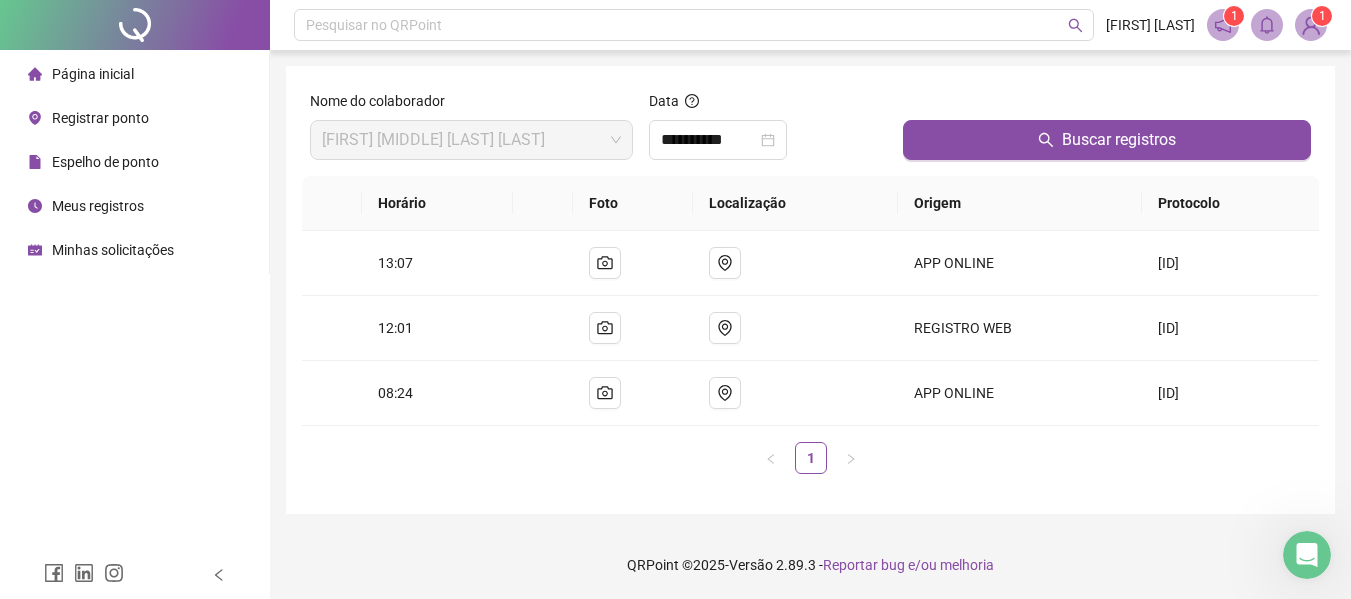 click at bounding box center (1311, 25) 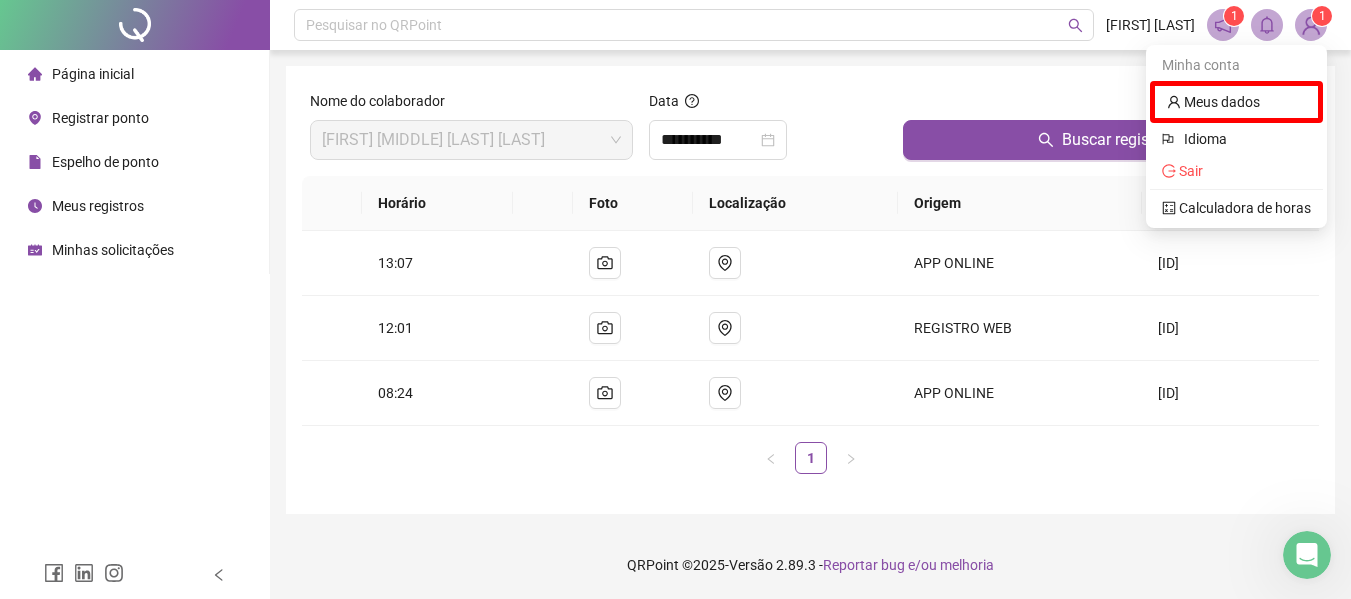 click at bounding box center [1311, 25] 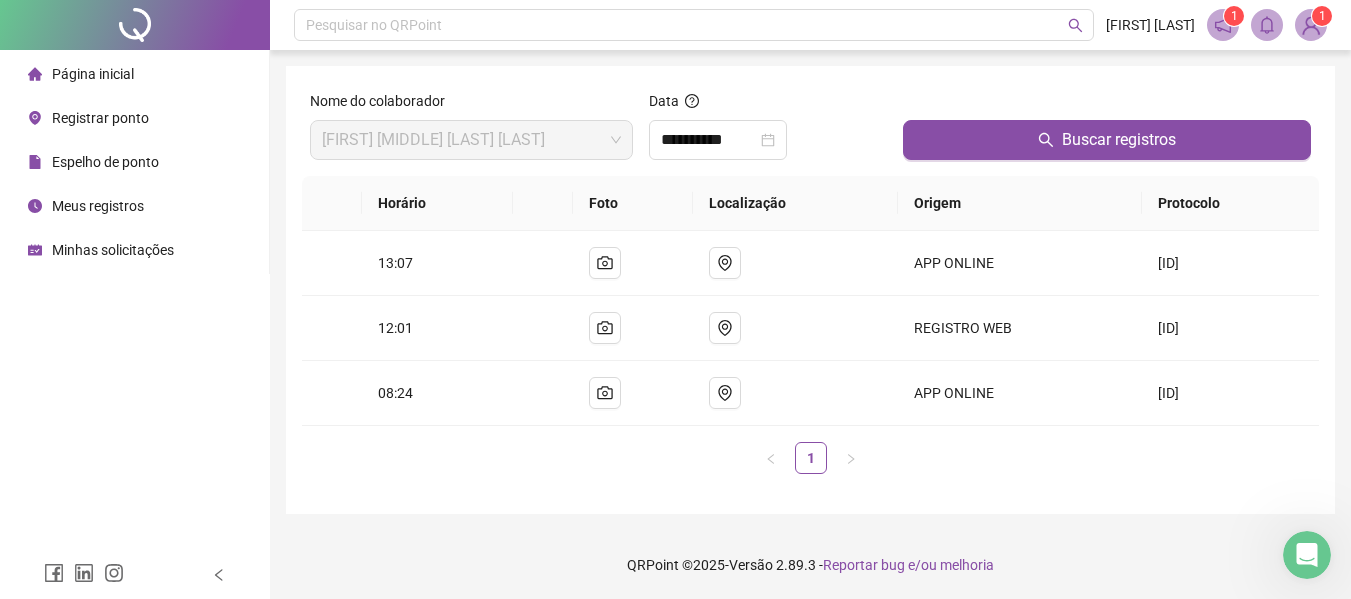 click at bounding box center [1311, 25] 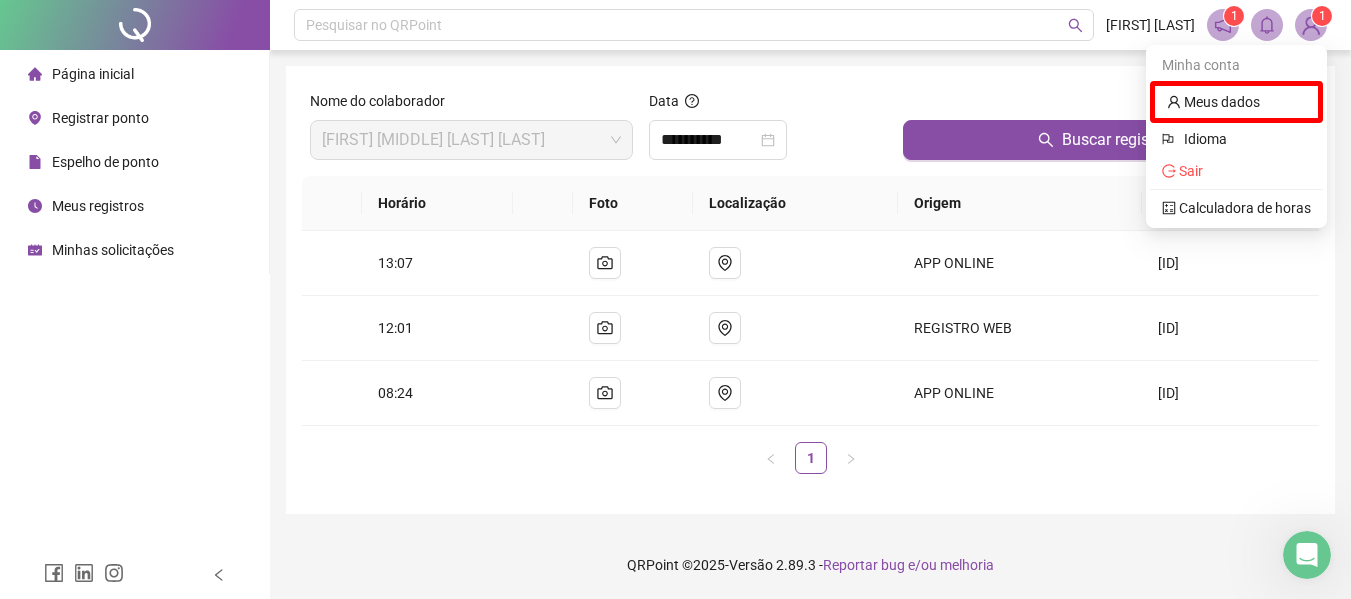 click at bounding box center (1223, 25) 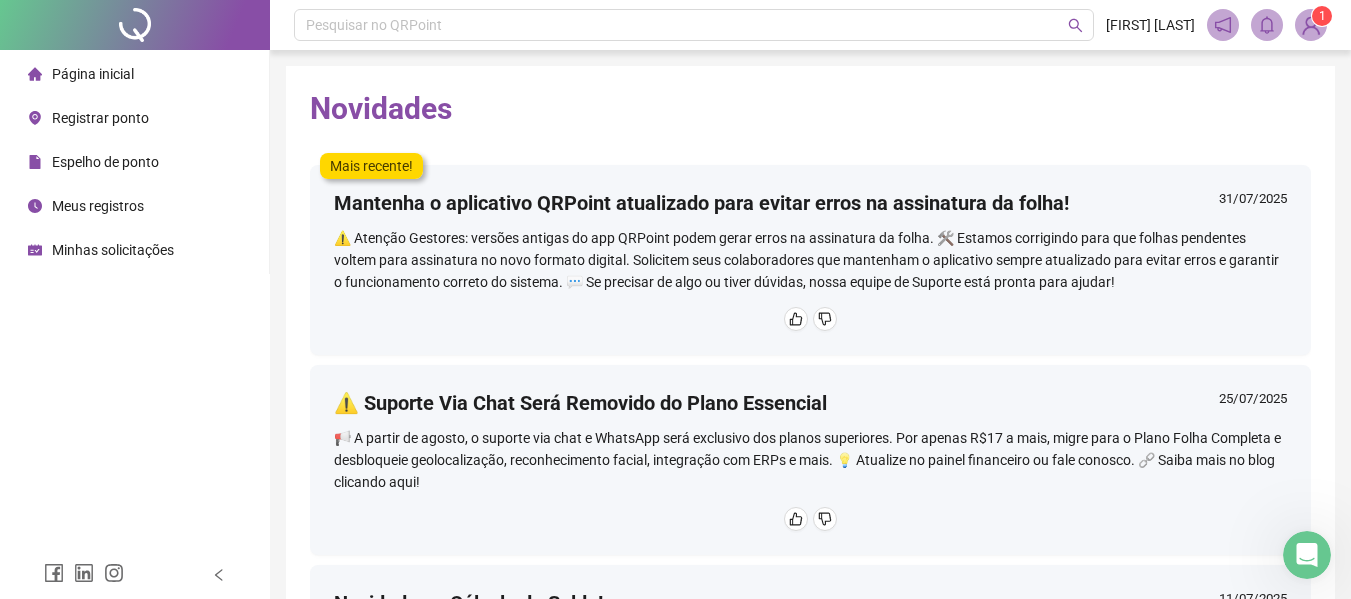 click 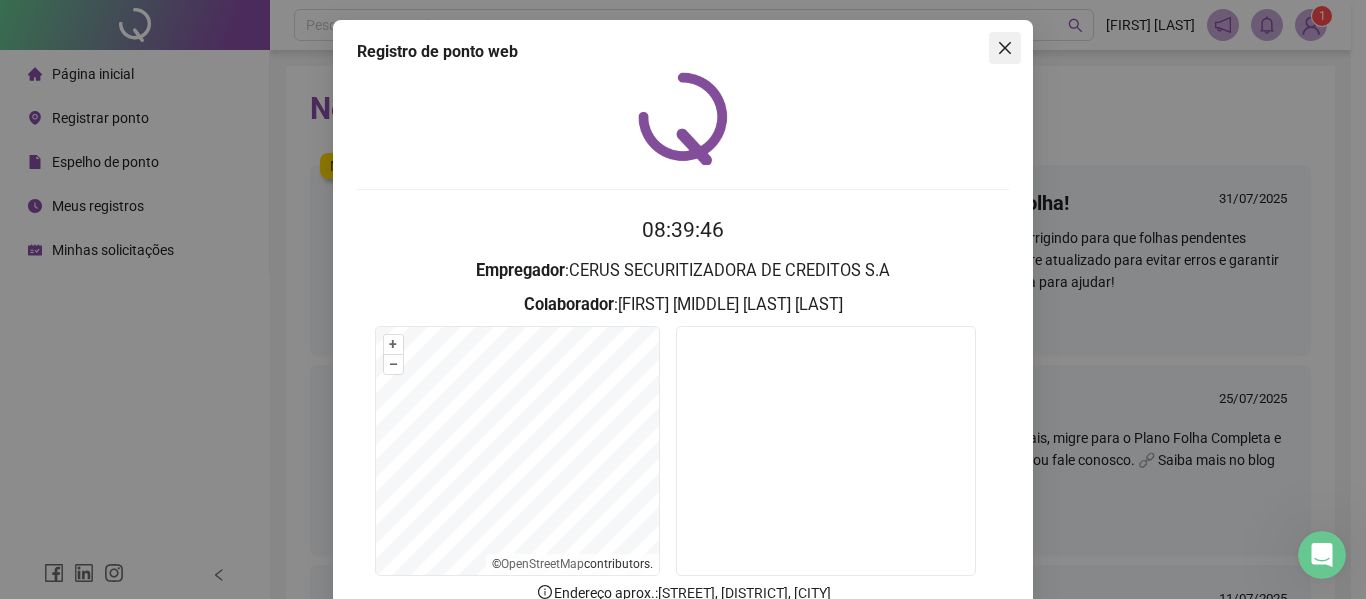 click 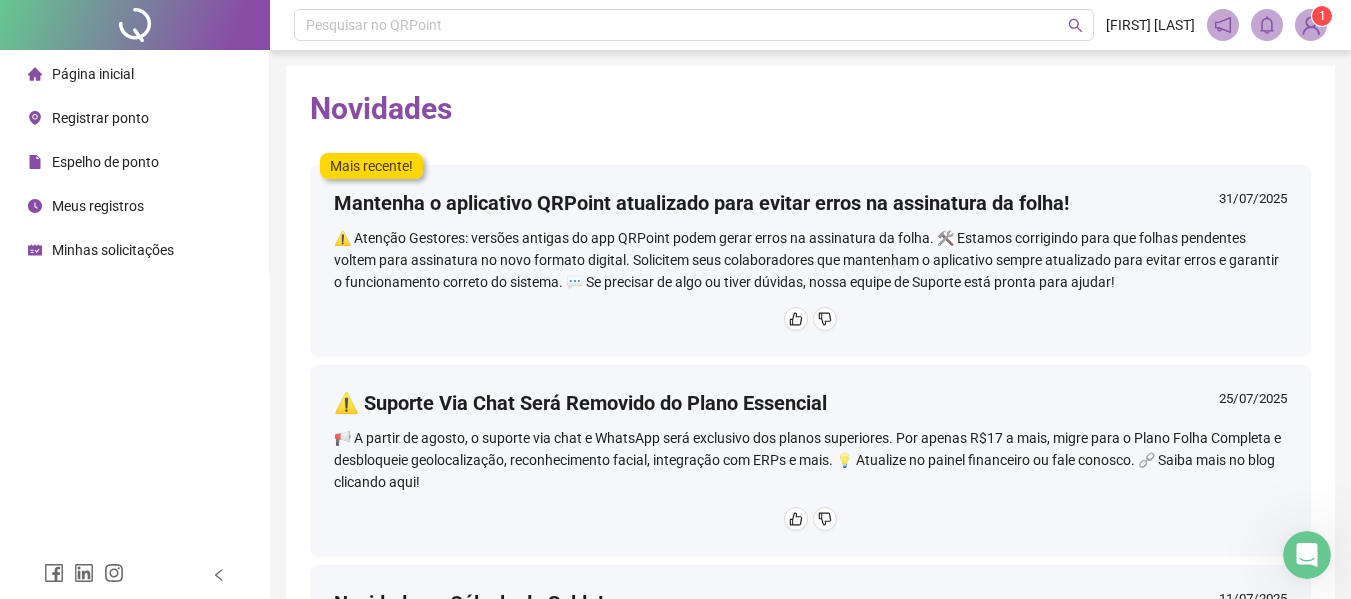 click on "Minhas solicitações" at bounding box center [113, 250] 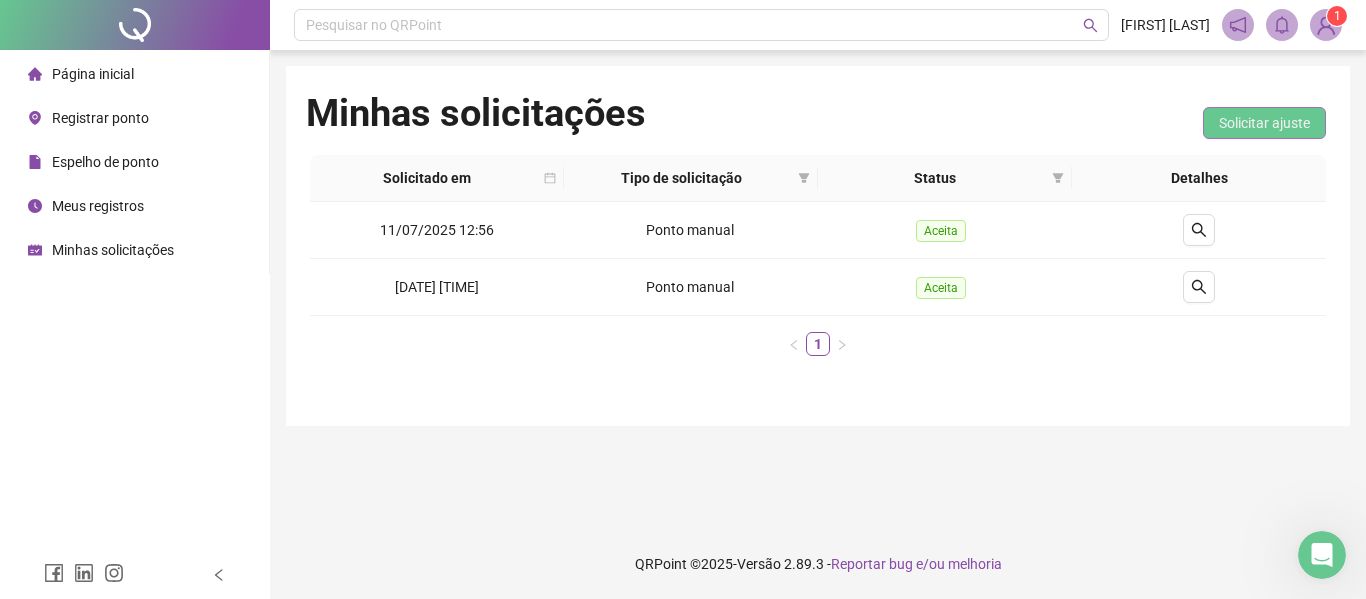 click on "Solicitar ajuste" at bounding box center (1264, 123) 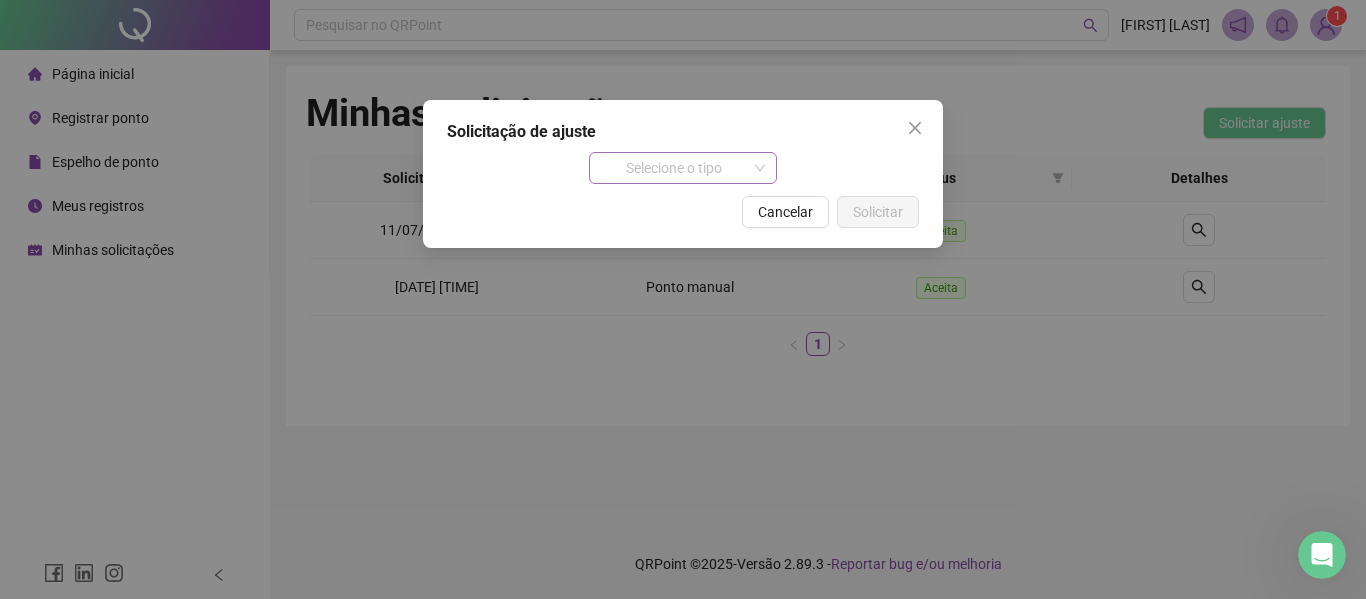 click on "Selecione o tipo" at bounding box center [683, 168] 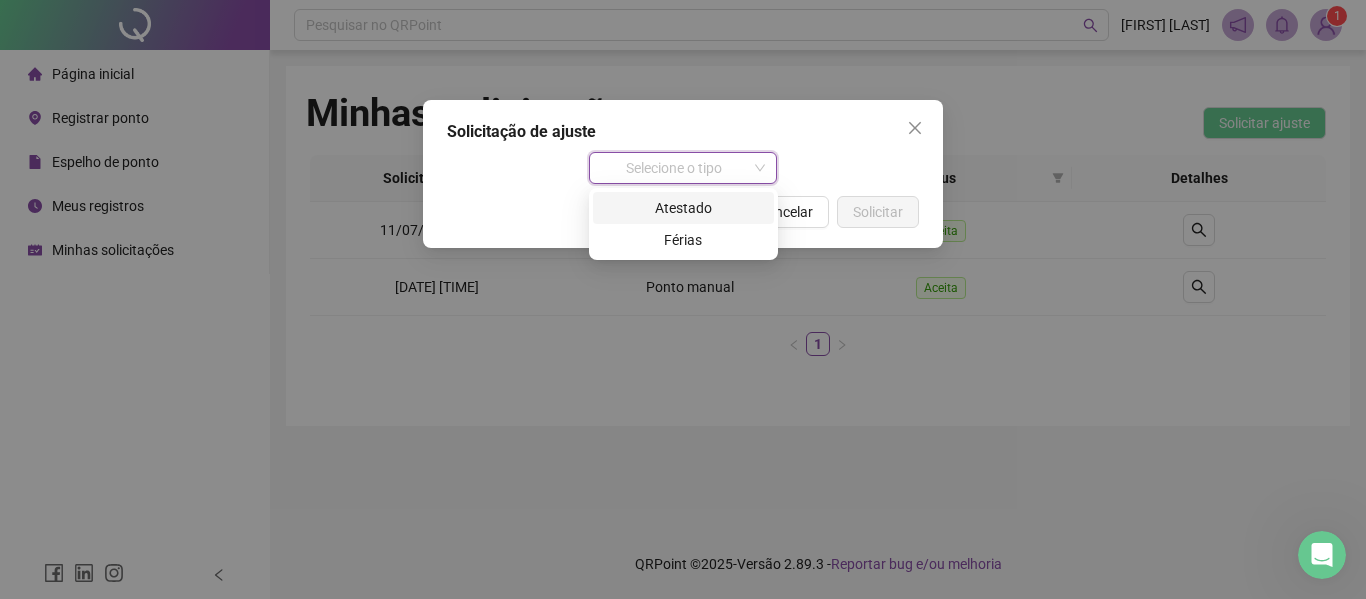 click on "Atestado" at bounding box center (683, 208) 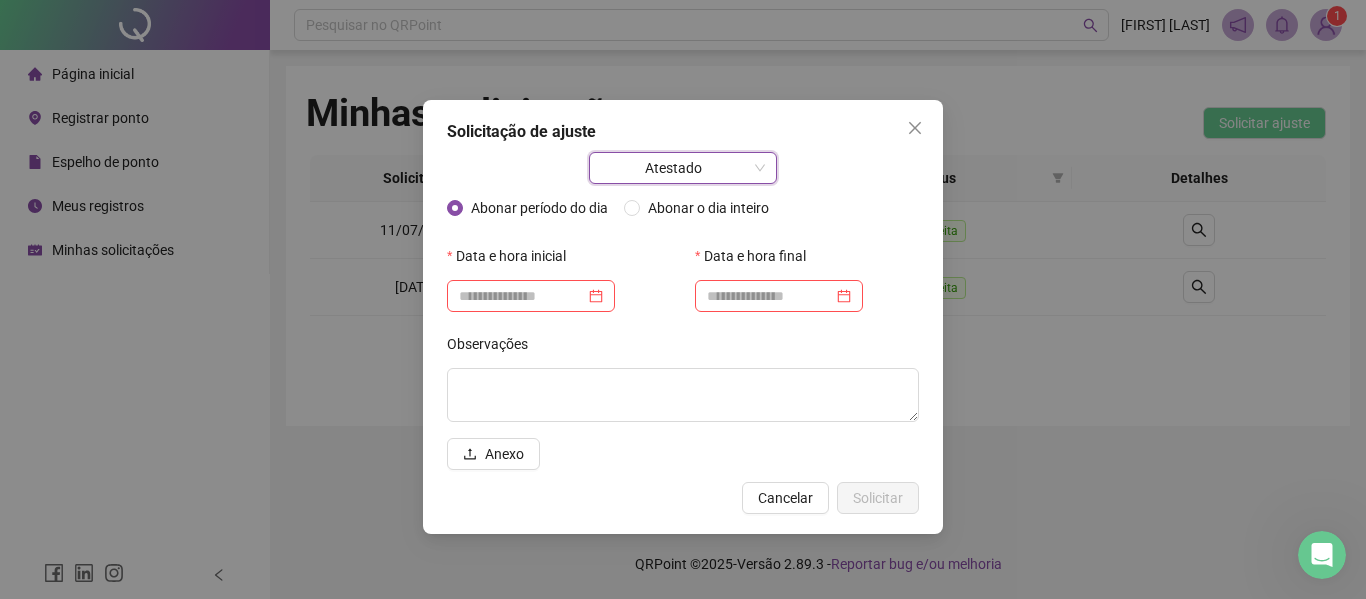 click on "Atestado" at bounding box center (683, 168) 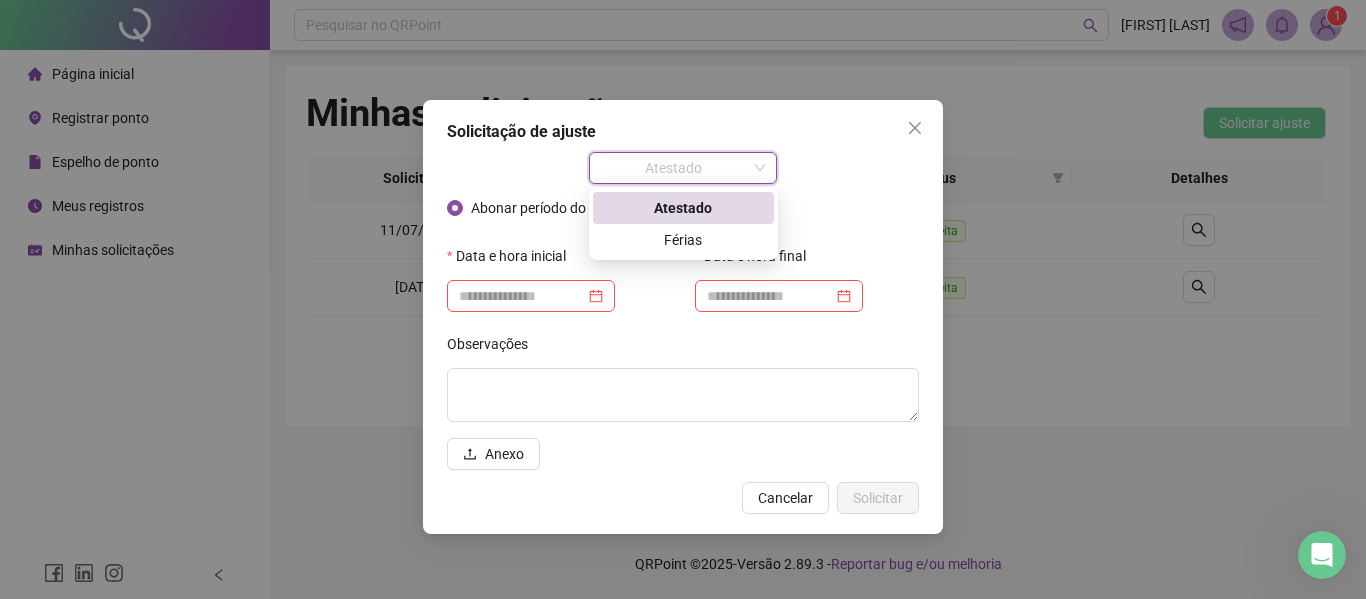 click on "Atestado Abonar período do dia Abonar o dia inteiro Data e hora inicial Data e hora final Observações Anexo" at bounding box center [683, 311] 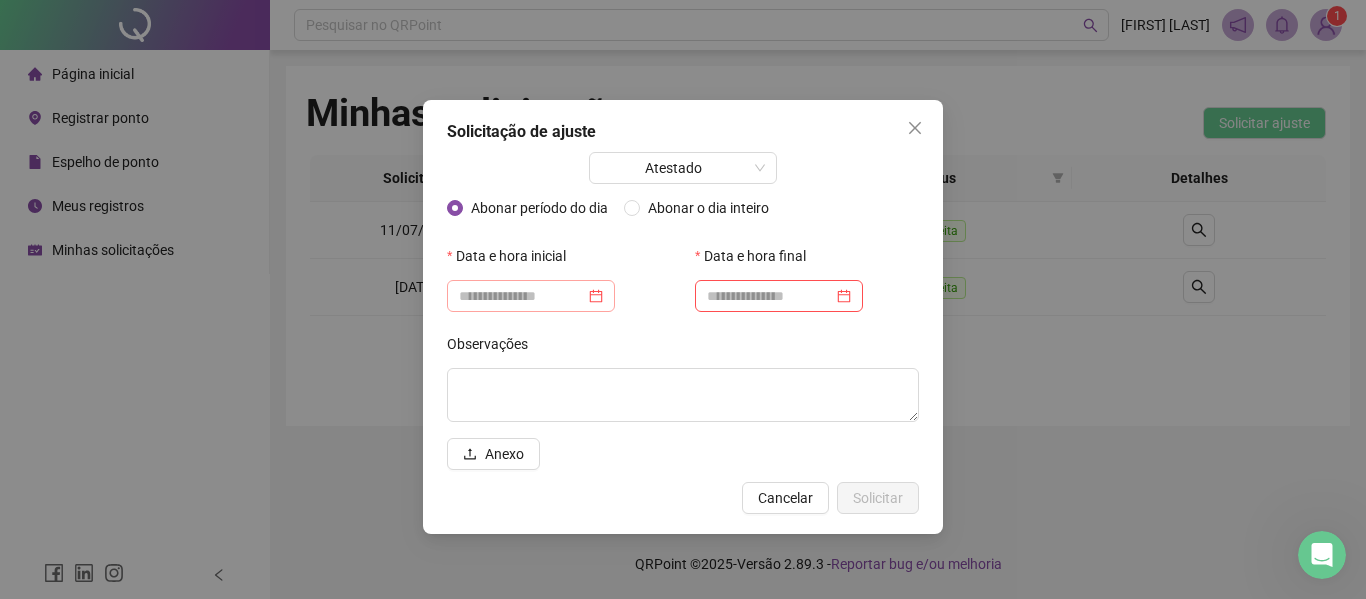 click at bounding box center [531, 296] 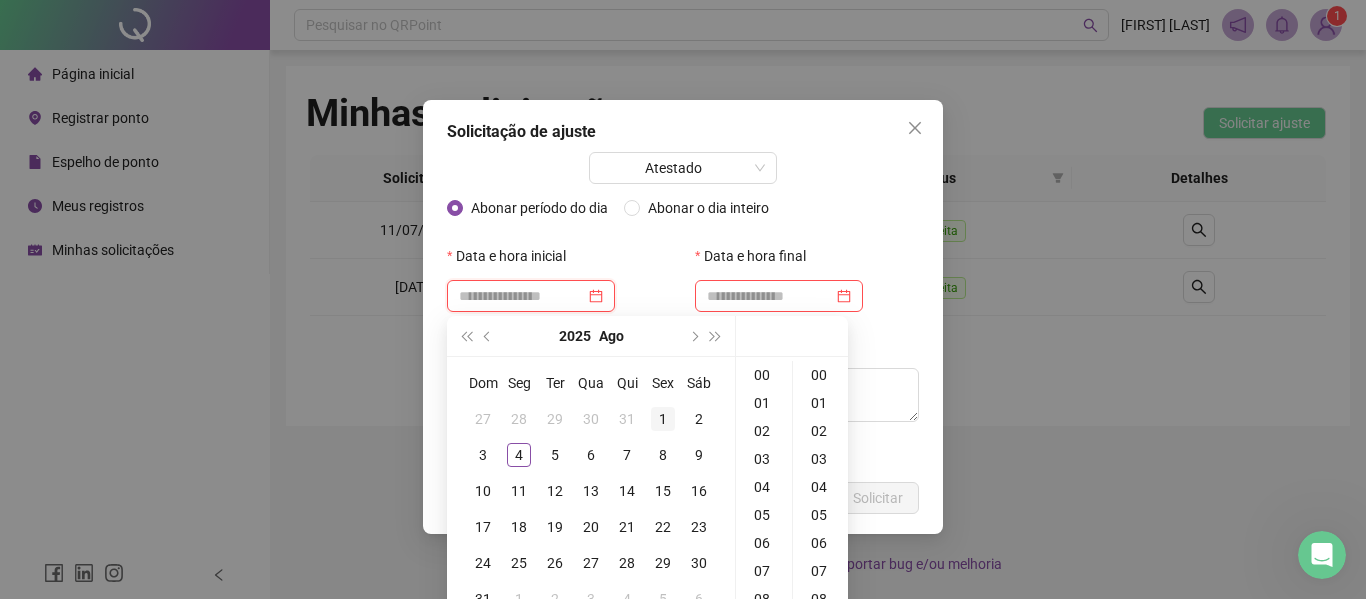 type on "**********" 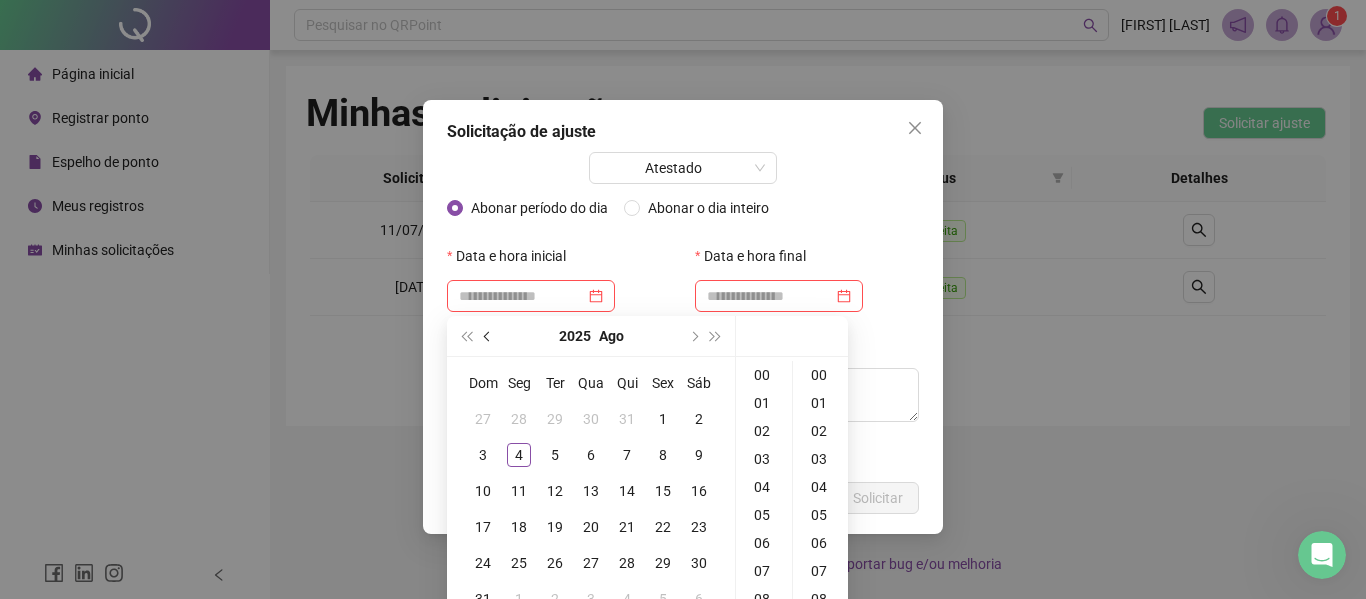 click at bounding box center [489, 336] 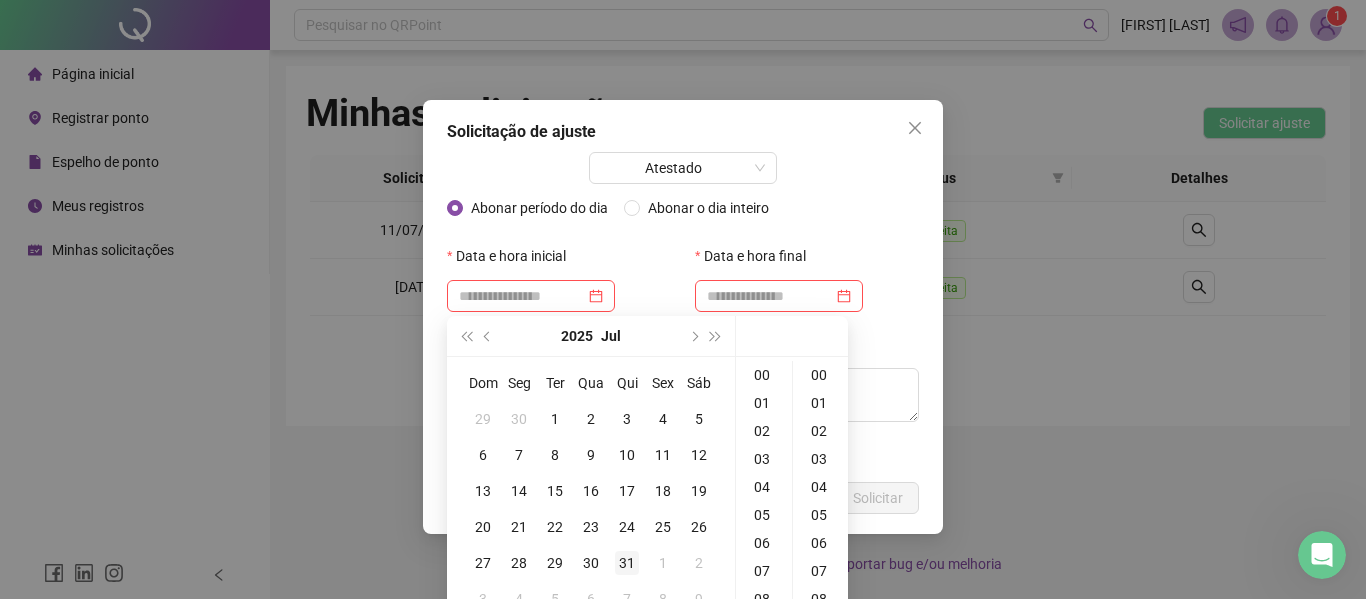 click on "31" at bounding box center (627, 563) 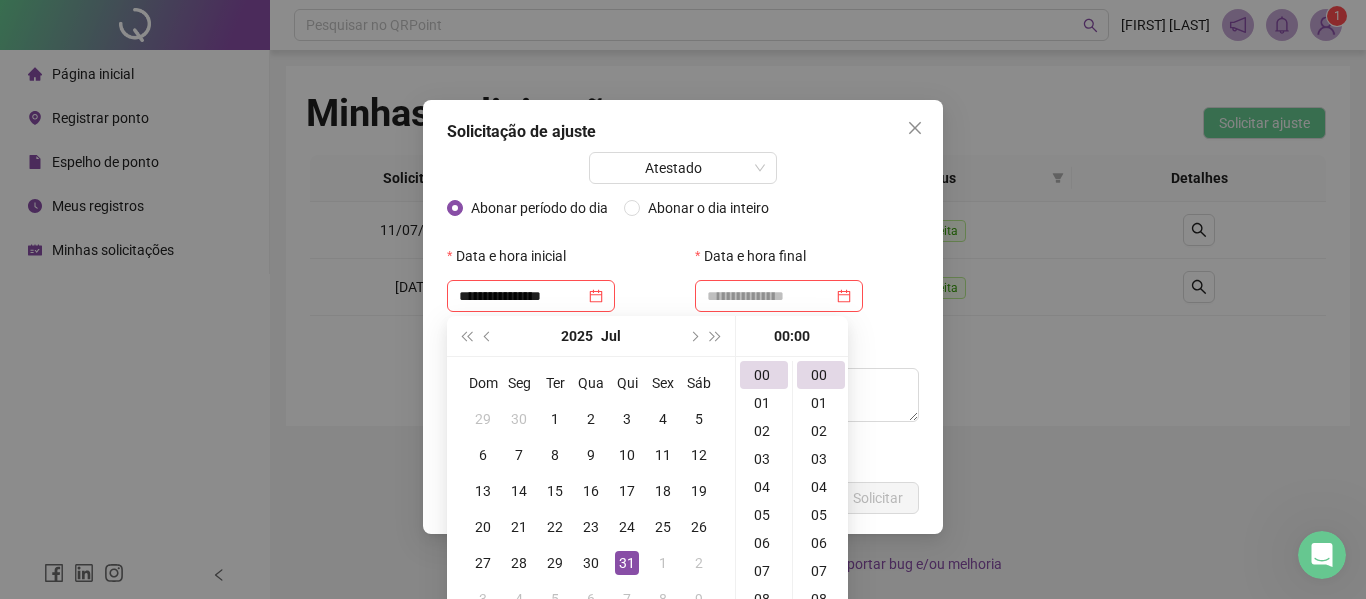 click on "00:00" at bounding box center [792, 336] 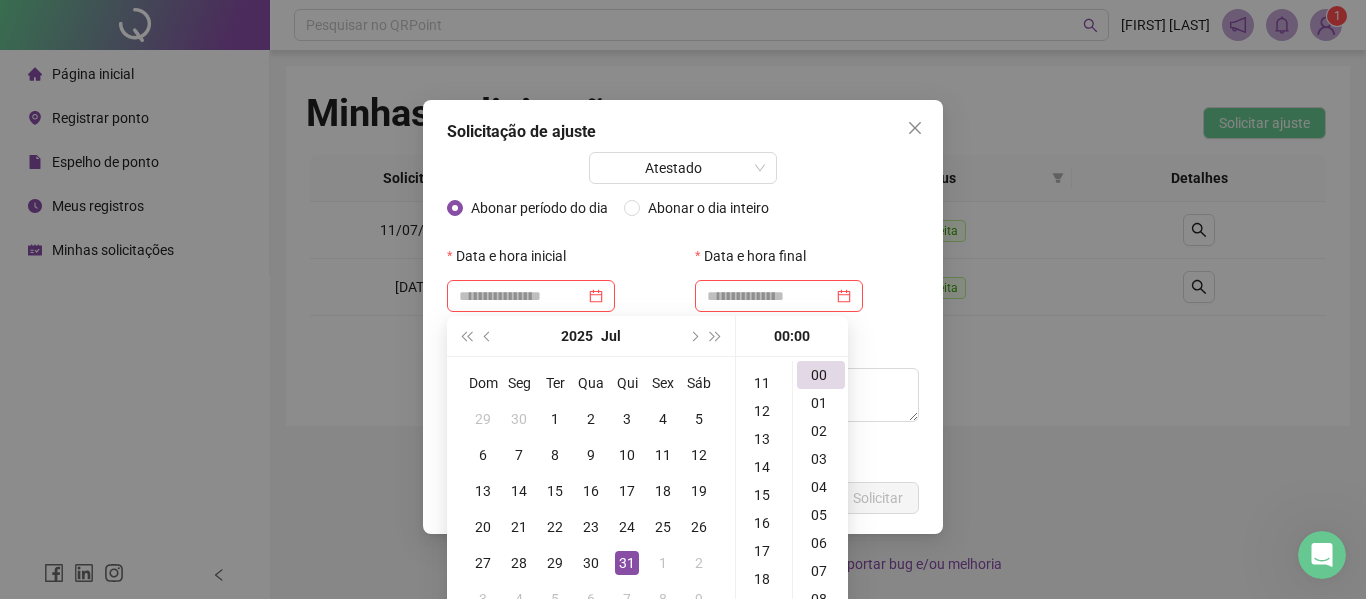 scroll, scrollTop: 400, scrollLeft: 0, axis: vertical 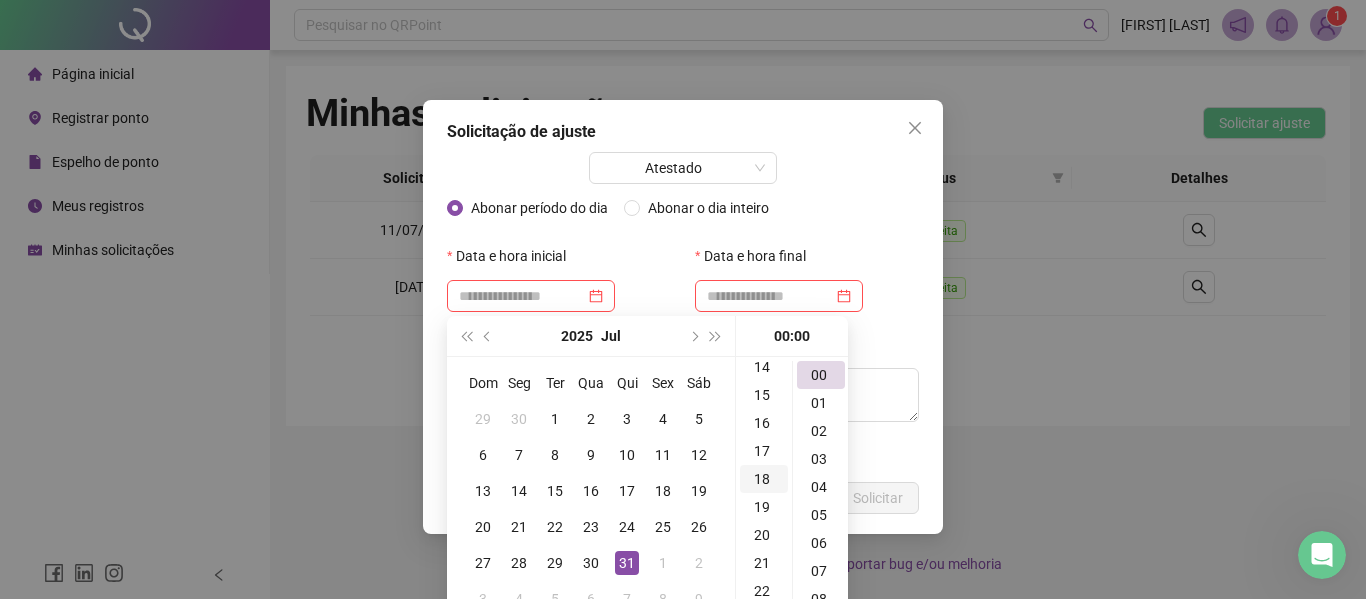 click on "18" at bounding box center [764, 479] 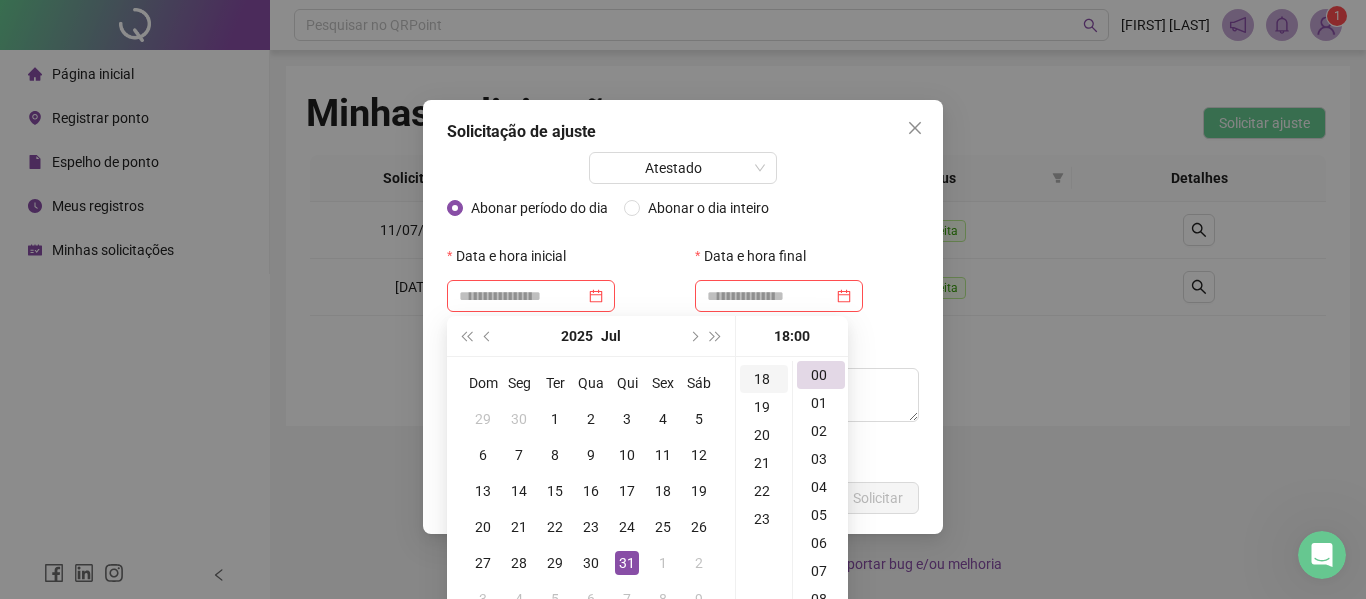 scroll, scrollTop: 504, scrollLeft: 0, axis: vertical 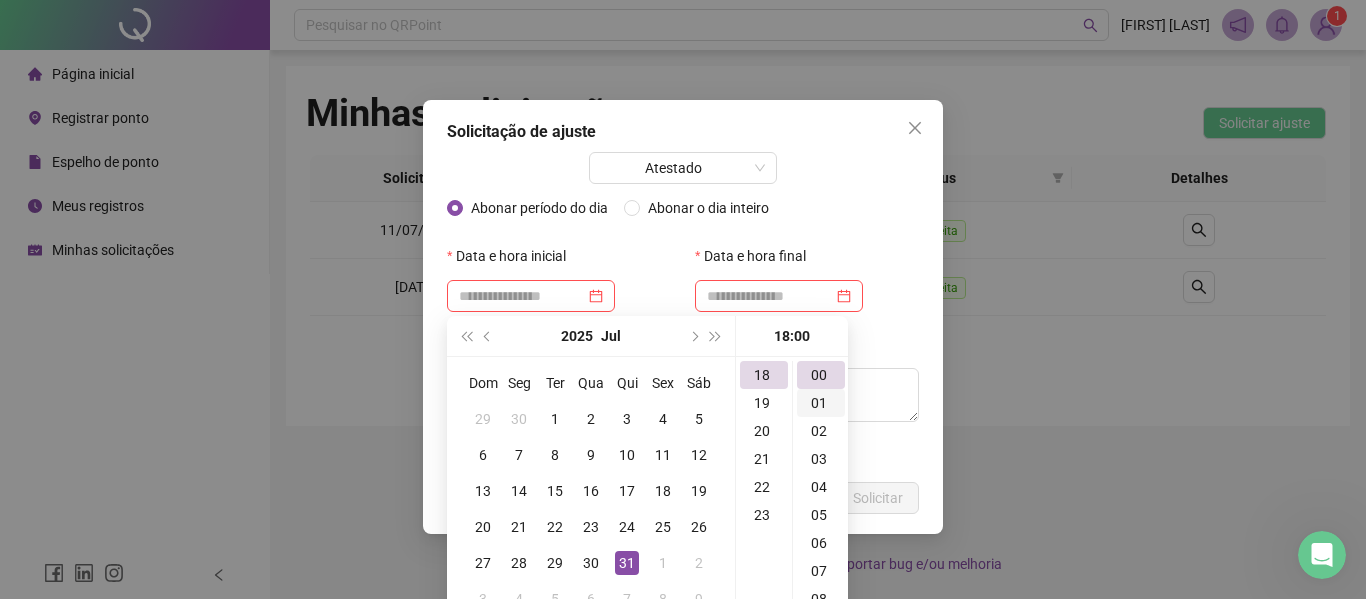 click on "01" at bounding box center (821, 403) 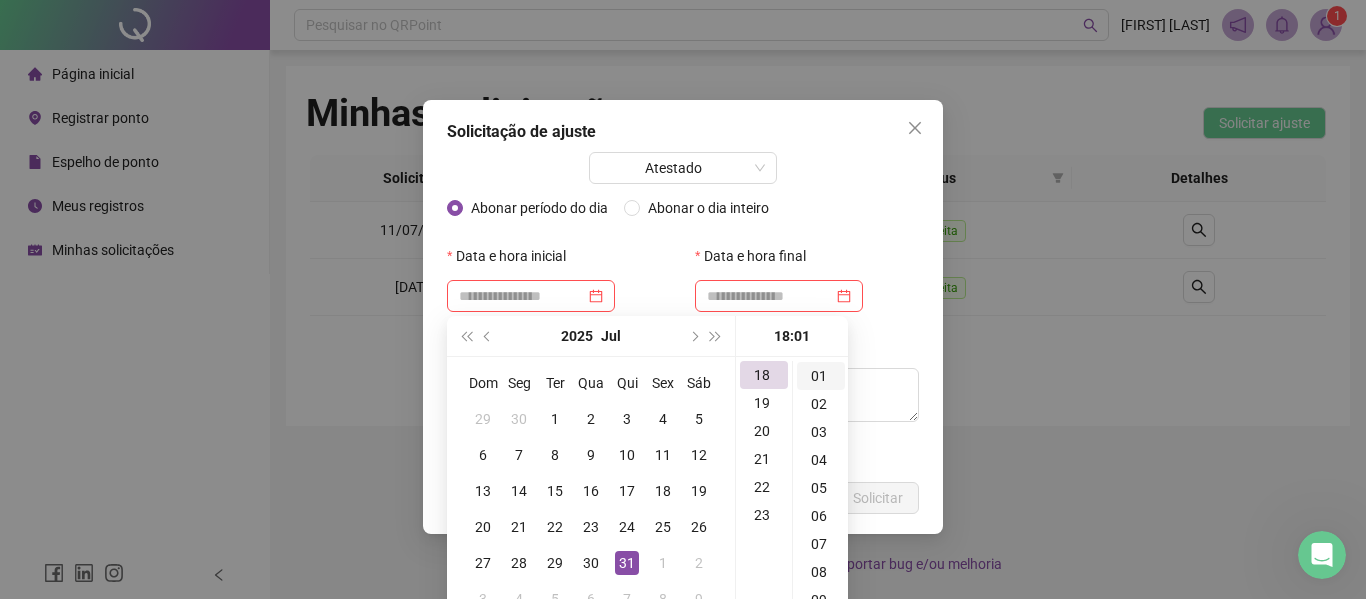 scroll, scrollTop: 28, scrollLeft: 0, axis: vertical 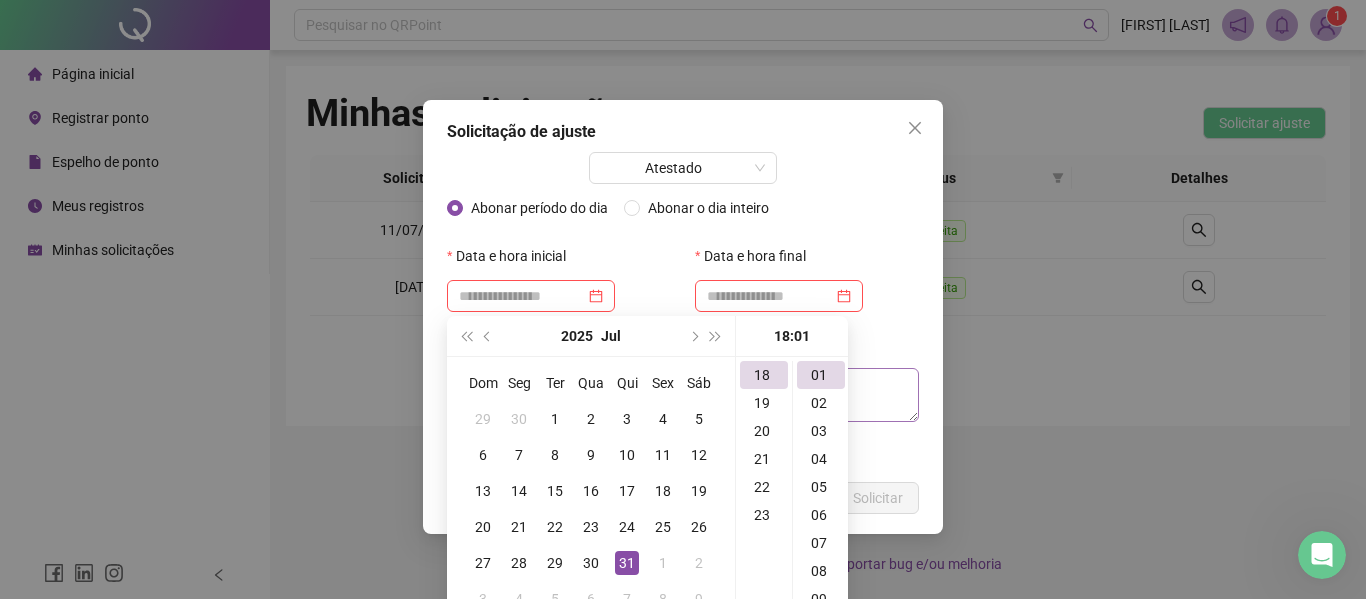 type on "**********" 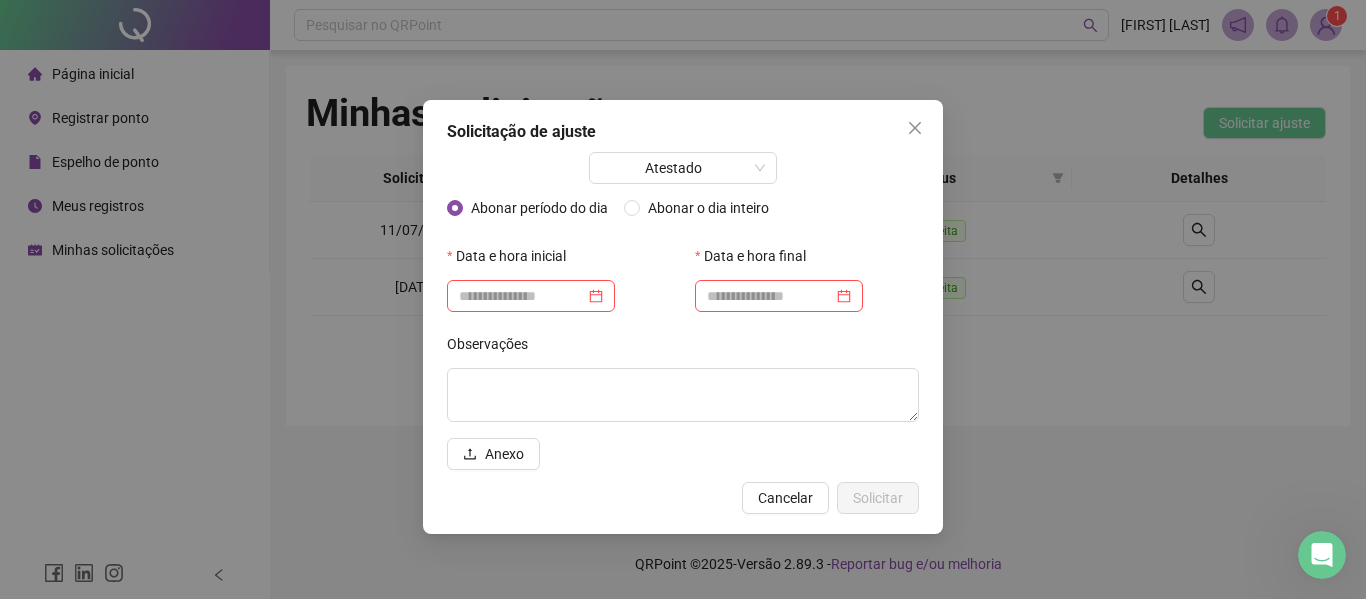click on "Observações" at bounding box center [683, 348] 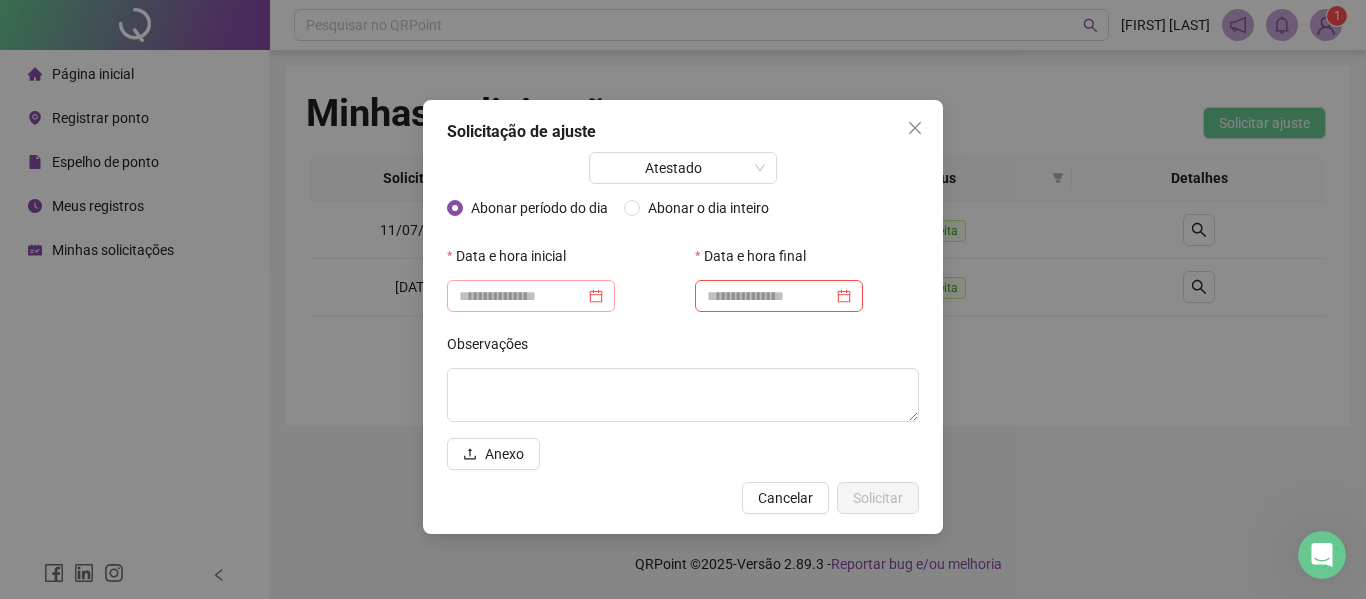 click at bounding box center [531, 296] 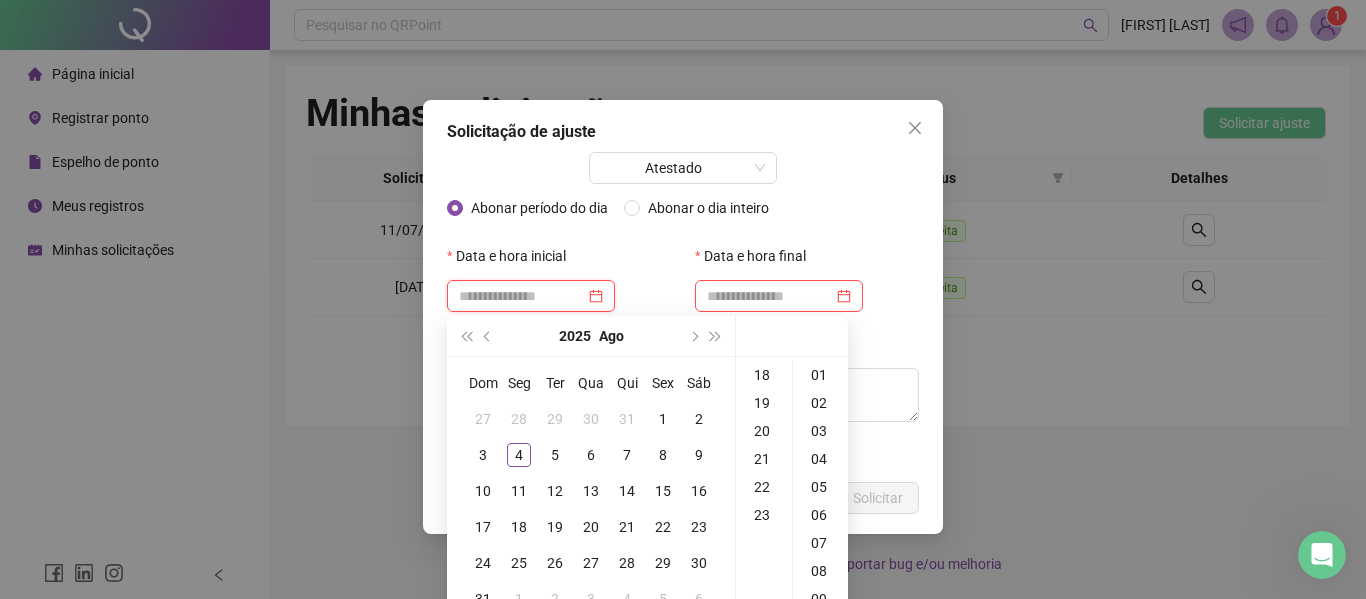 scroll, scrollTop: 19, scrollLeft: 0, axis: vertical 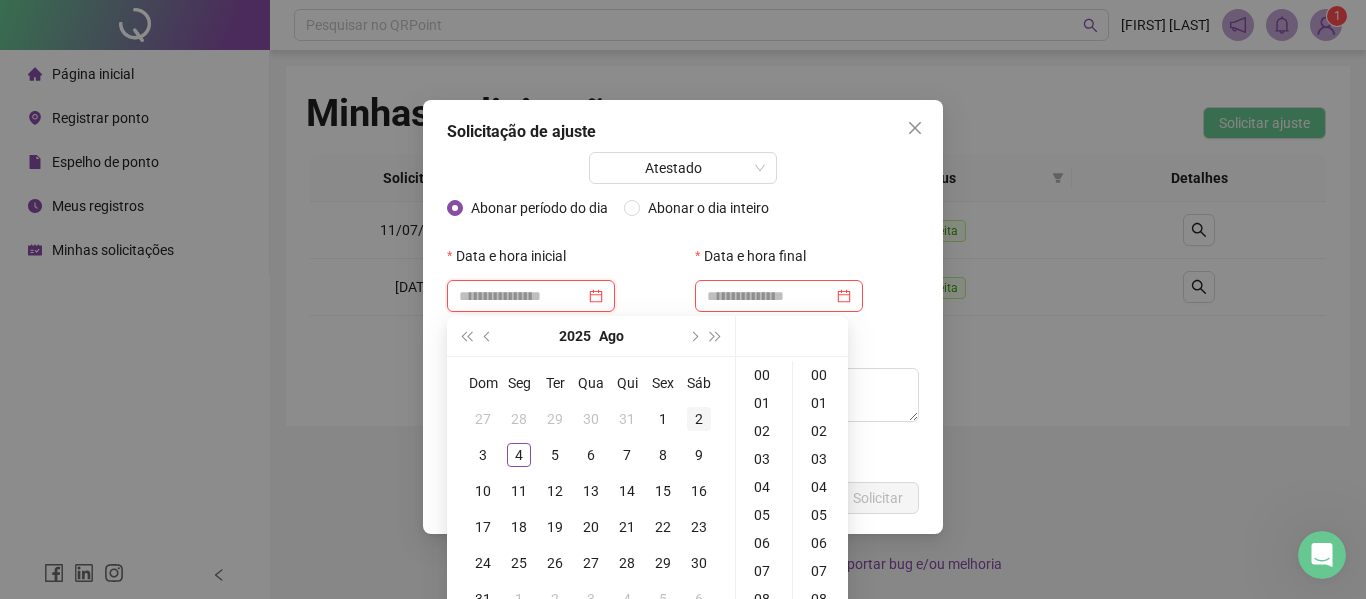 type on "**********" 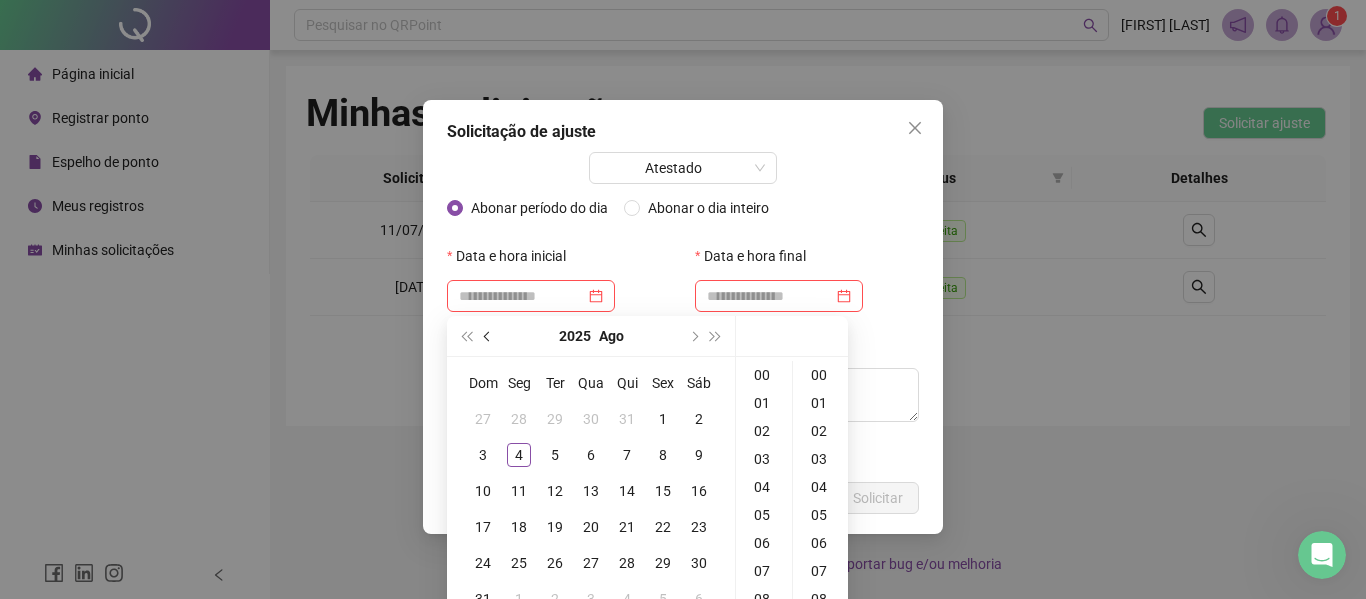 click at bounding box center [488, 336] 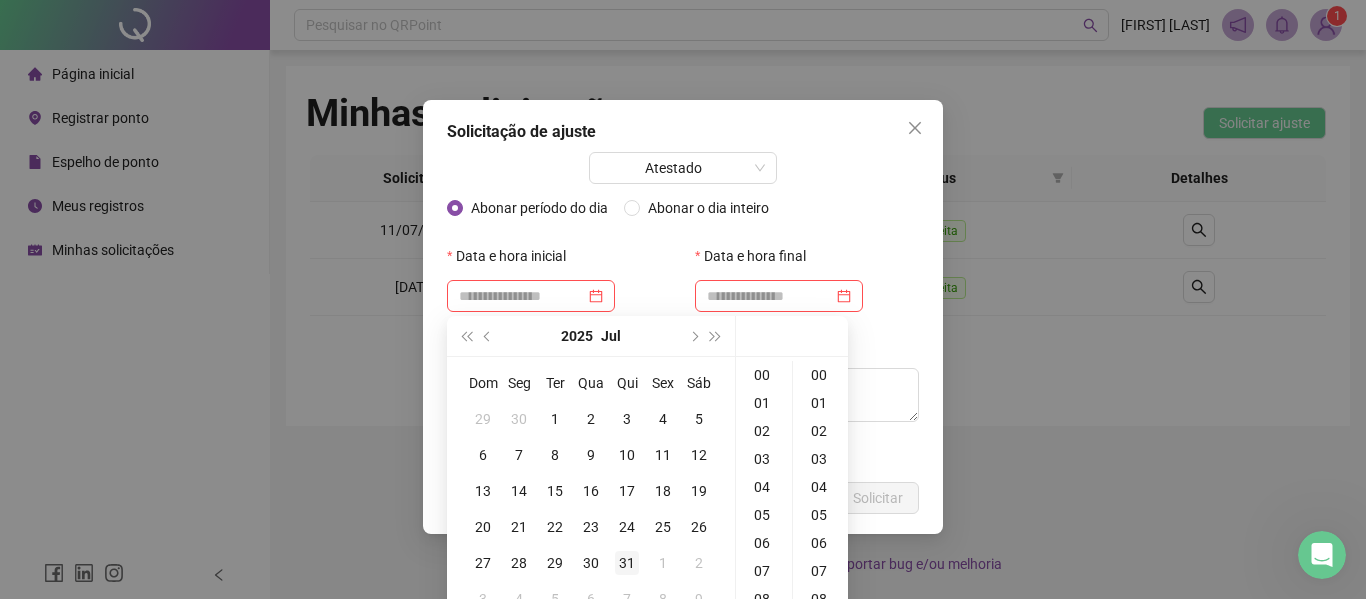 click on "31" at bounding box center (627, 563) 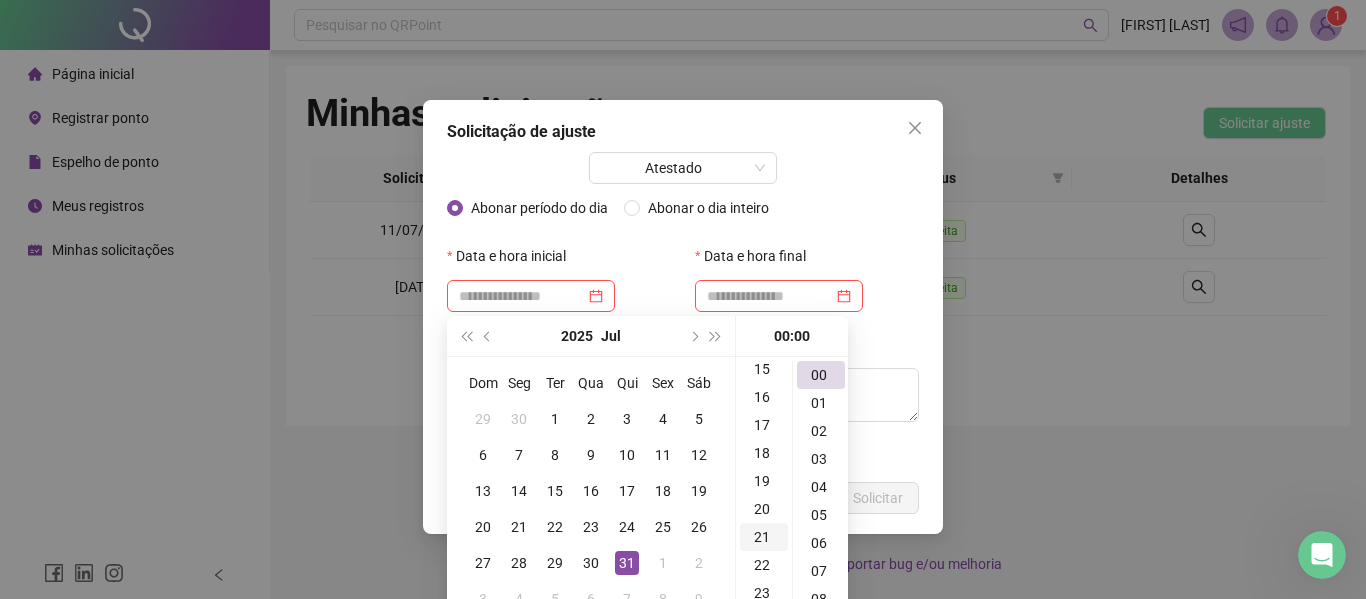 scroll, scrollTop: 500, scrollLeft: 0, axis: vertical 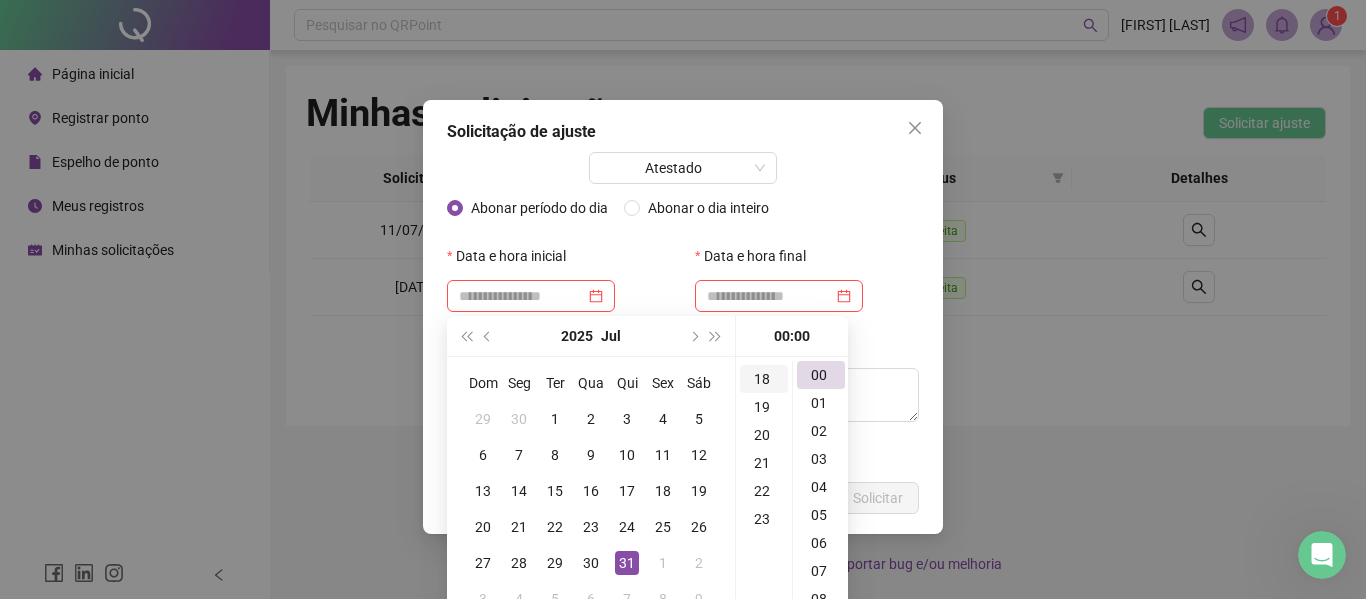 click on "18" at bounding box center [764, 379] 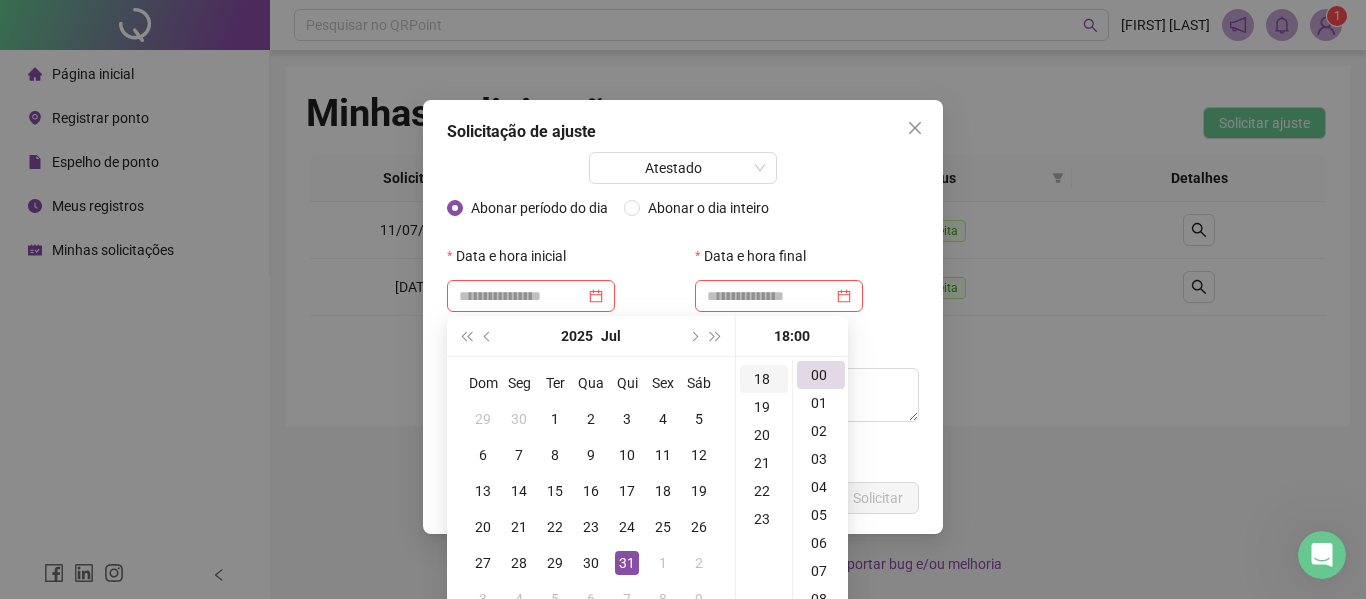 scroll, scrollTop: 504, scrollLeft: 0, axis: vertical 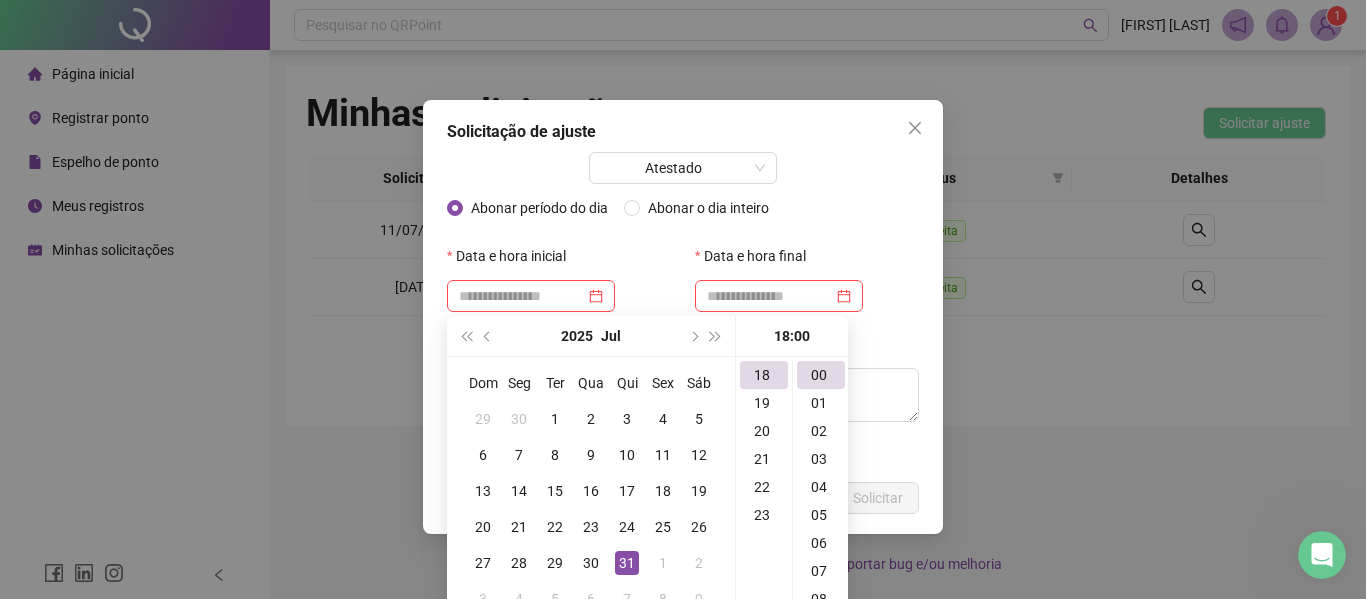 type on "**********" 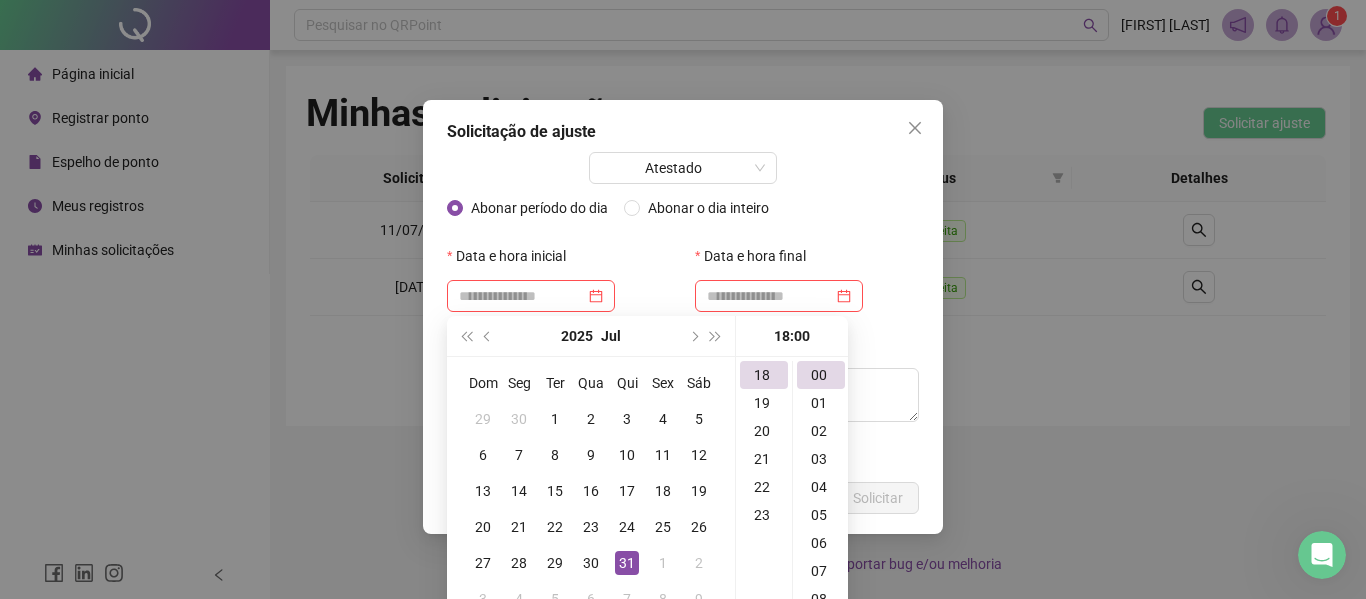 click on "Observações" at bounding box center (683, 348) 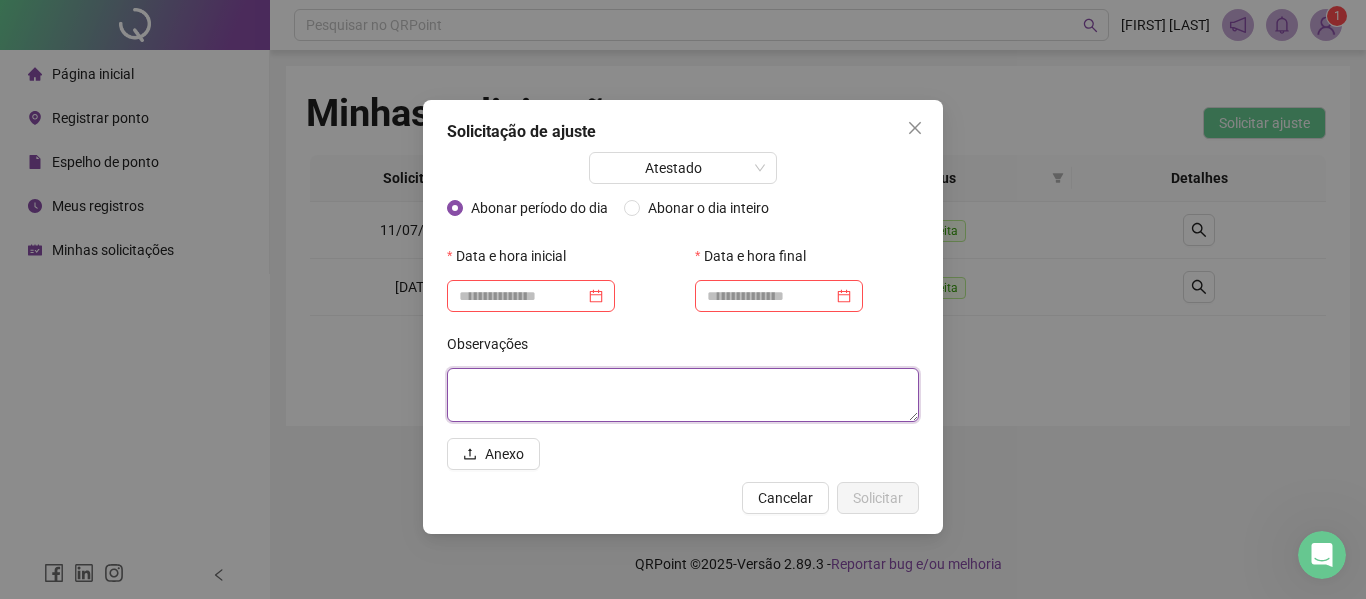 click at bounding box center (683, 395) 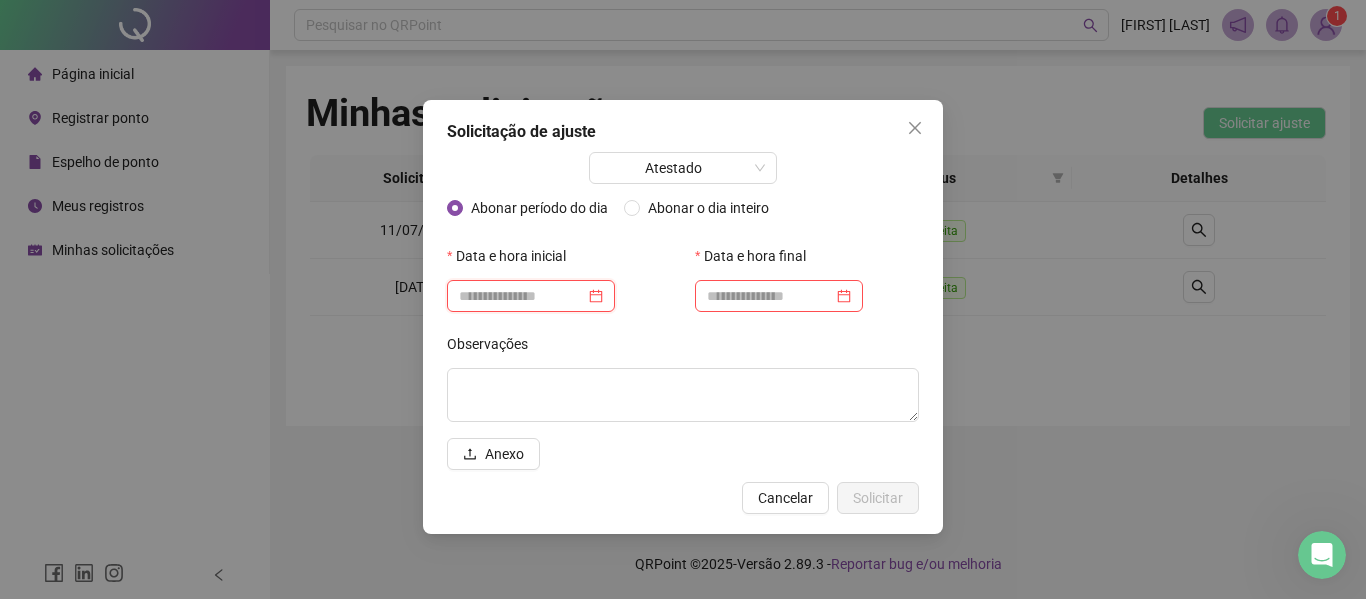 click at bounding box center [522, 296] 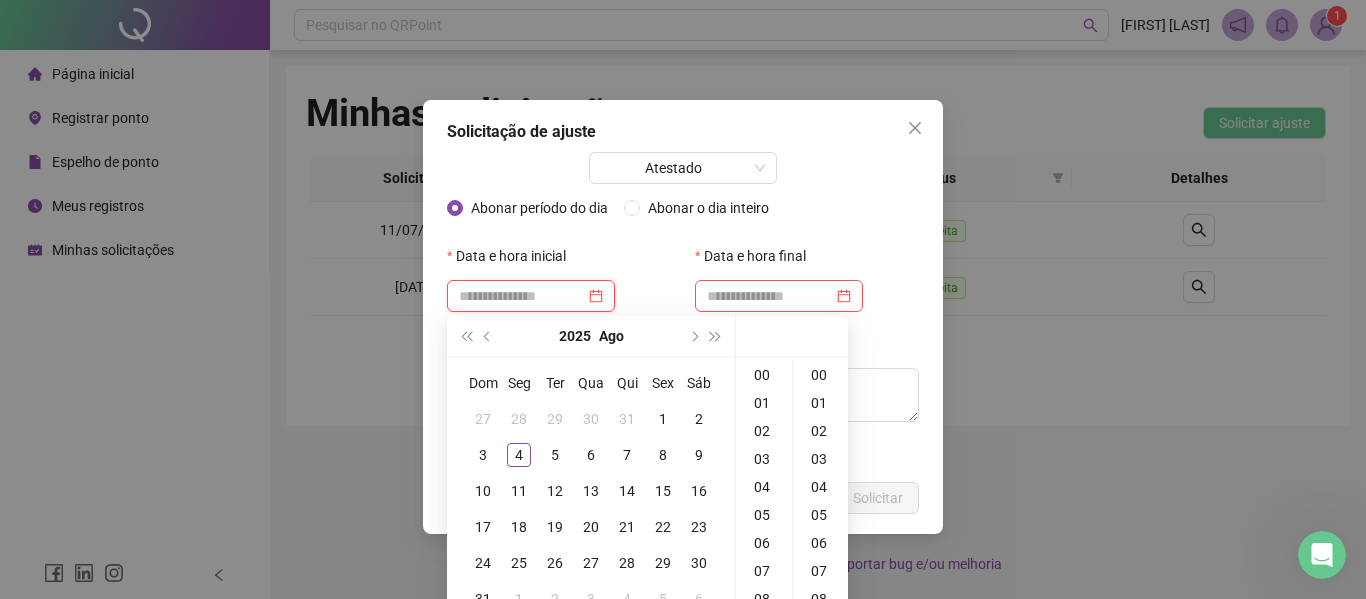 scroll, scrollTop: 0, scrollLeft: 0, axis: both 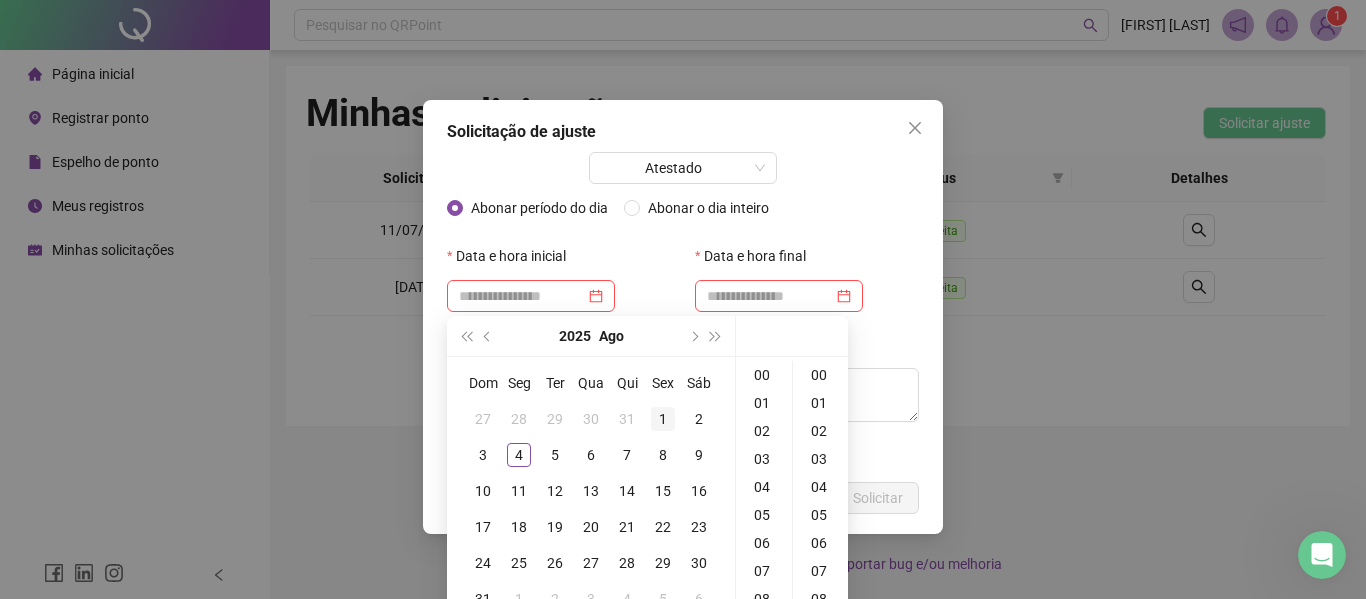 click on "1" at bounding box center (663, 419) 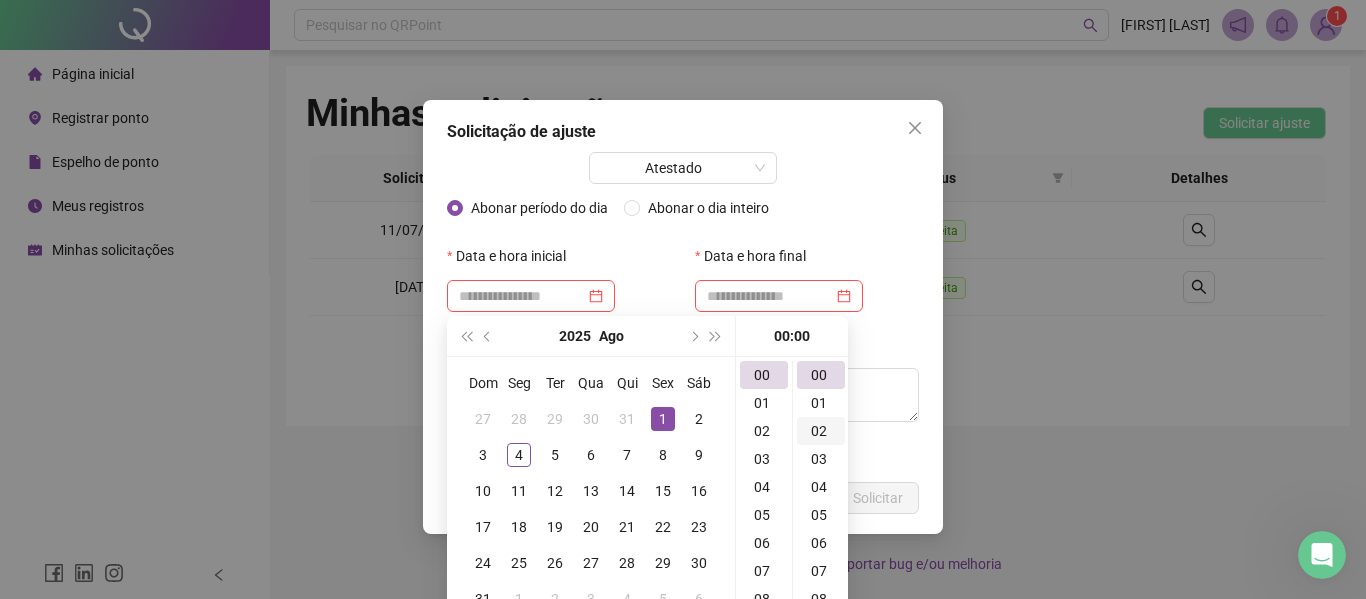 click on "02" at bounding box center (821, 431) 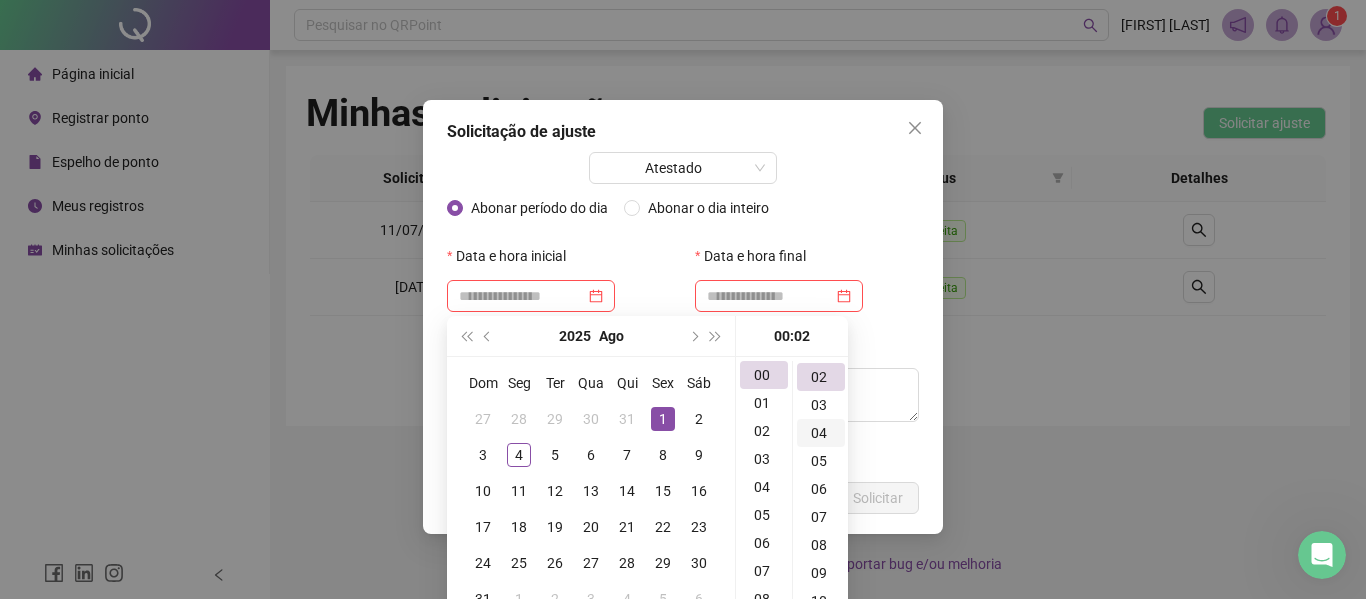 scroll, scrollTop: 56, scrollLeft: 0, axis: vertical 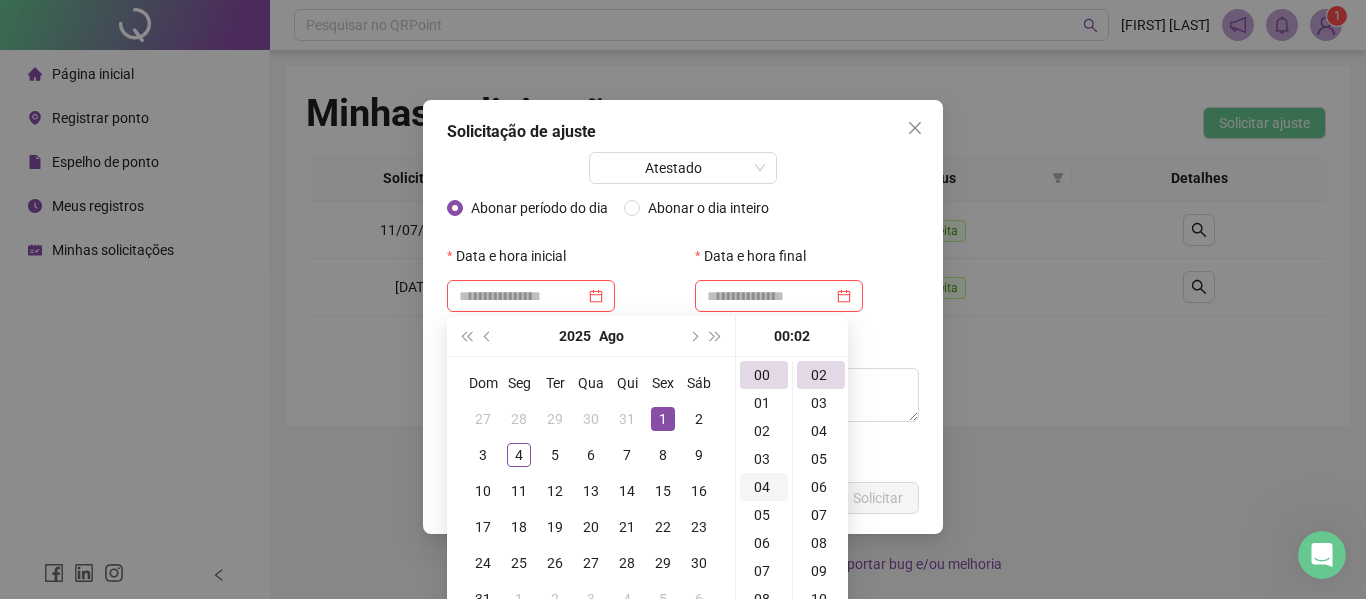 click on "02" at bounding box center [764, 431] 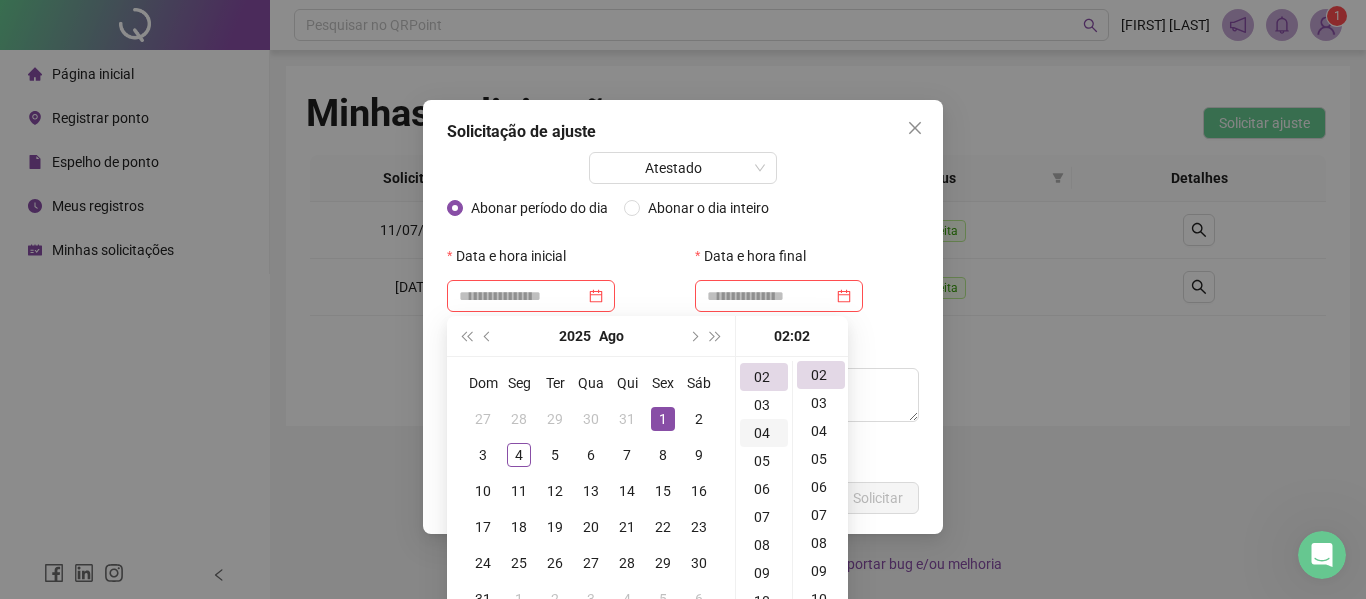 scroll, scrollTop: 56, scrollLeft: 0, axis: vertical 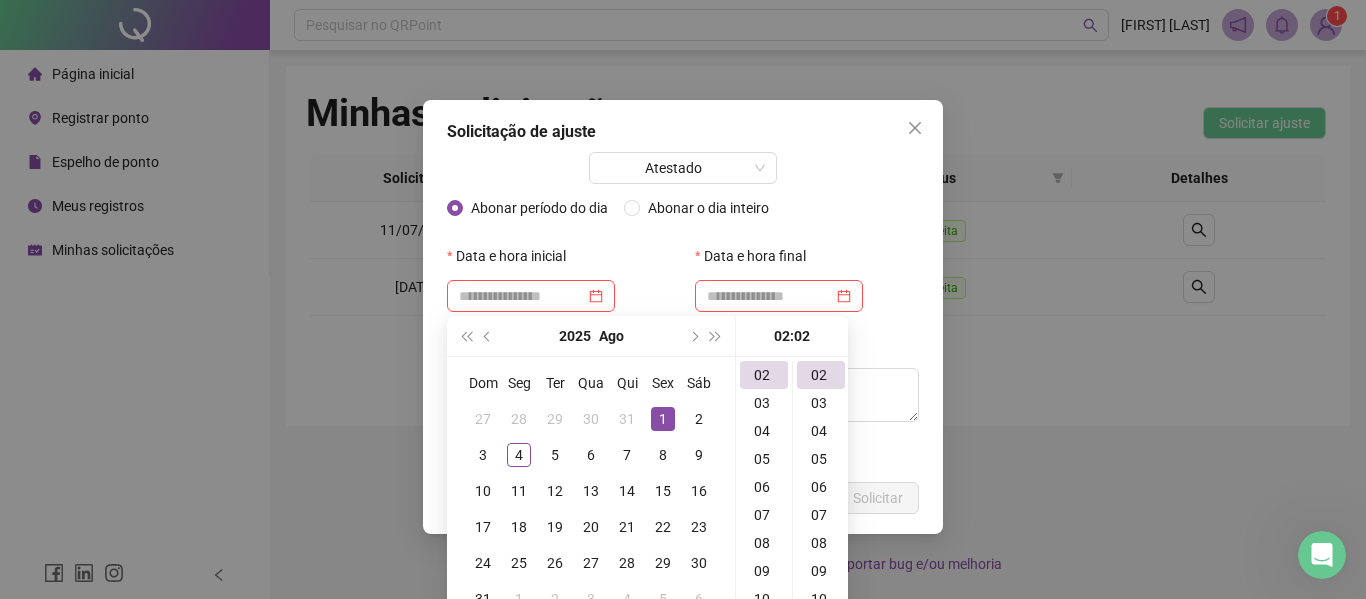 type on "**********" 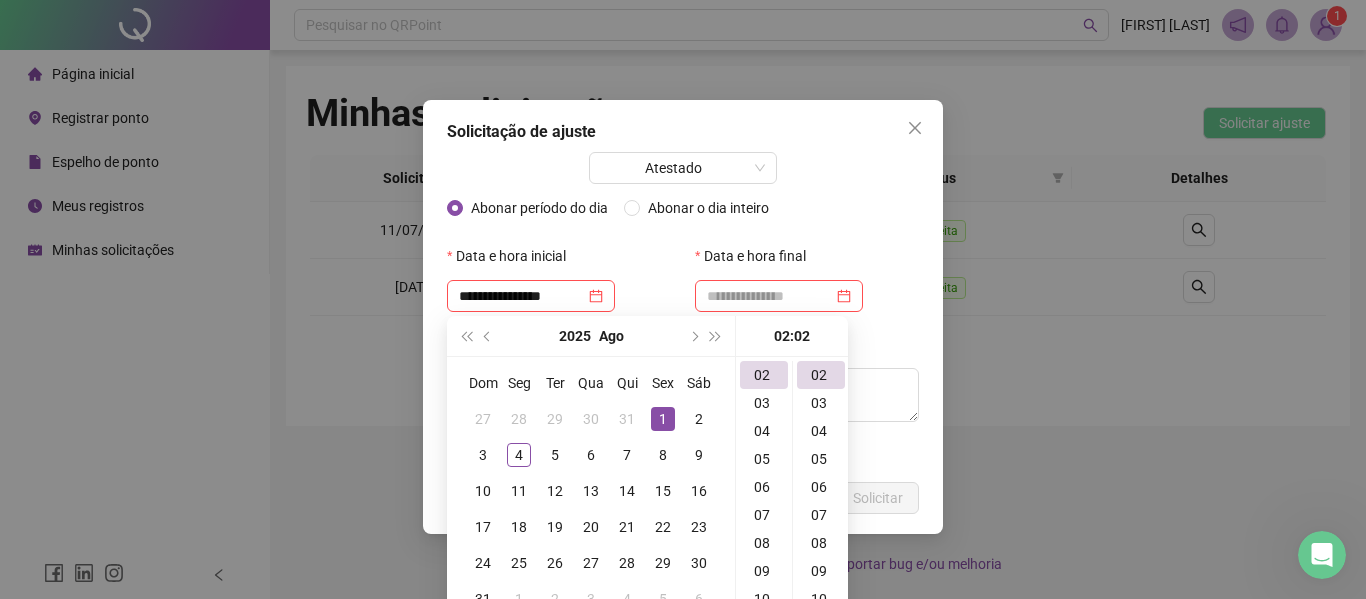 type 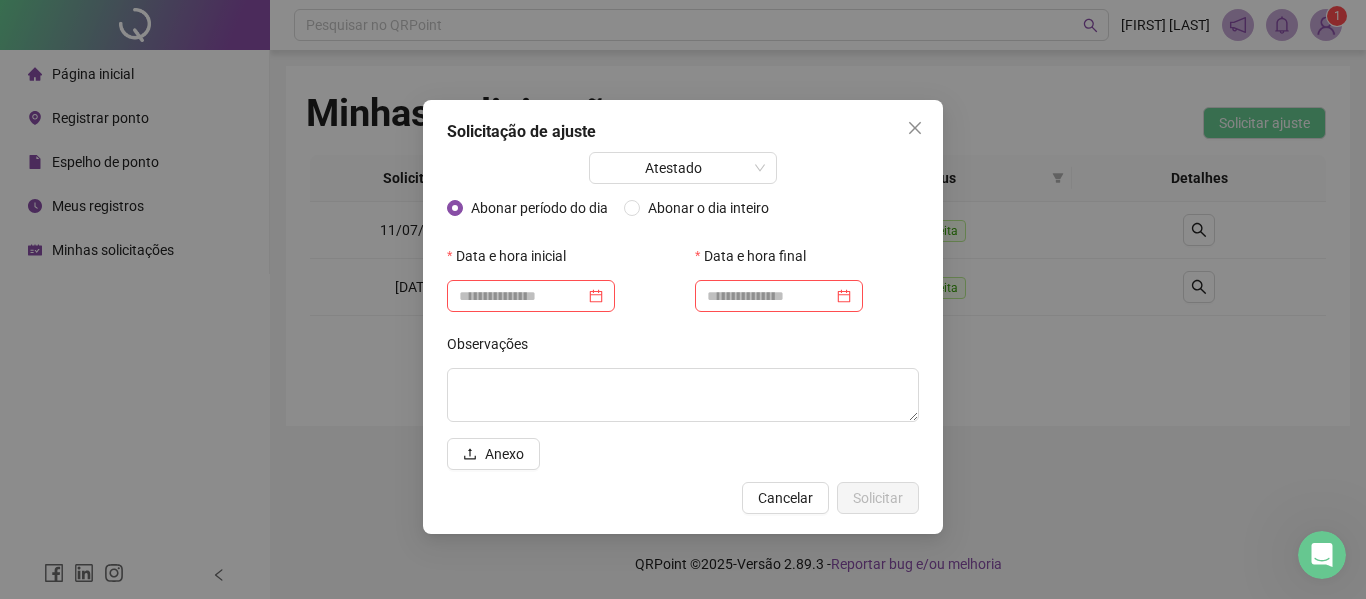 click on "Data e hora final" at bounding box center (807, 284) 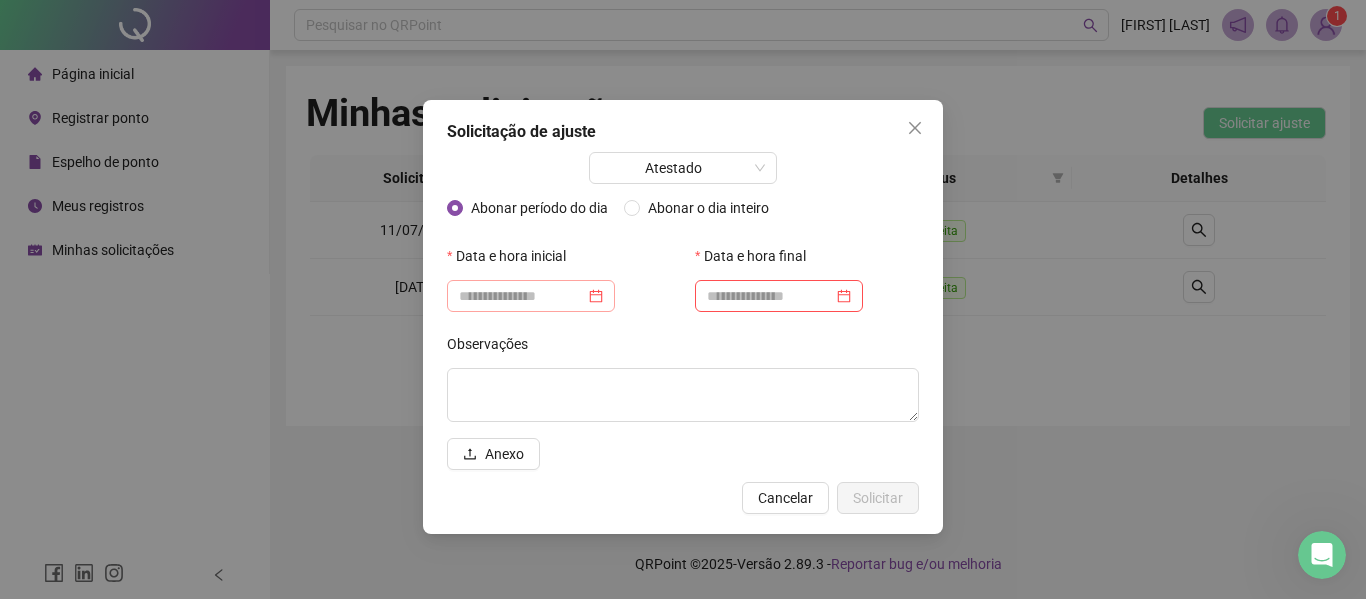 click at bounding box center (531, 296) 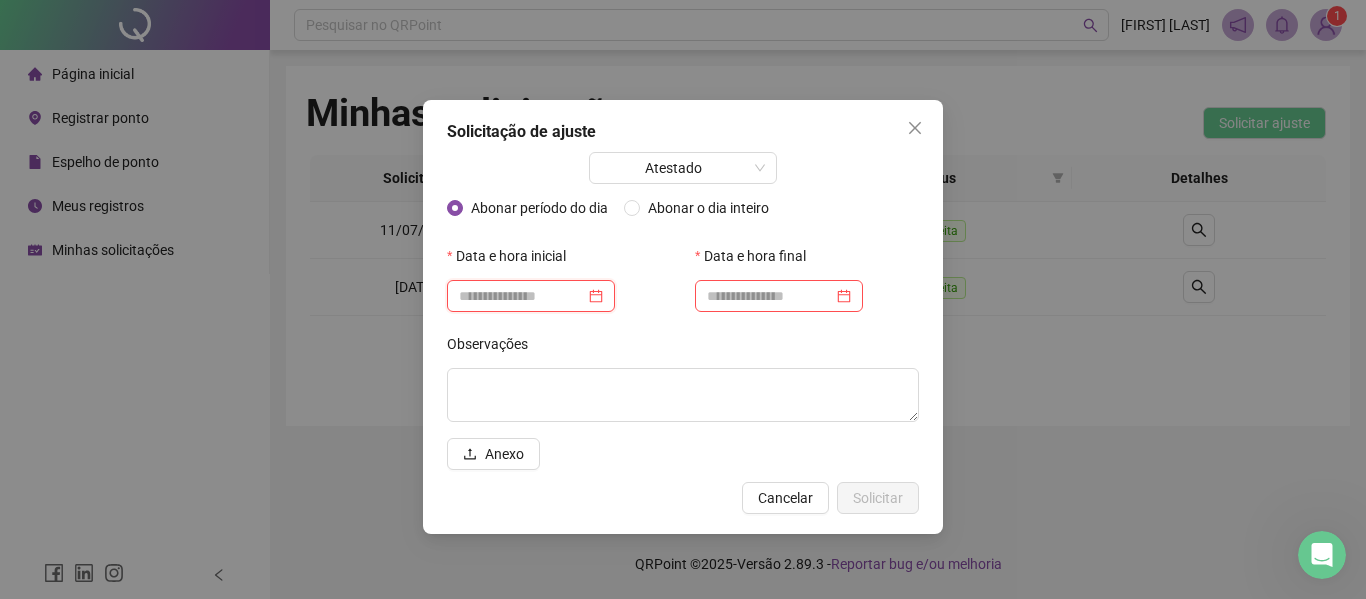 scroll, scrollTop: 2, scrollLeft: 0, axis: vertical 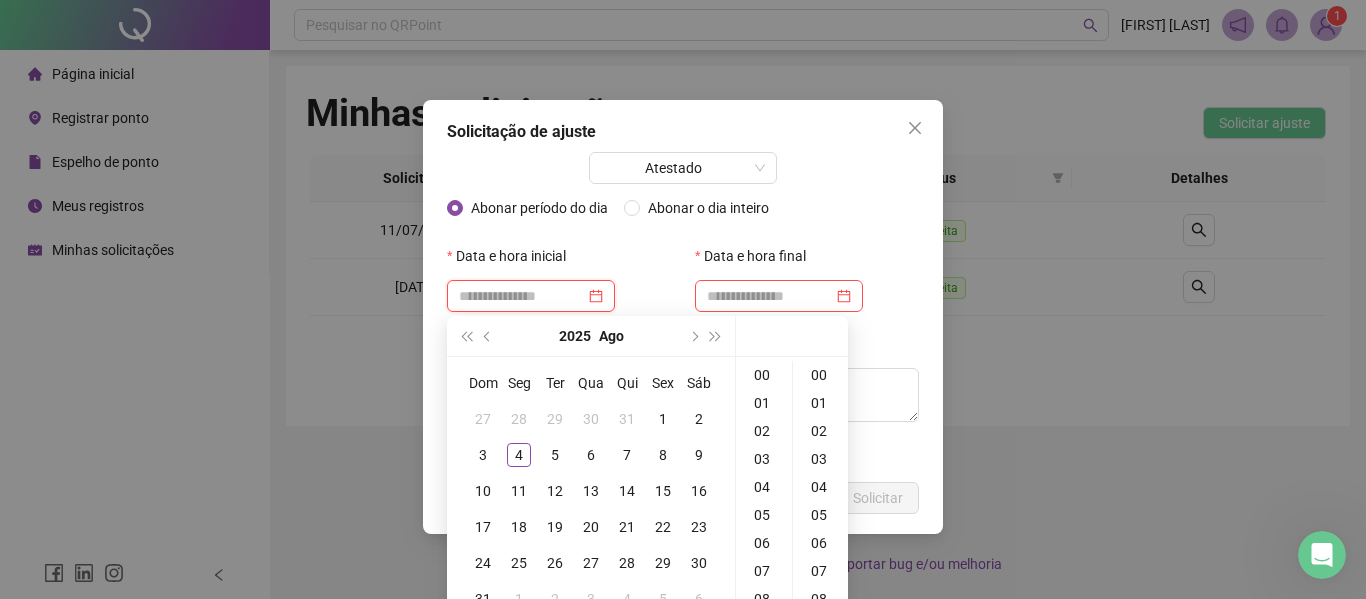 click at bounding box center (531, 296) 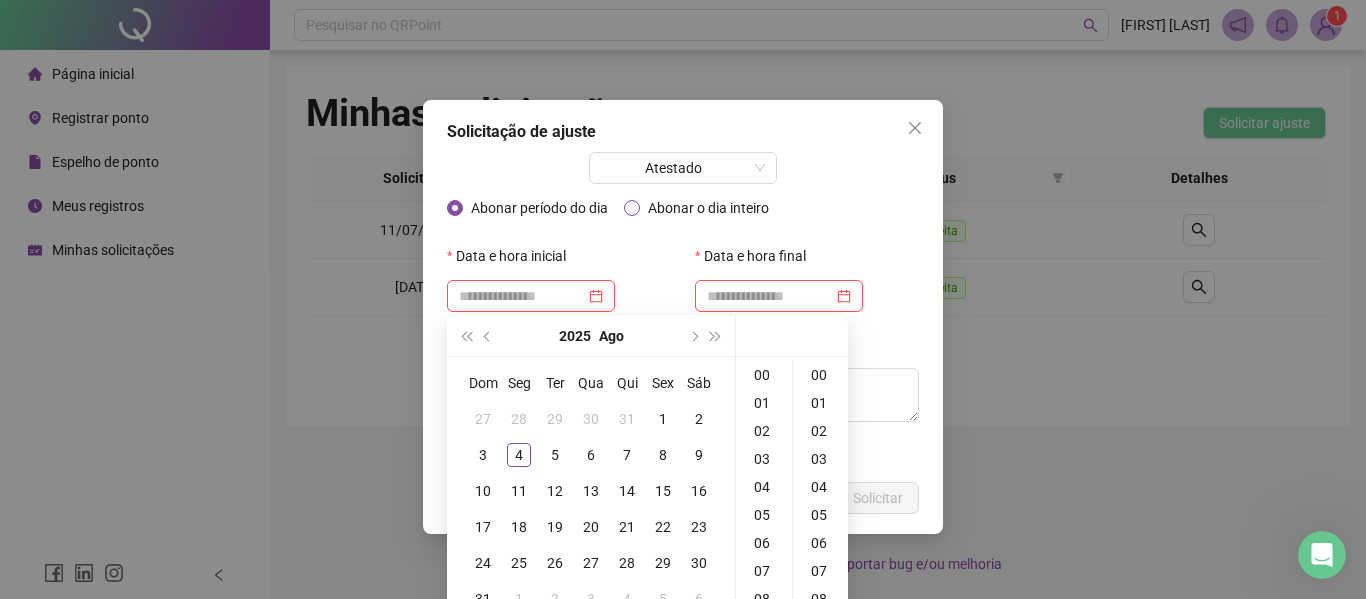 click on "Abonar o dia inteiro" at bounding box center [708, 208] 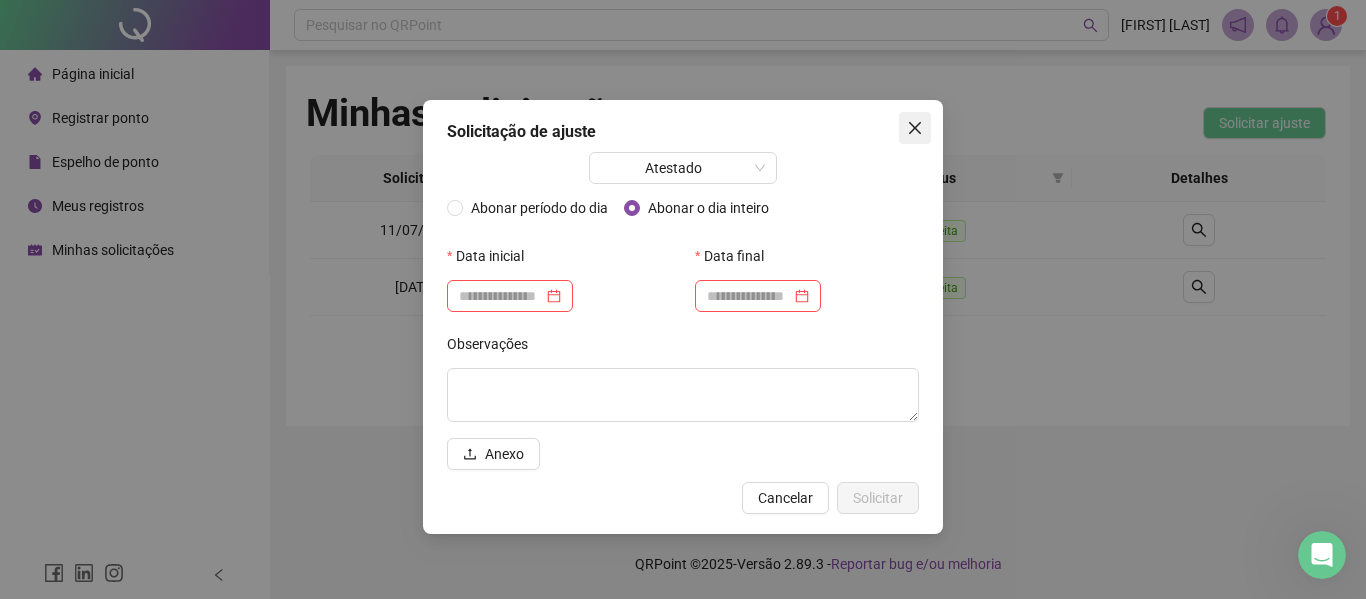 click 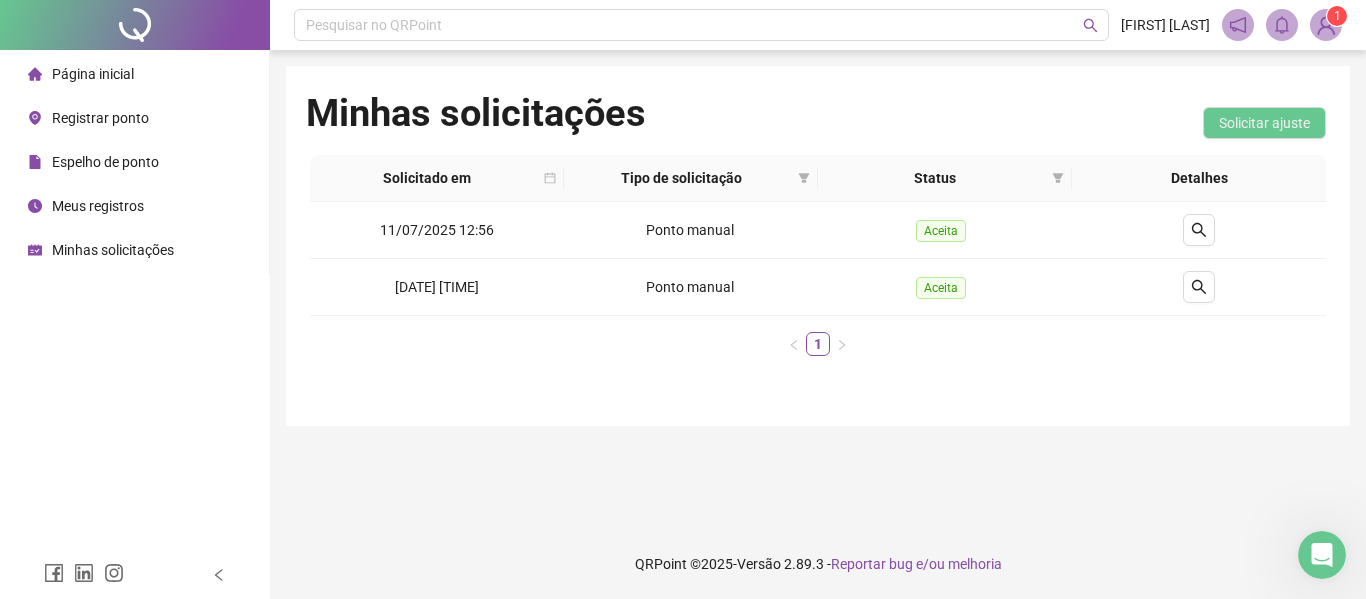click on "Registrar ponto" at bounding box center (100, 118) 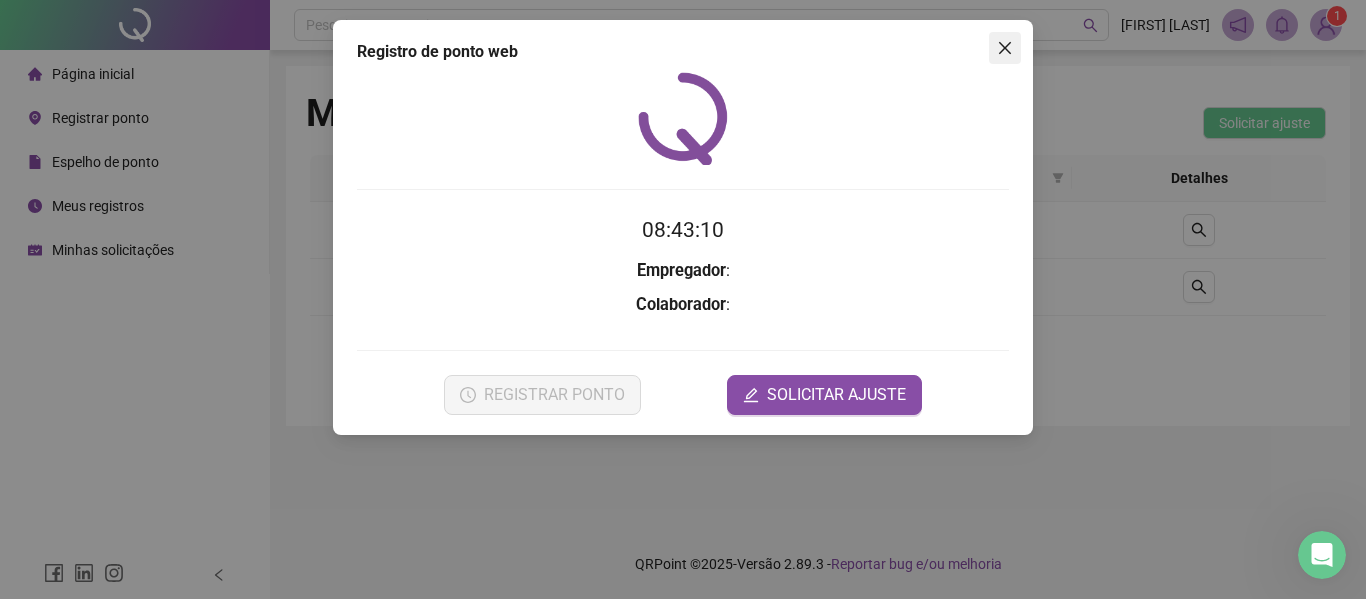 click at bounding box center (1005, 48) 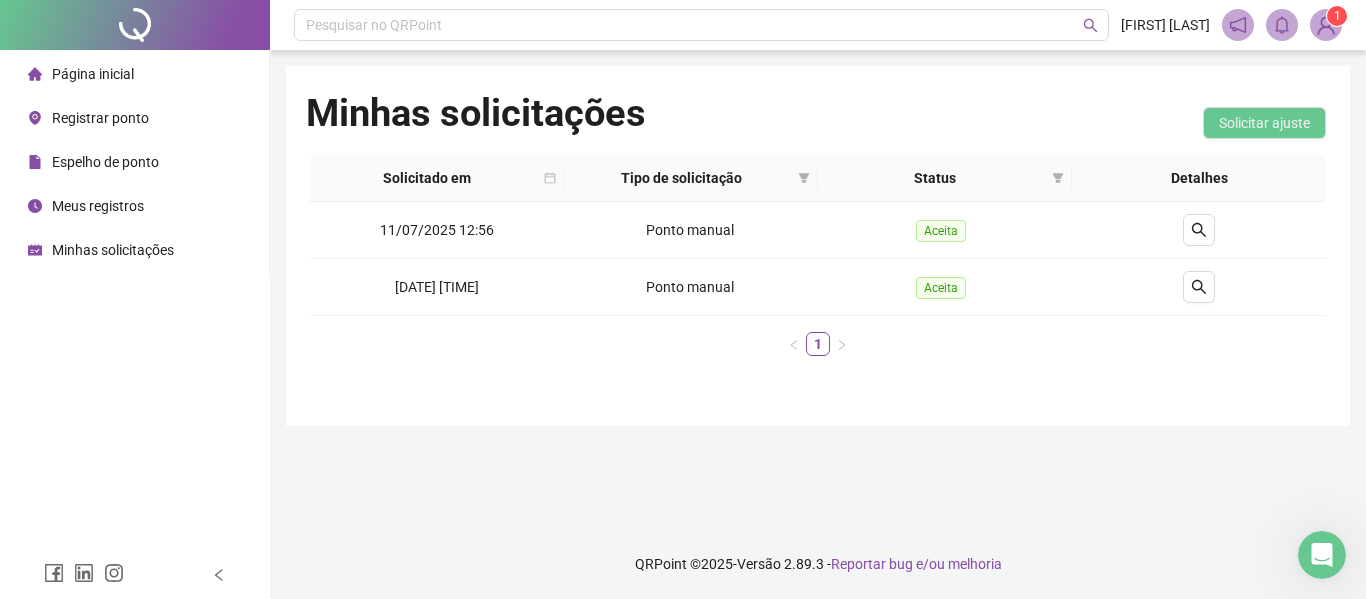click on "Meus registros" at bounding box center (98, 206) 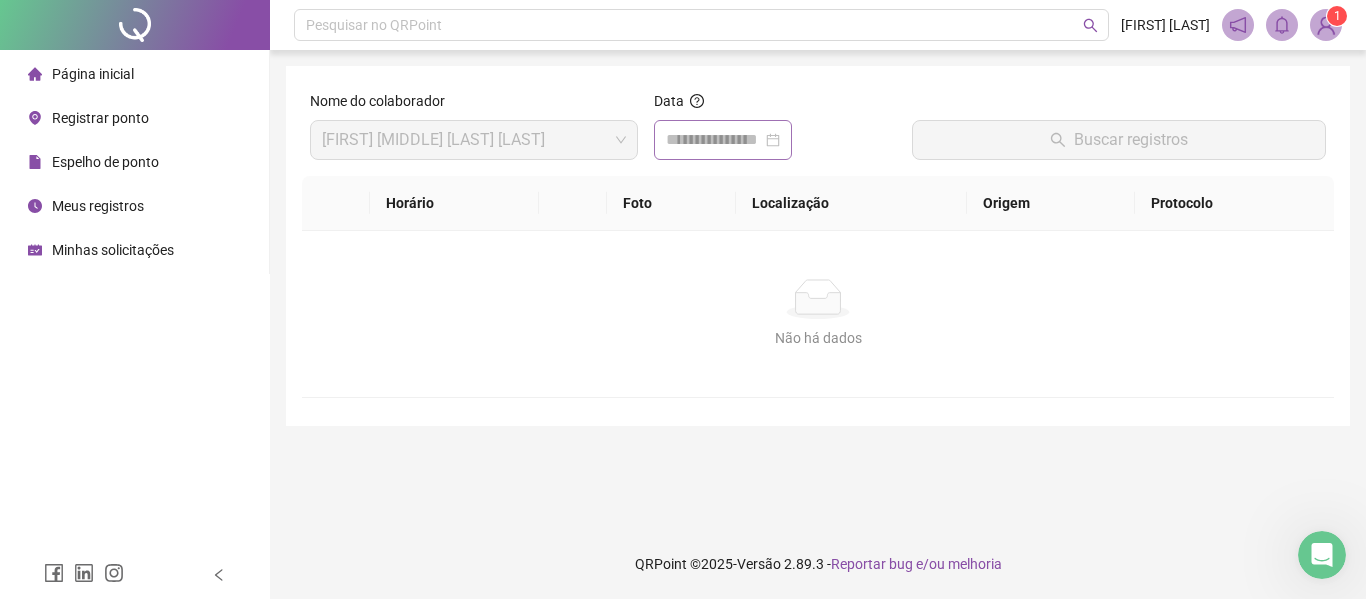 click at bounding box center (723, 140) 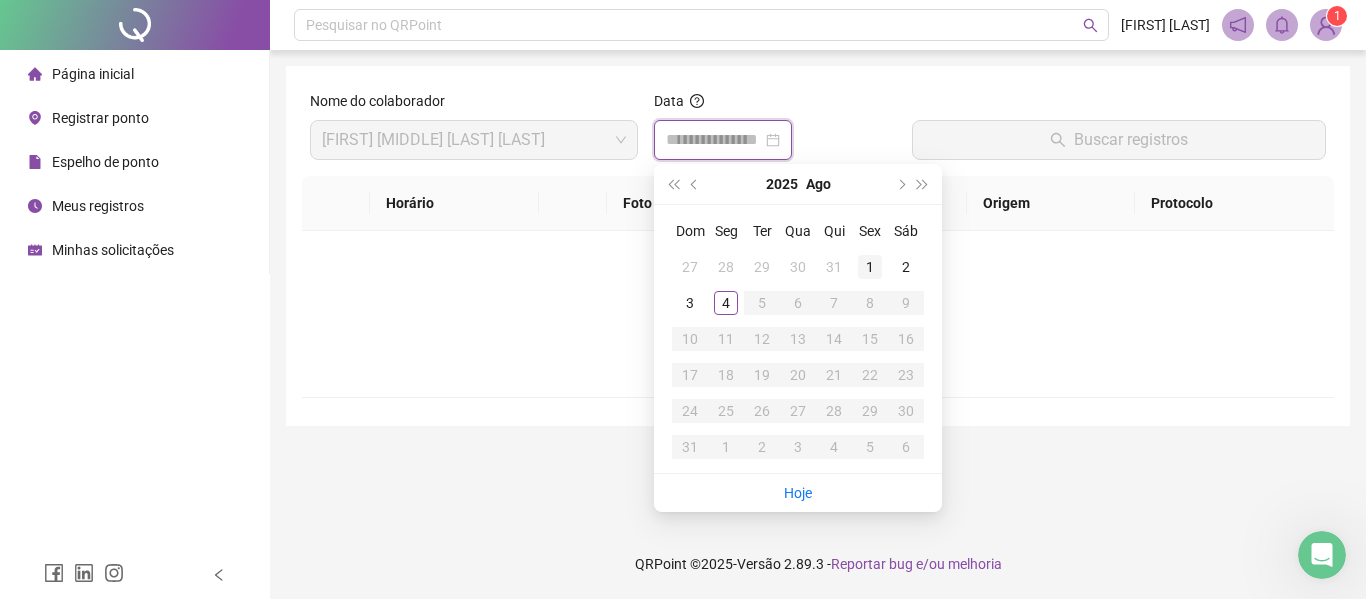 type on "**********" 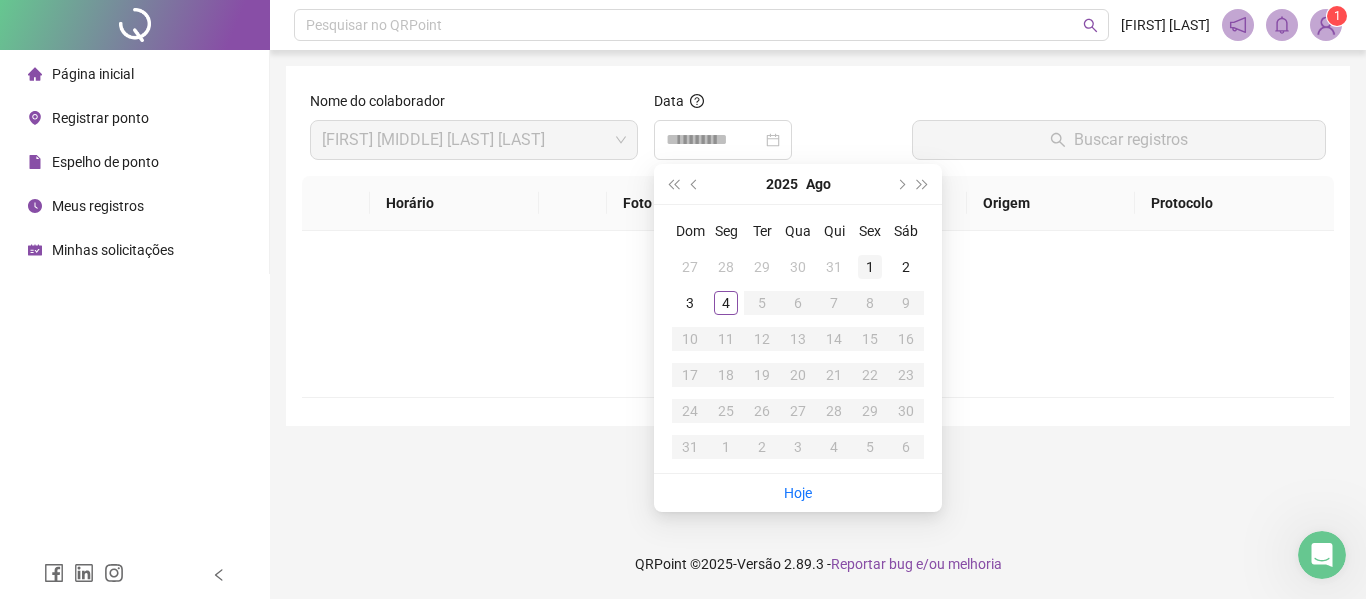 click on "1" at bounding box center (870, 267) 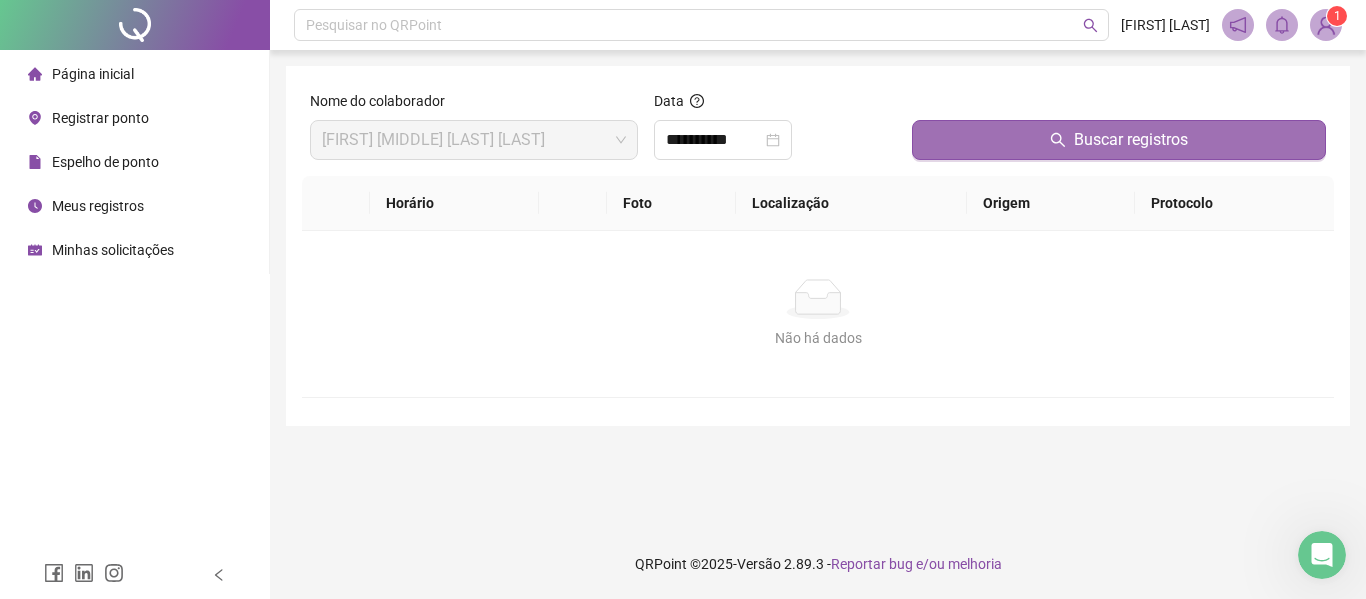 click on "Buscar registros" at bounding box center (1131, 140) 